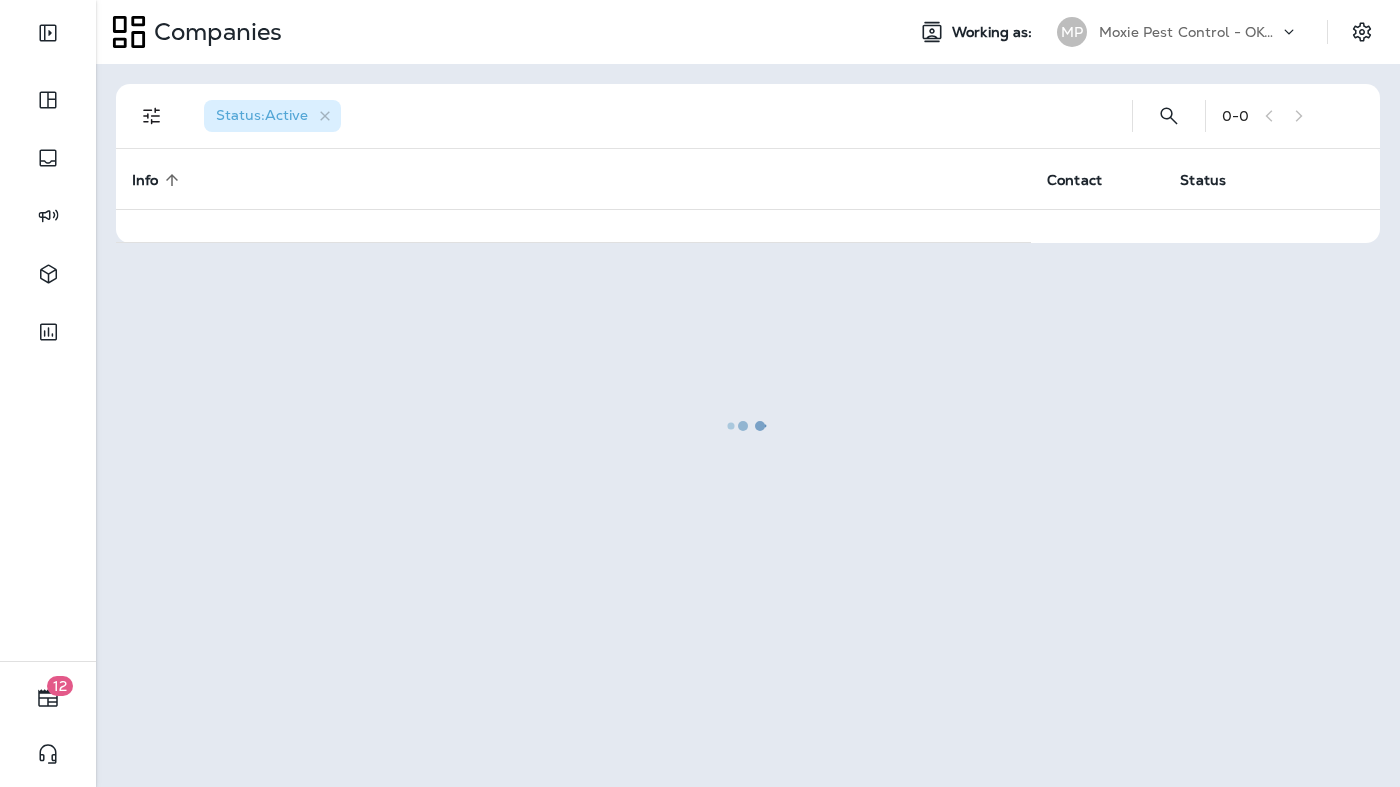 scroll, scrollTop: 0, scrollLeft: 0, axis: both 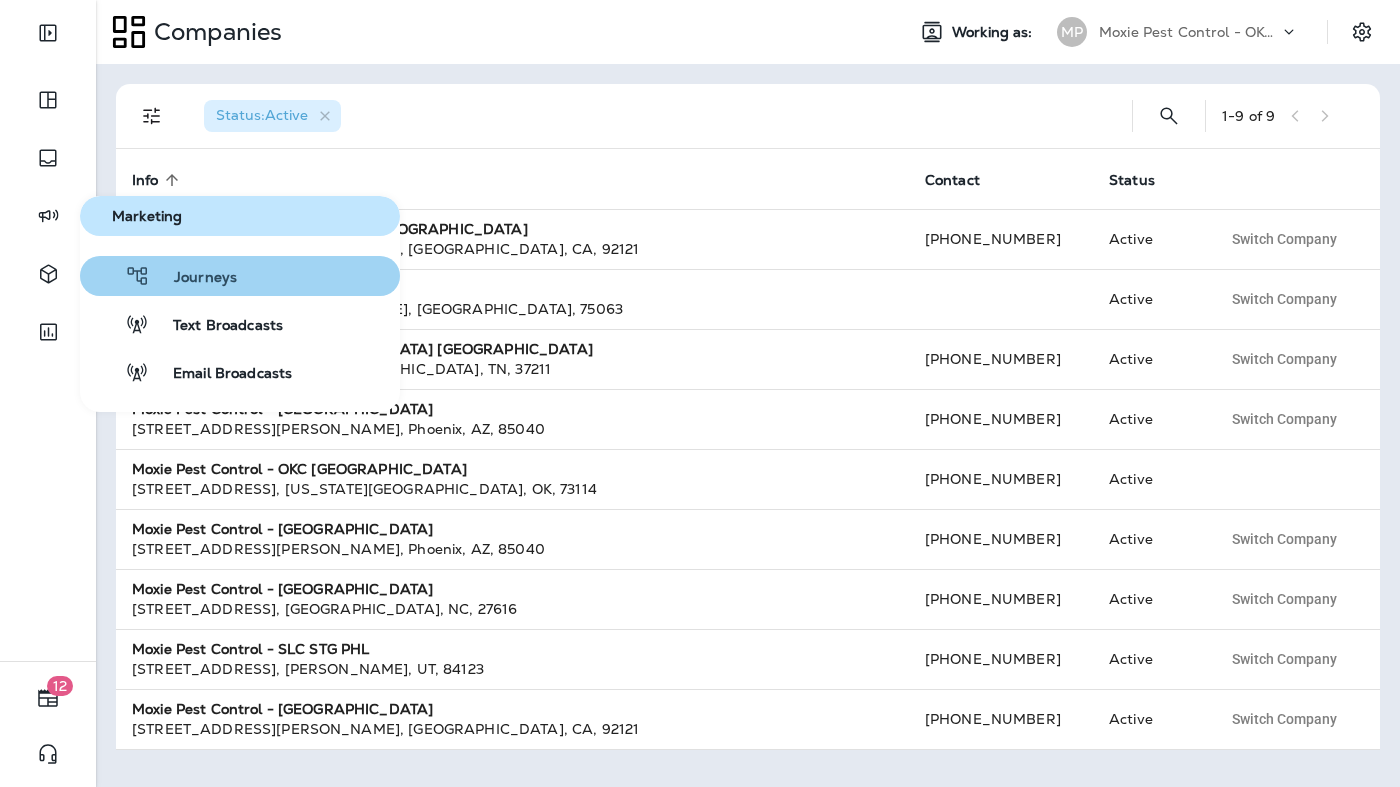 click on "Journeys" at bounding box center [193, 278] 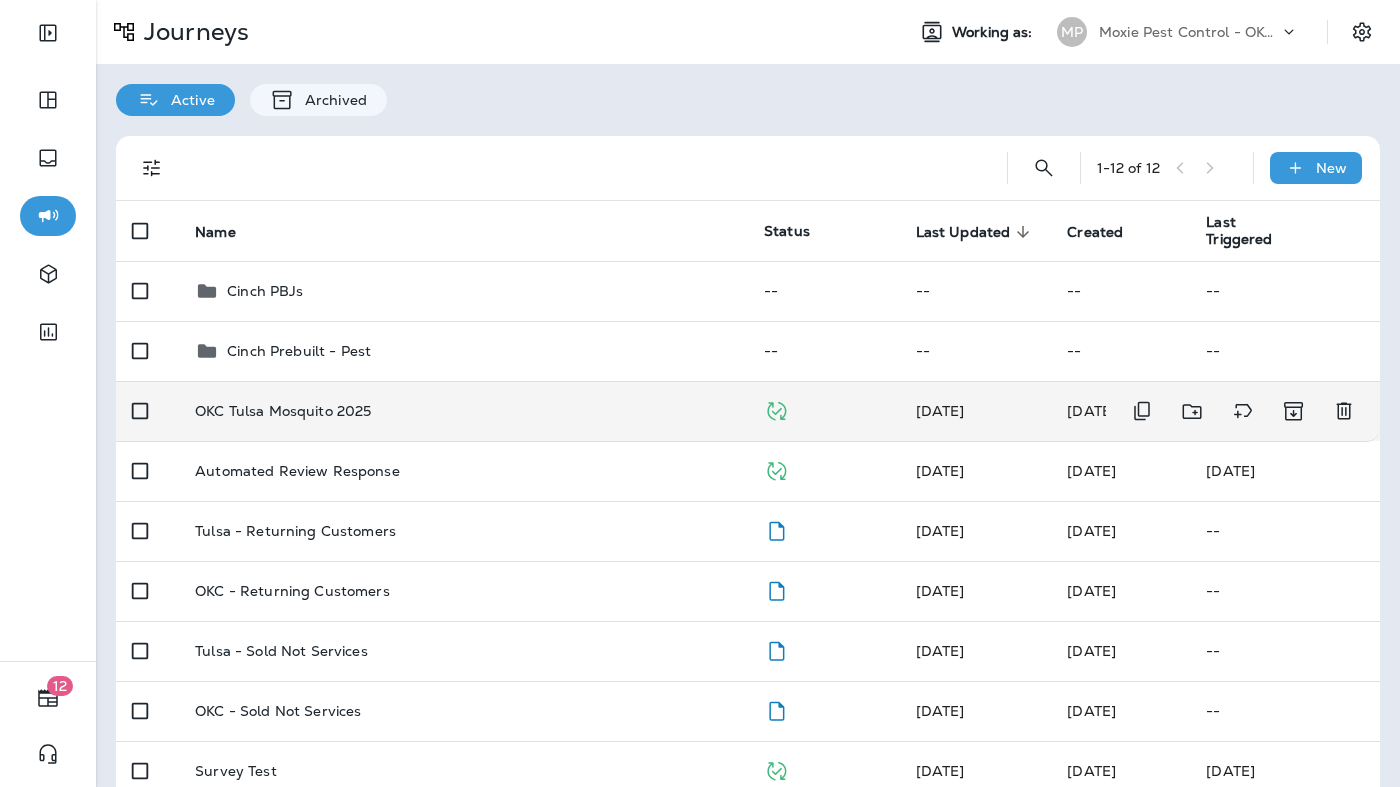 click on "OKC Tulsa Mosquito 2025" at bounding box center (463, 411) 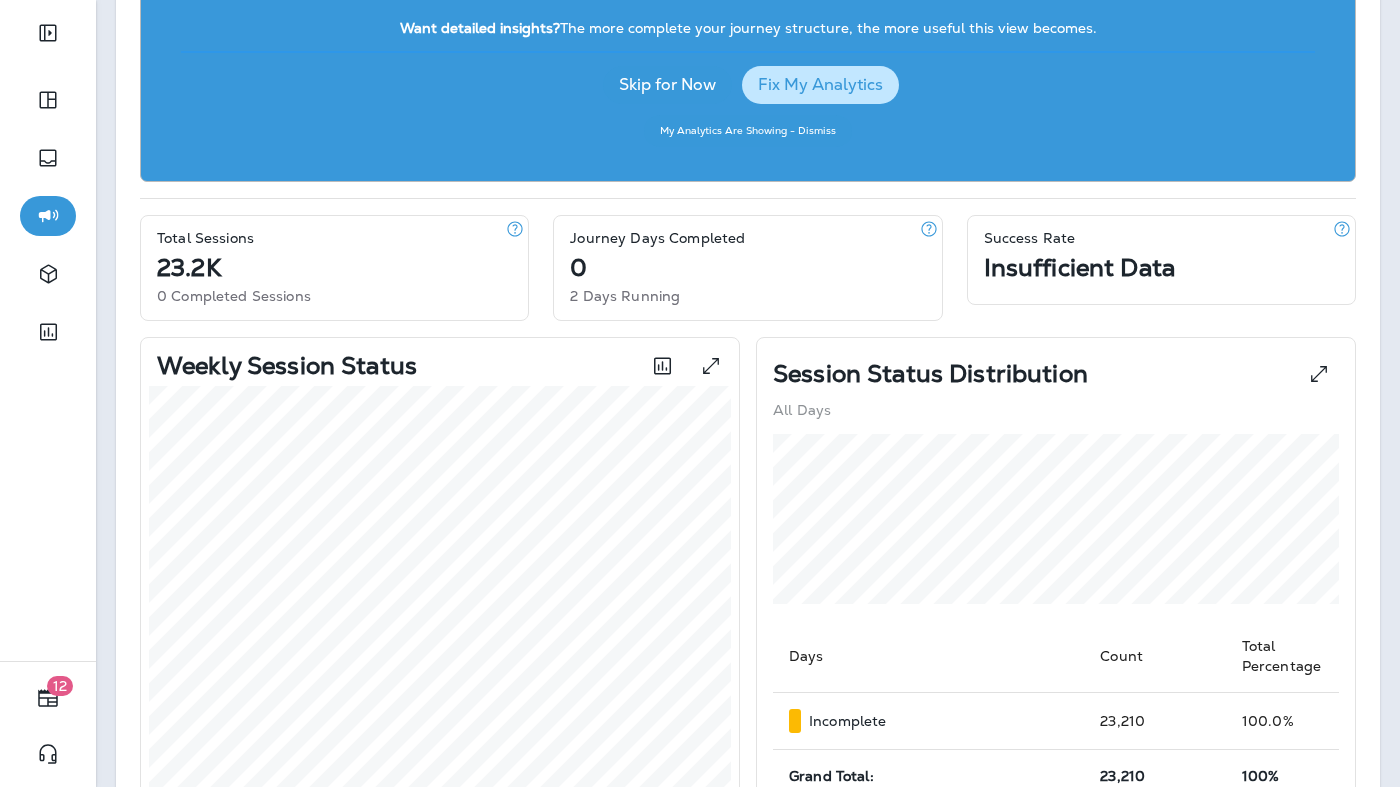 scroll, scrollTop: 364, scrollLeft: 0, axis: vertical 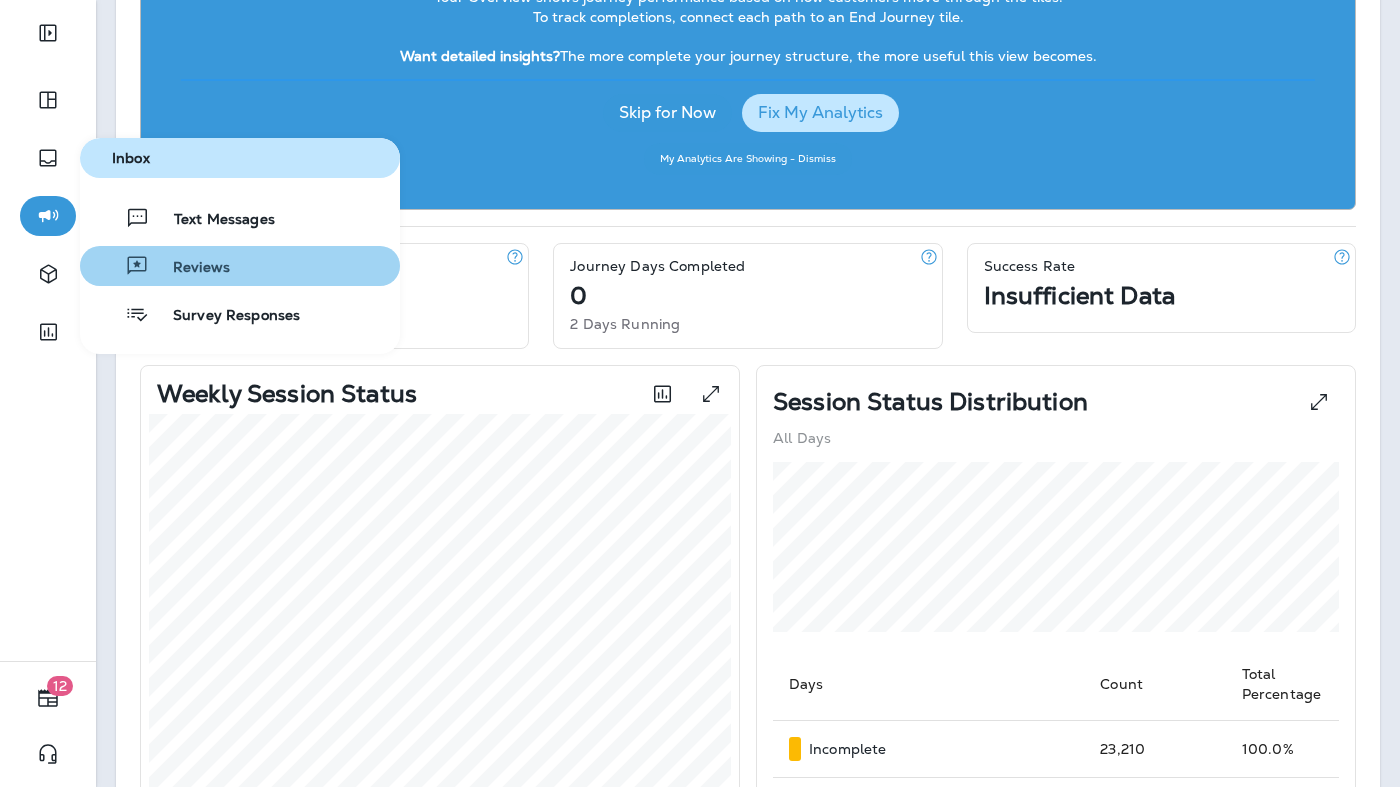 click 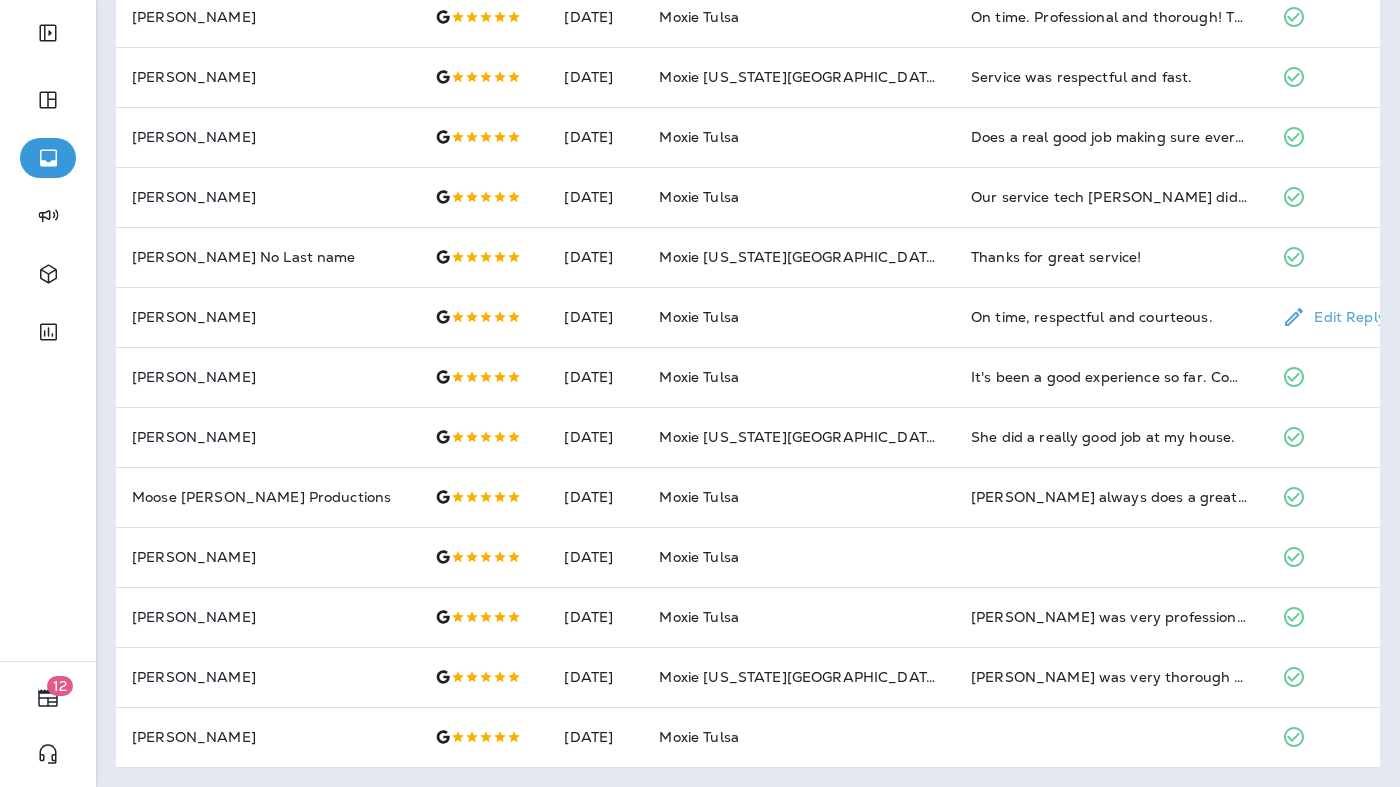scroll, scrollTop: 0, scrollLeft: 0, axis: both 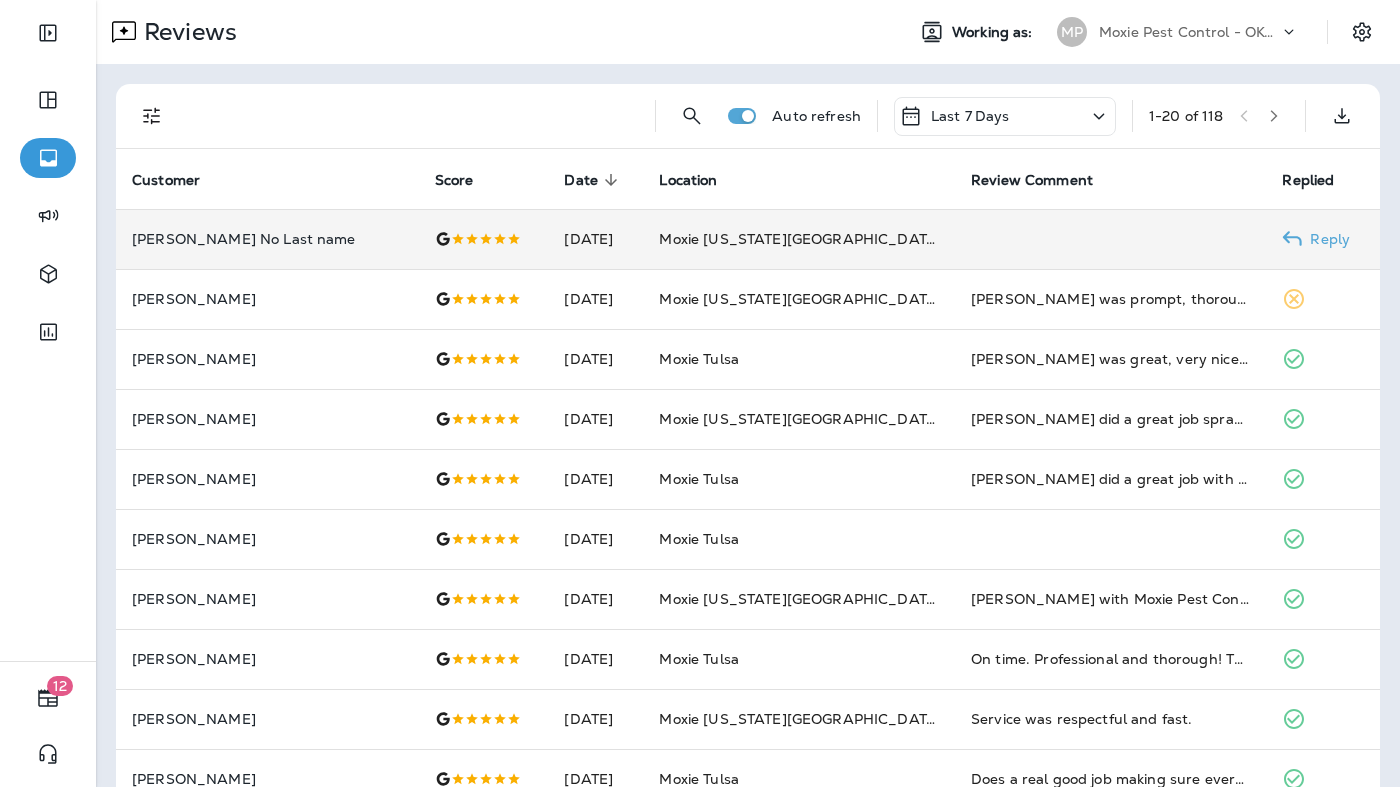 click on "[PERSON_NAME] No Last name" at bounding box center [267, 239] 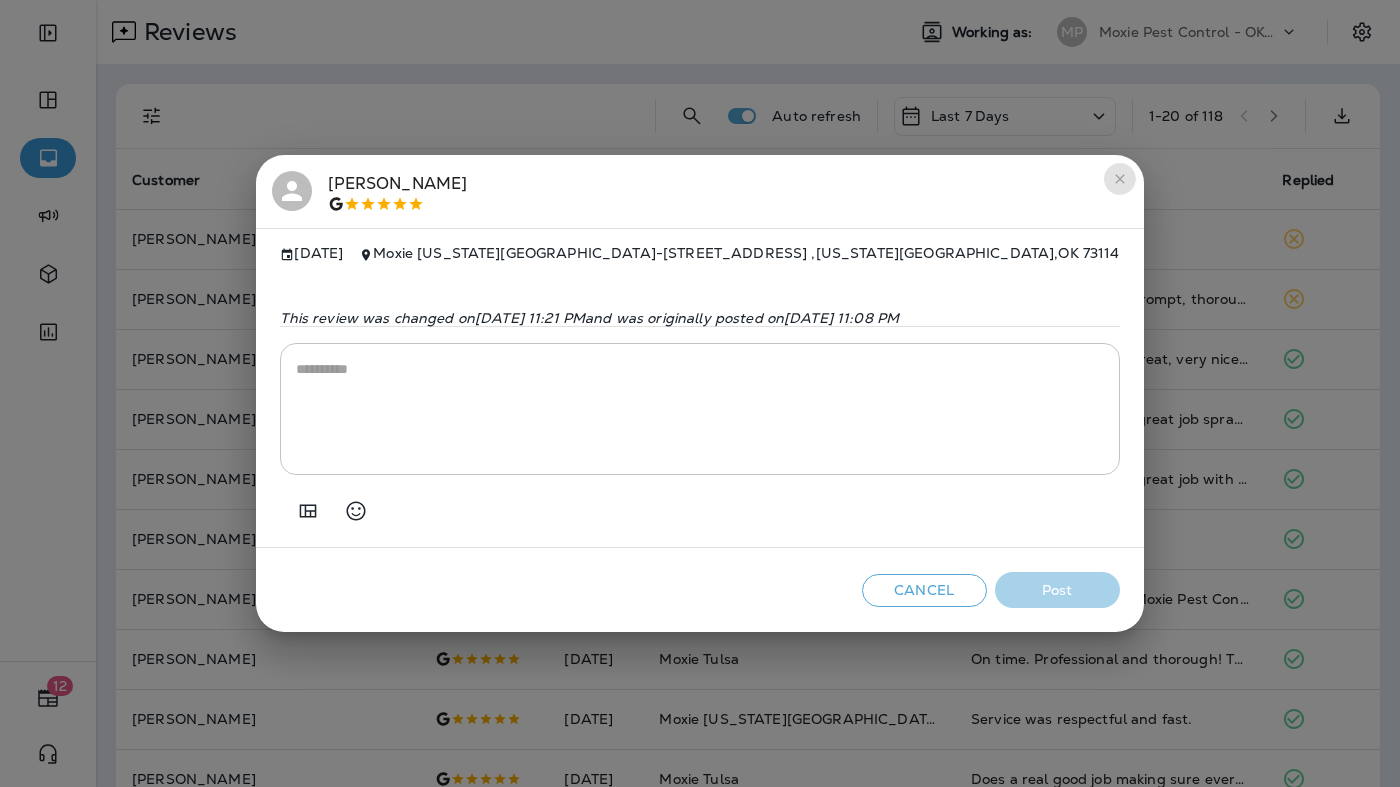 click 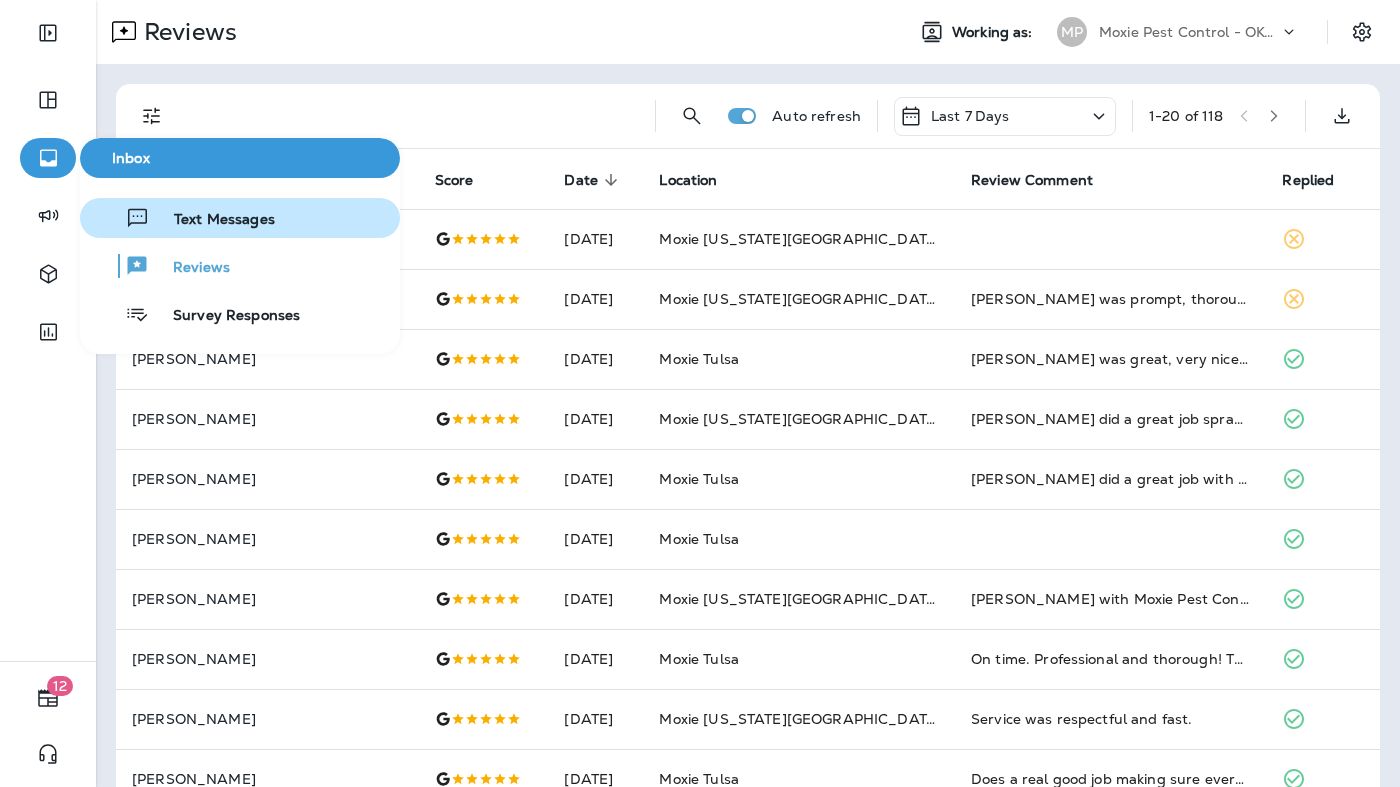click on "Text Messages" at bounding box center [212, 220] 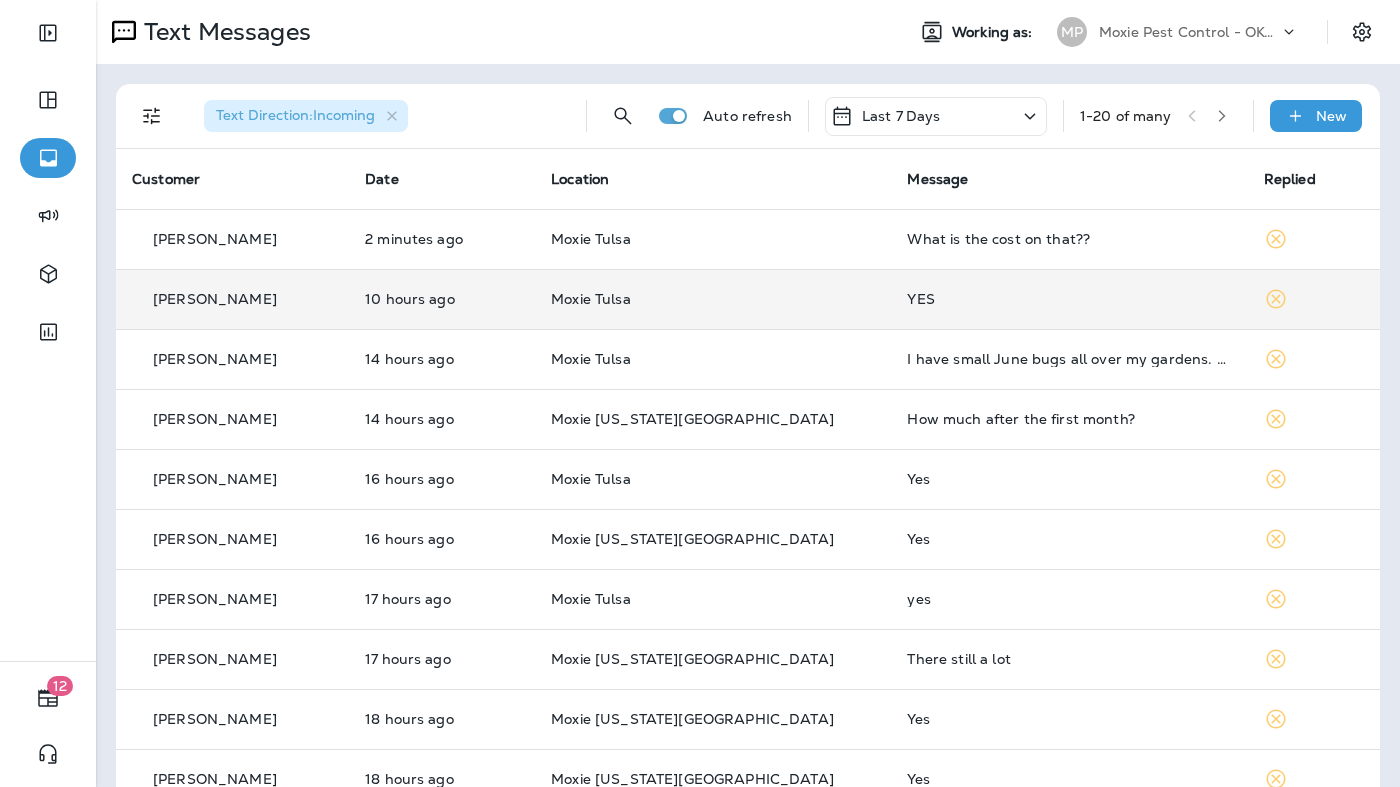 click on "Moxie Tulsa" at bounding box center (713, 299) 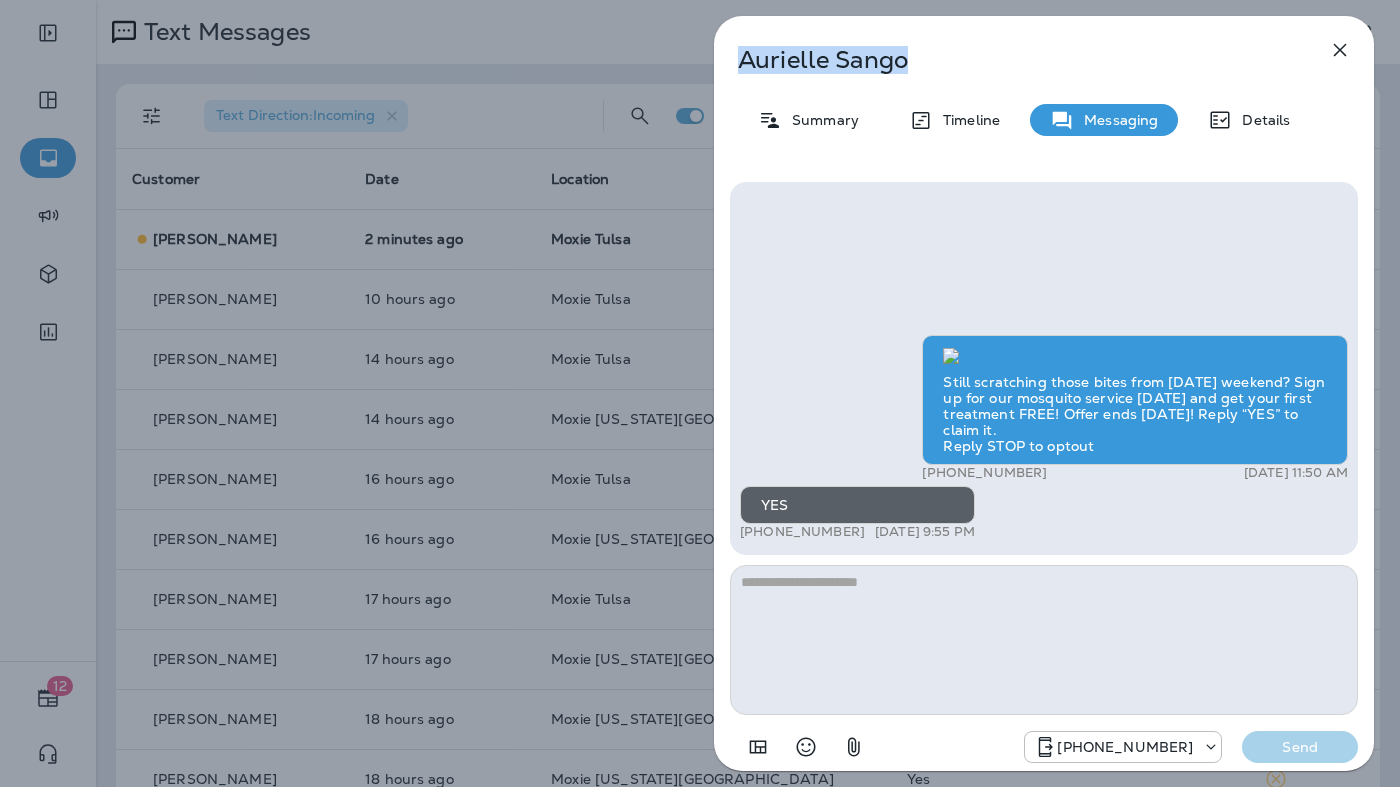 drag, startPoint x: 917, startPoint y: 62, endPoint x: 727, endPoint y: 62, distance: 190 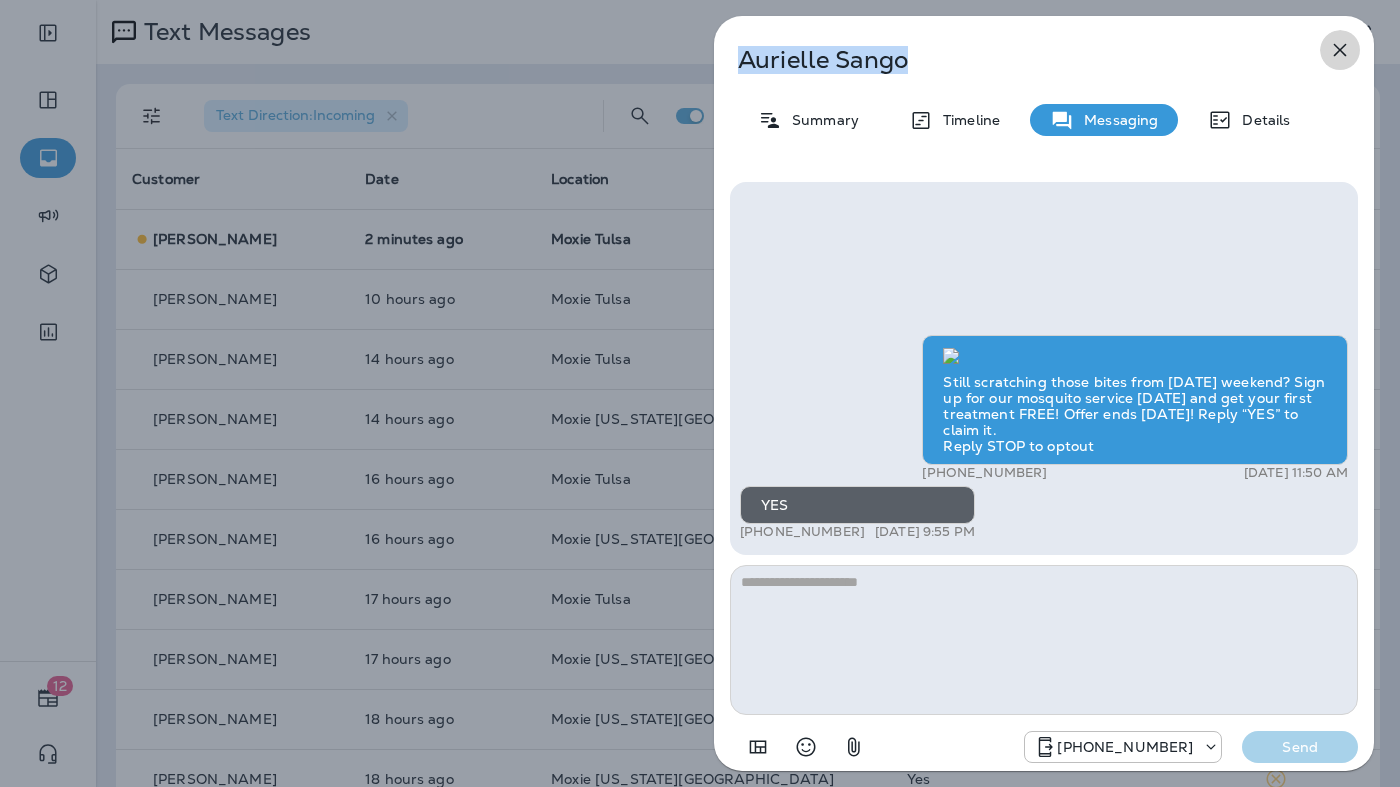 click 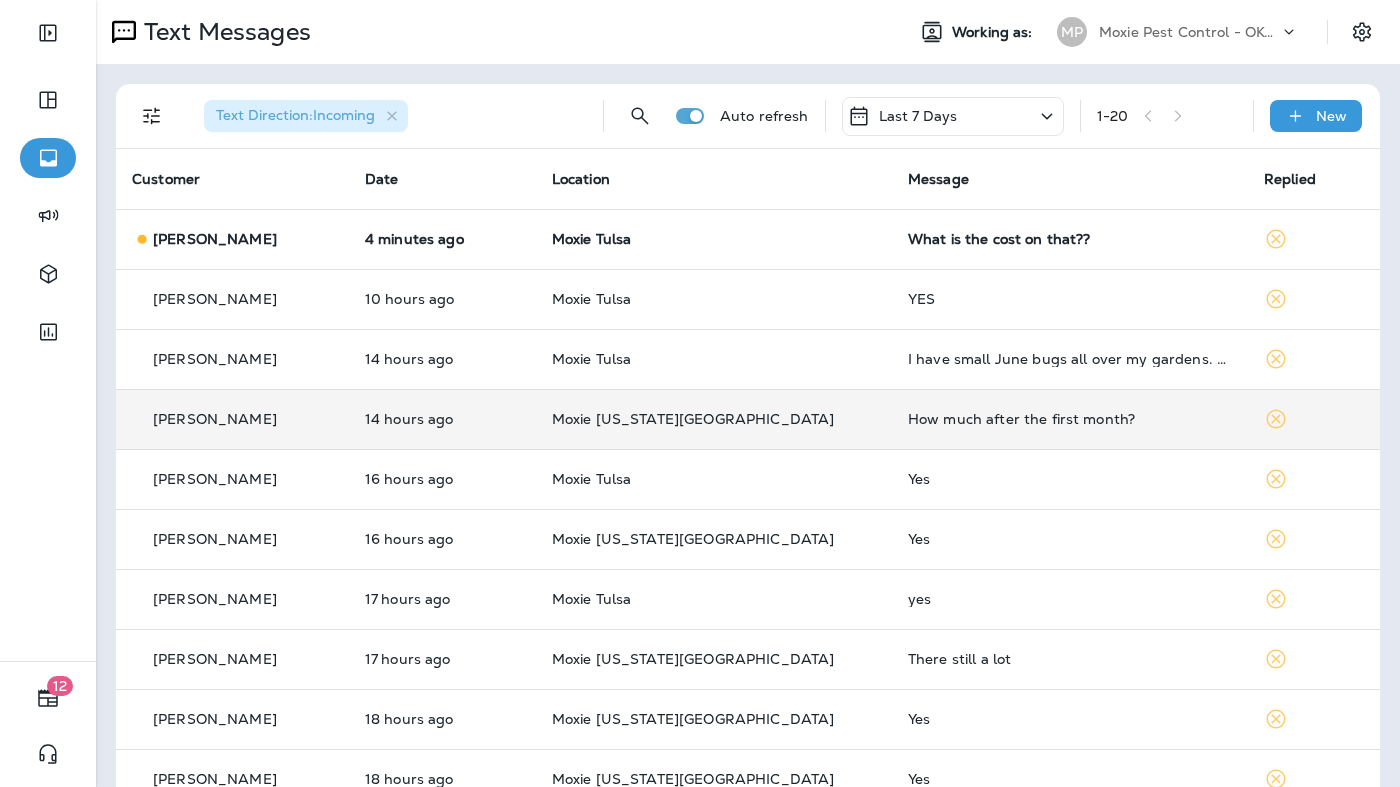 click on "[PERSON_NAME]" at bounding box center (232, 419) 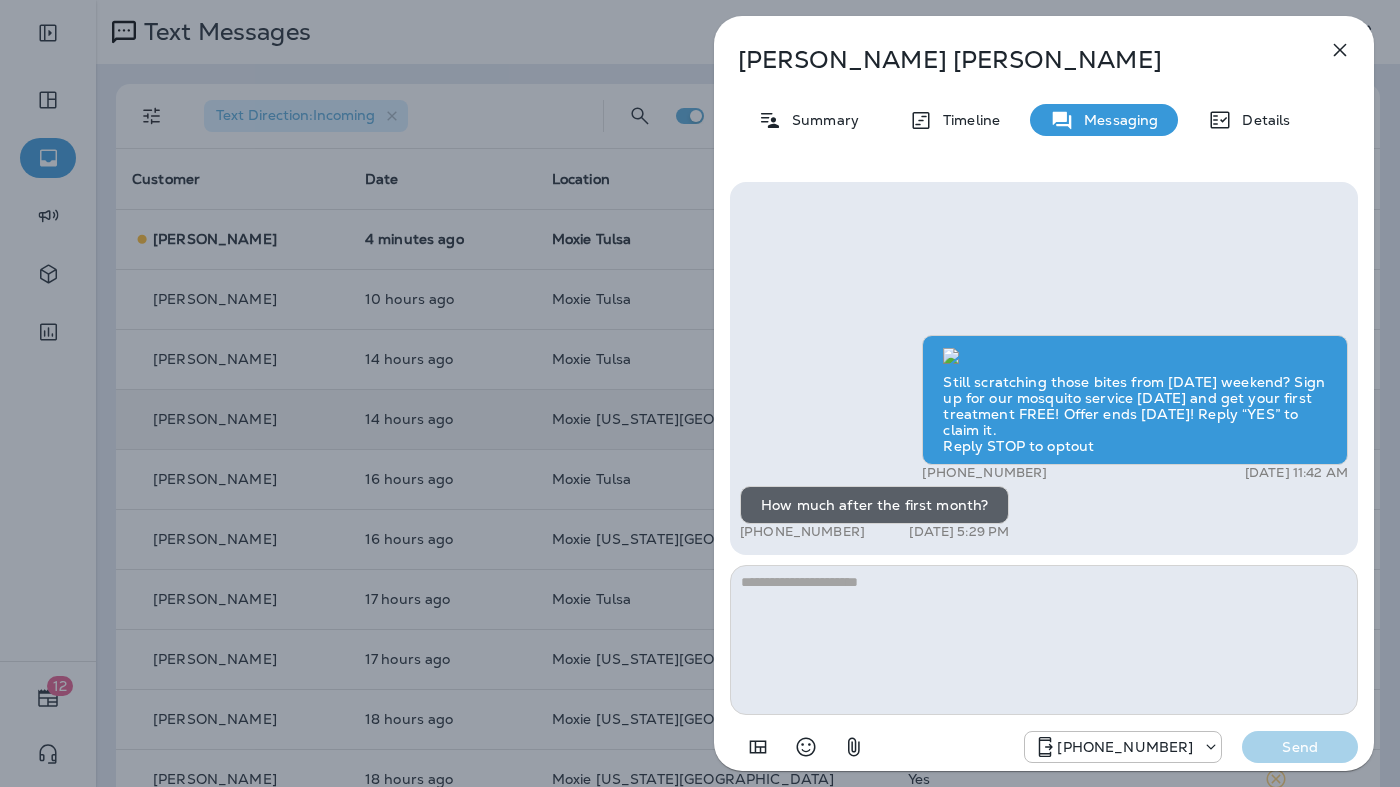 click on "Summary" at bounding box center (808, 120) 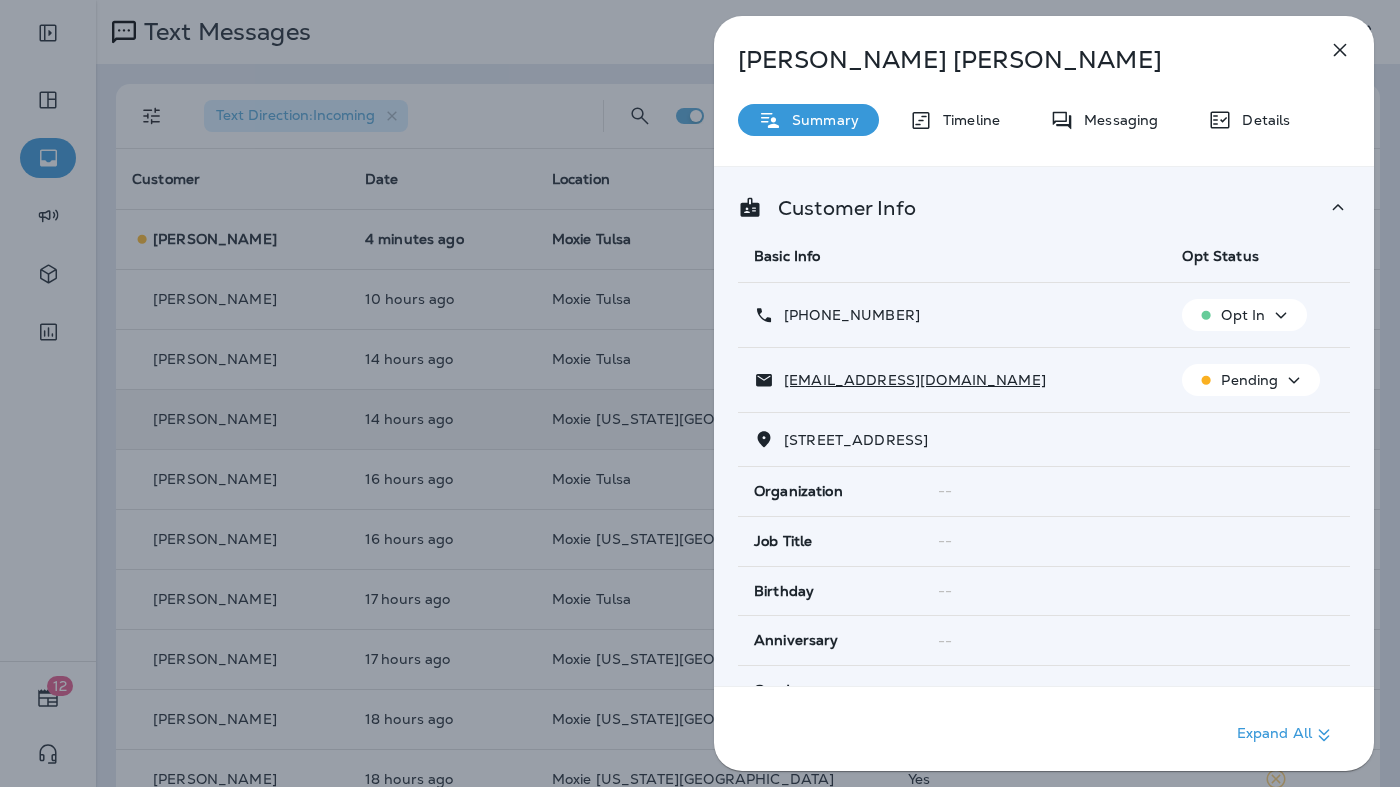 drag, startPoint x: 943, startPoint y: 441, endPoint x: 787, endPoint y: 444, distance: 156.02884 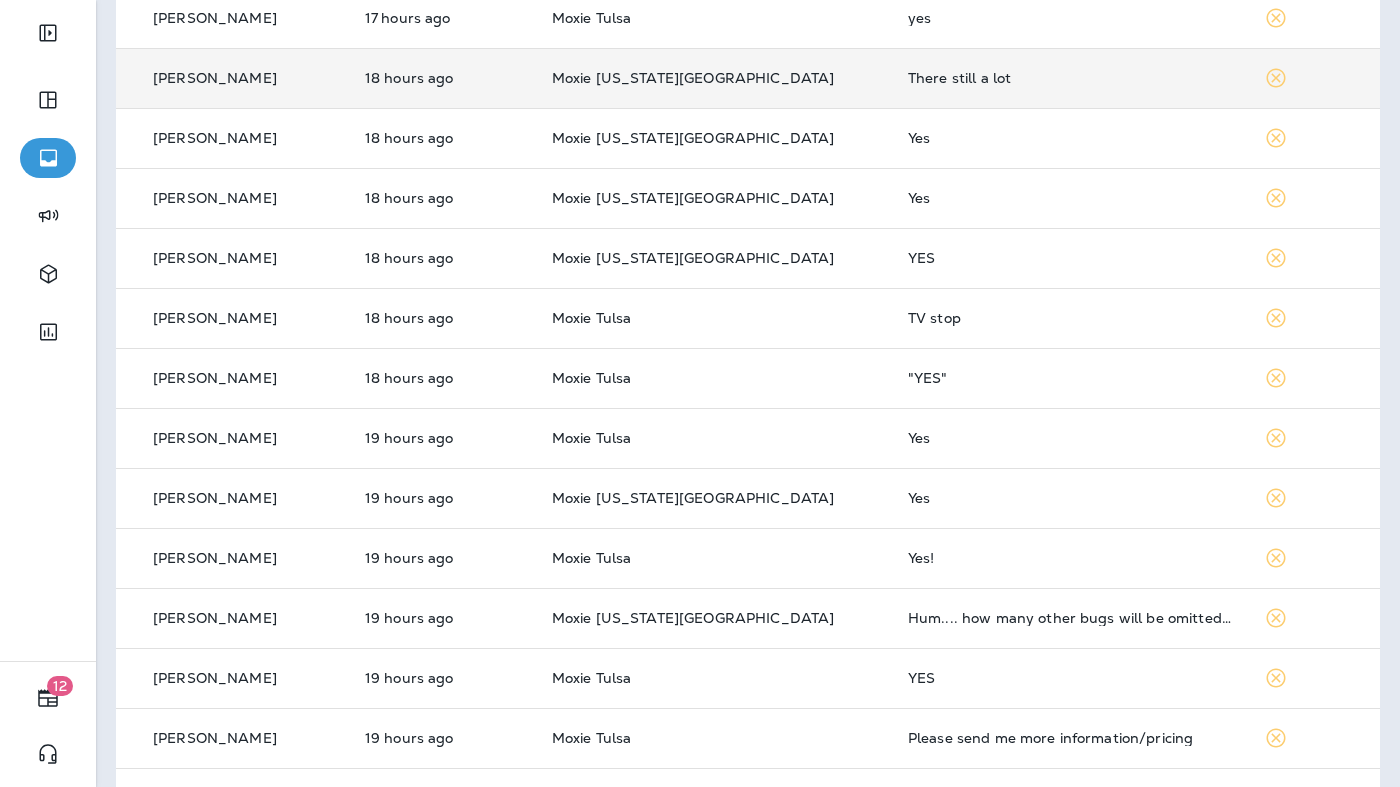 scroll, scrollTop: 595, scrollLeft: 0, axis: vertical 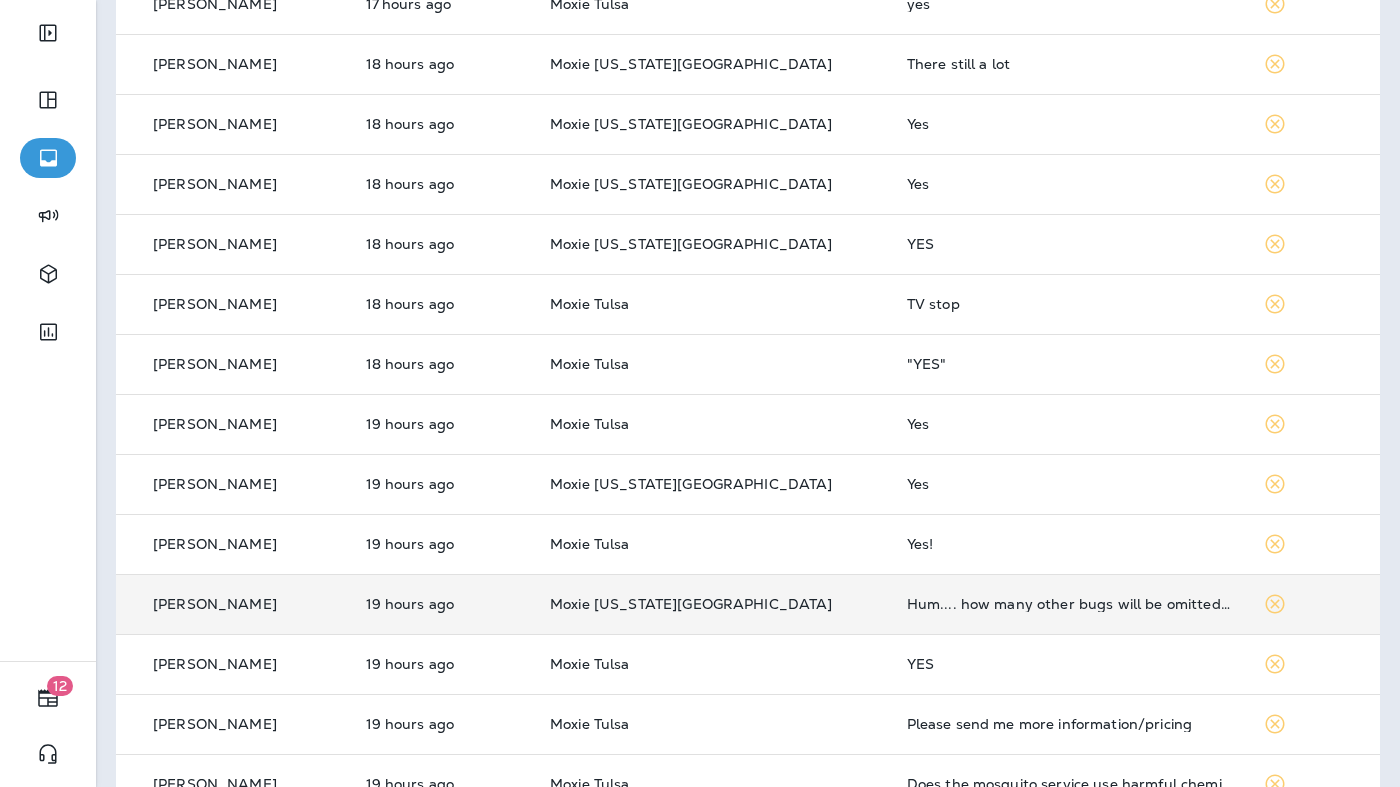 click on "Hum.... how many other bugs will be omitted from the "BUG" list ??? 🤮👀" at bounding box center [1069, 604] 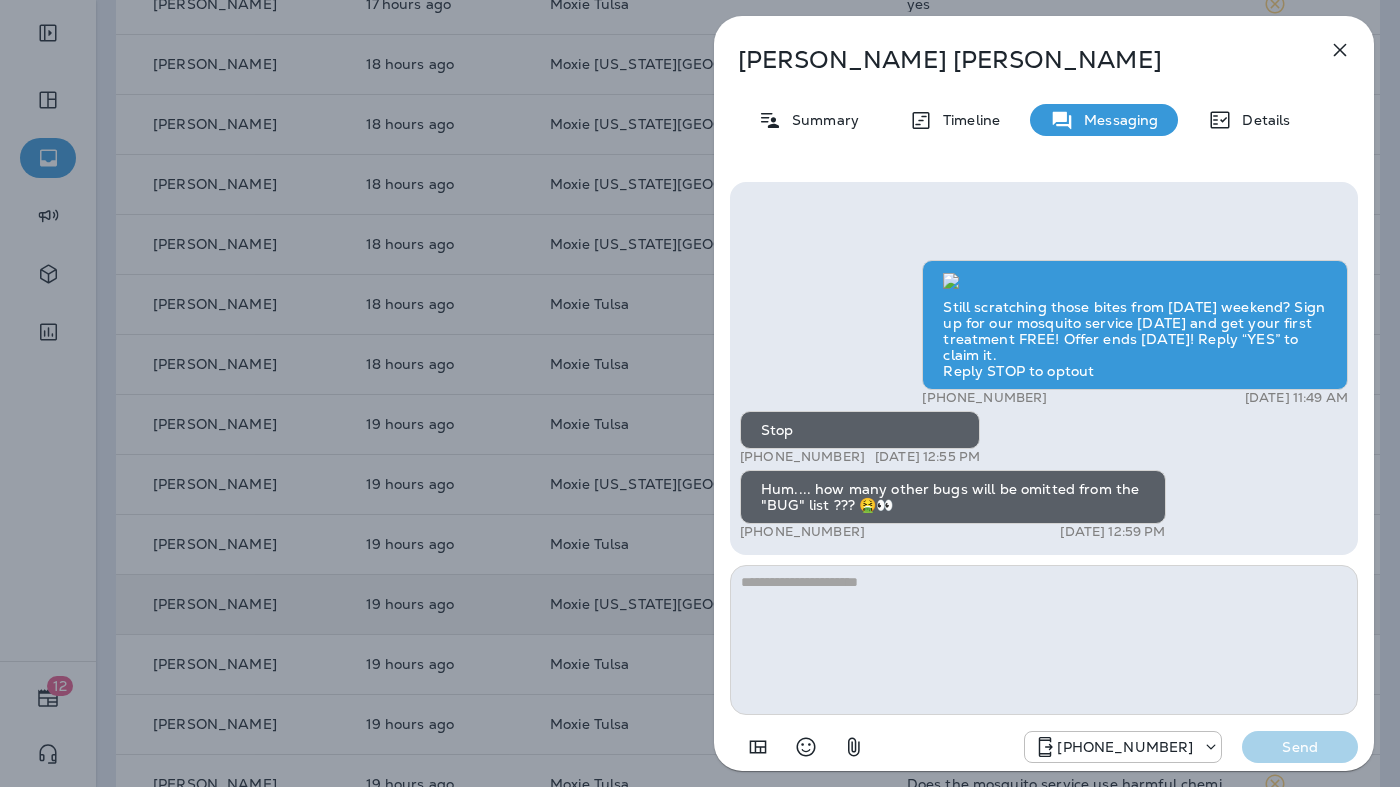 click 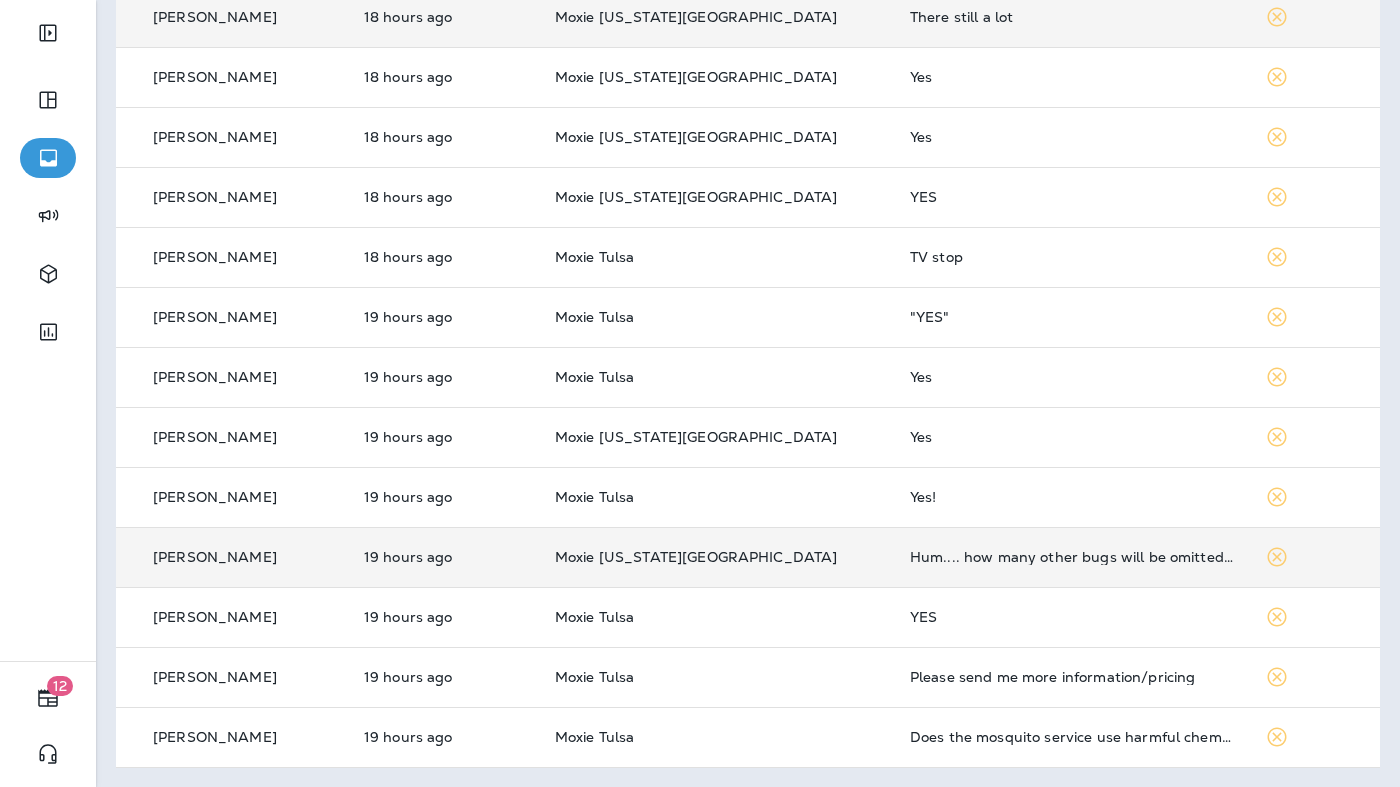 scroll, scrollTop: 0, scrollLeft: 0, axis: both 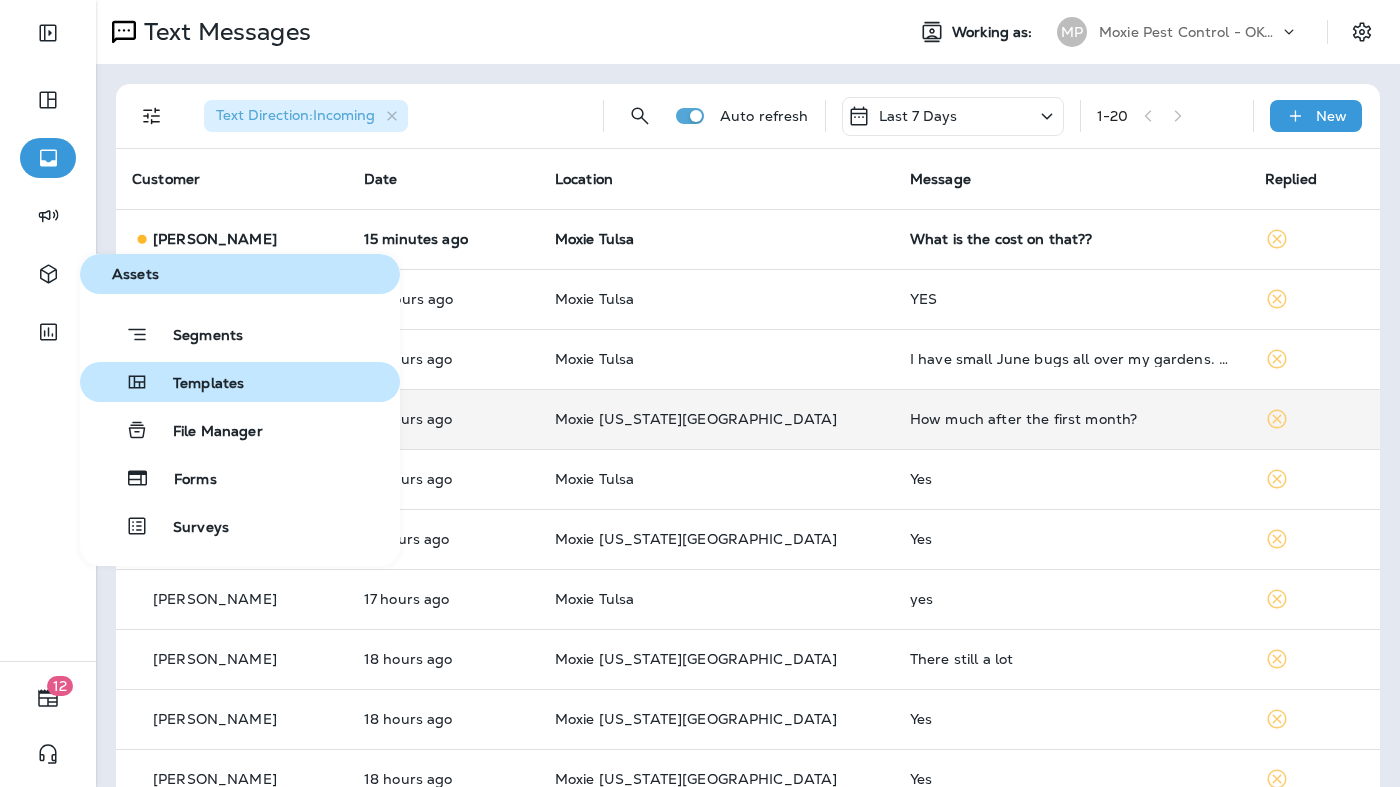 click on "Templates" at bounding box center [240, 382] 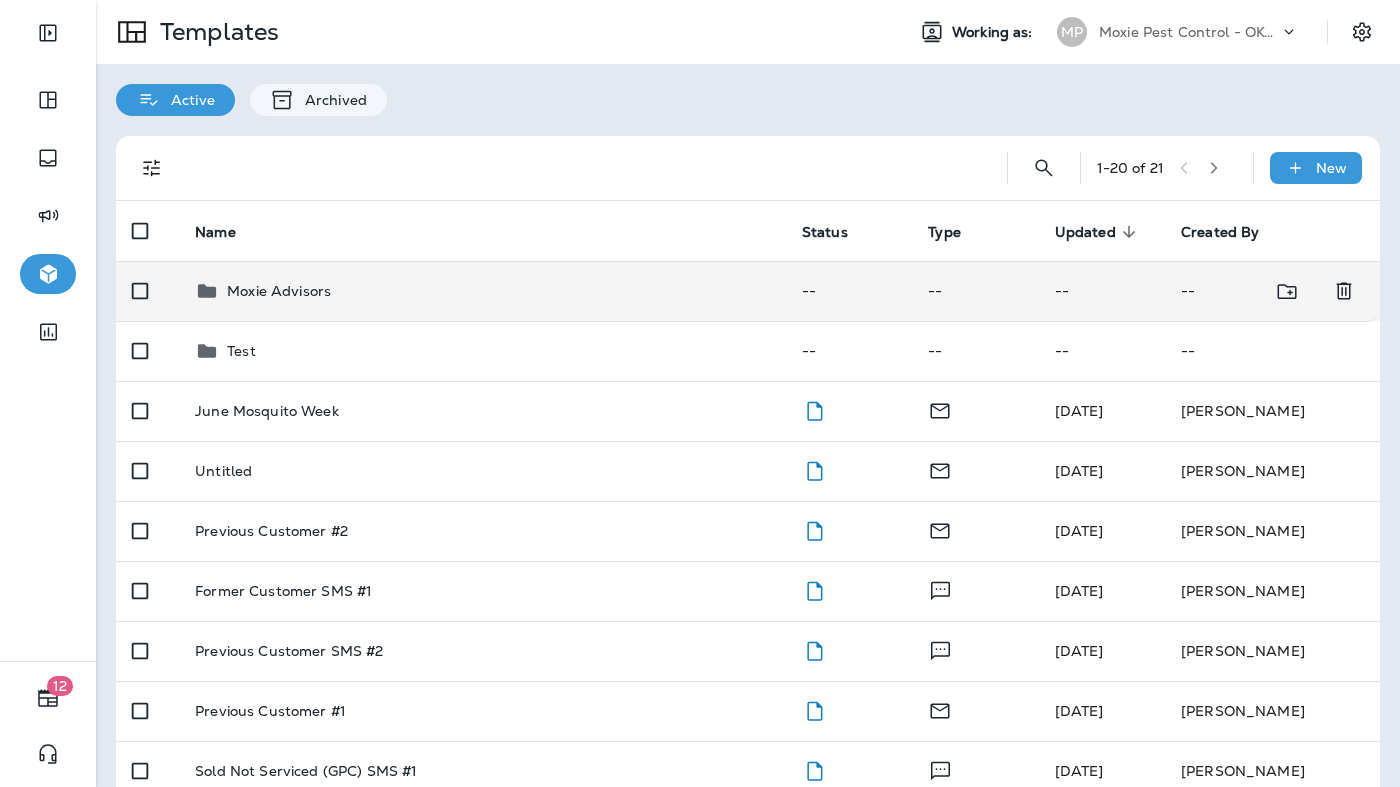 click on "Moxie Advisors" at bounding box center [482, 291] 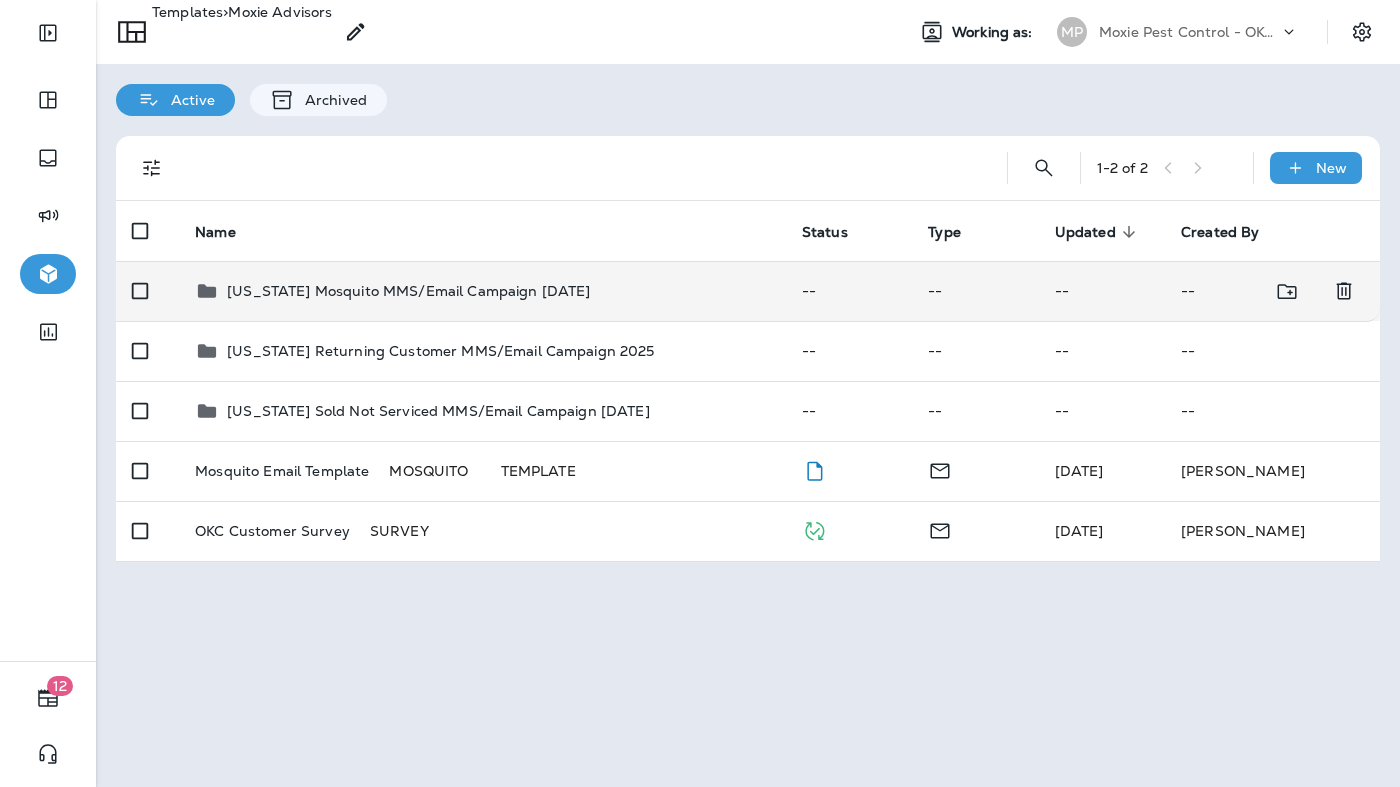 click on "[US_STATE] Mosquito MMS/Email Campaign [DATE]" at bounding box center [408, 291] 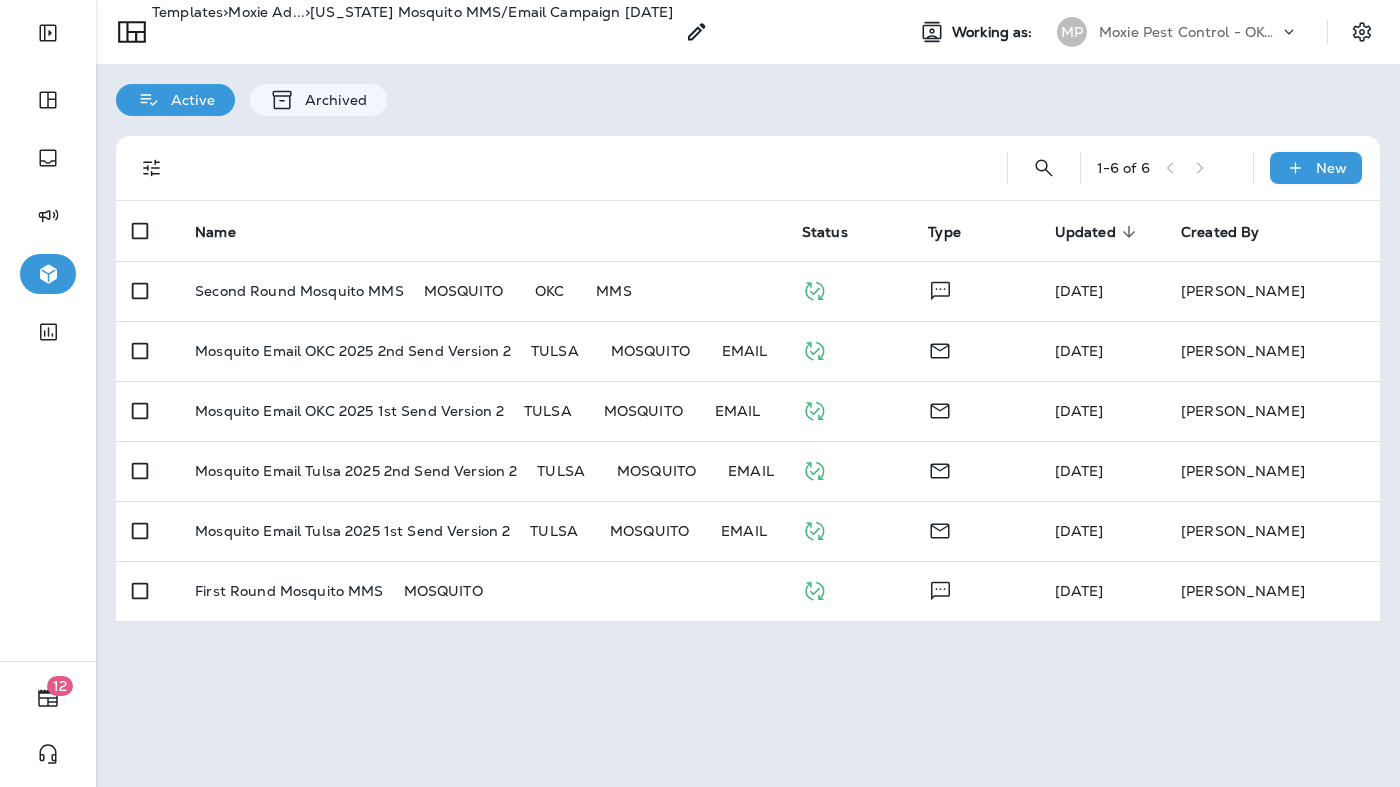 click on "Moxie Pest Control - OKC [GEOGRAPHIC_DATA]" at bounding box center (1189, 32) 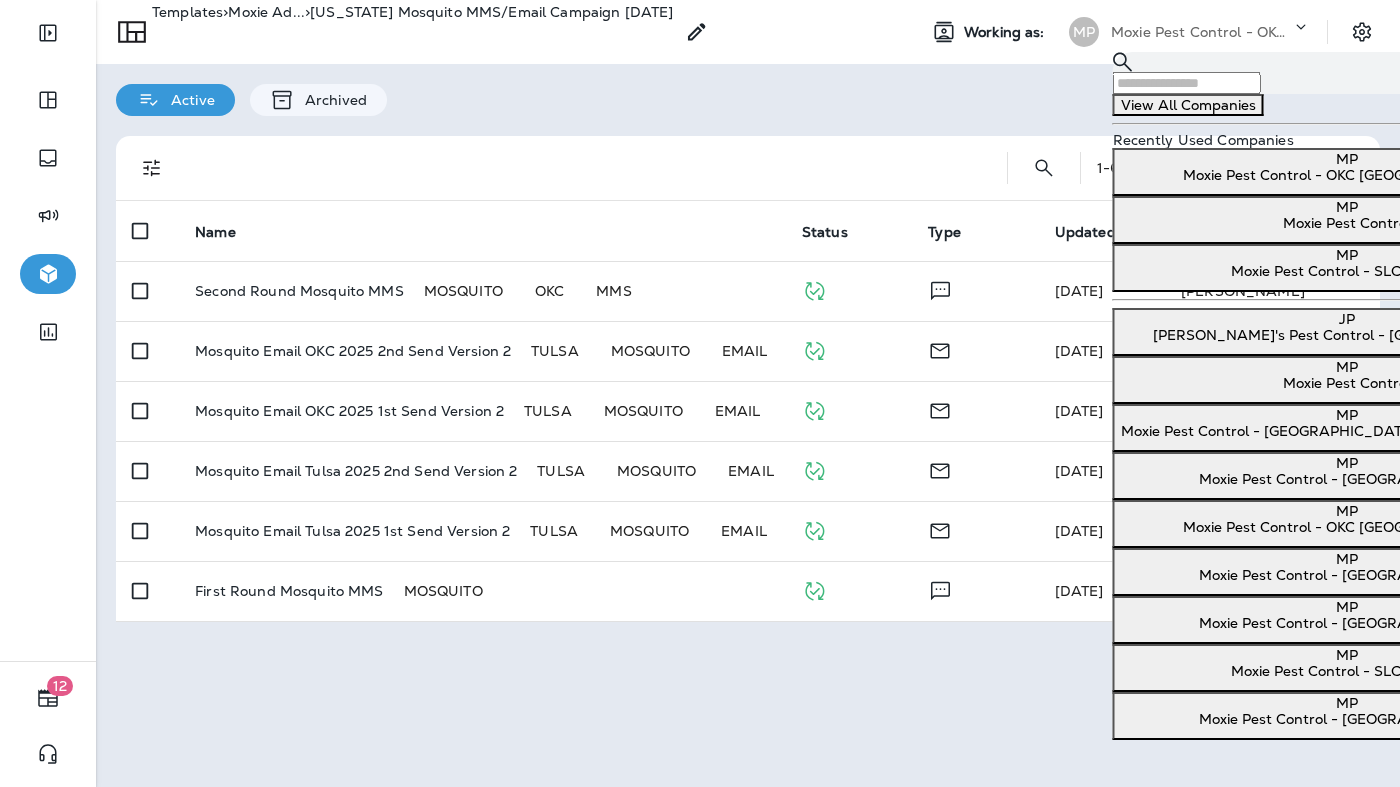 scroll, scrollTop: 83, scrollLeft: 0, axis: vertical 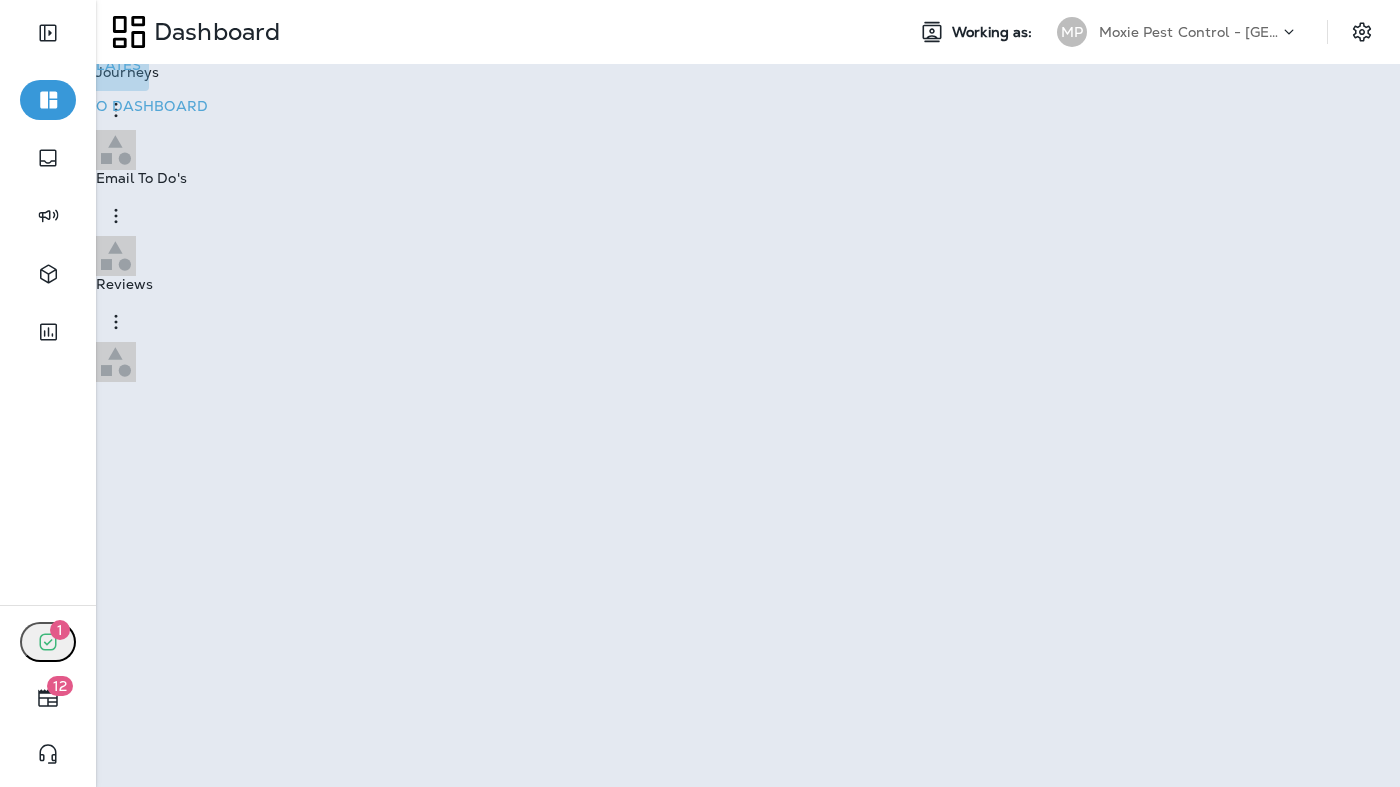 click on "Go to Templates" at bounding box center (74, 65) 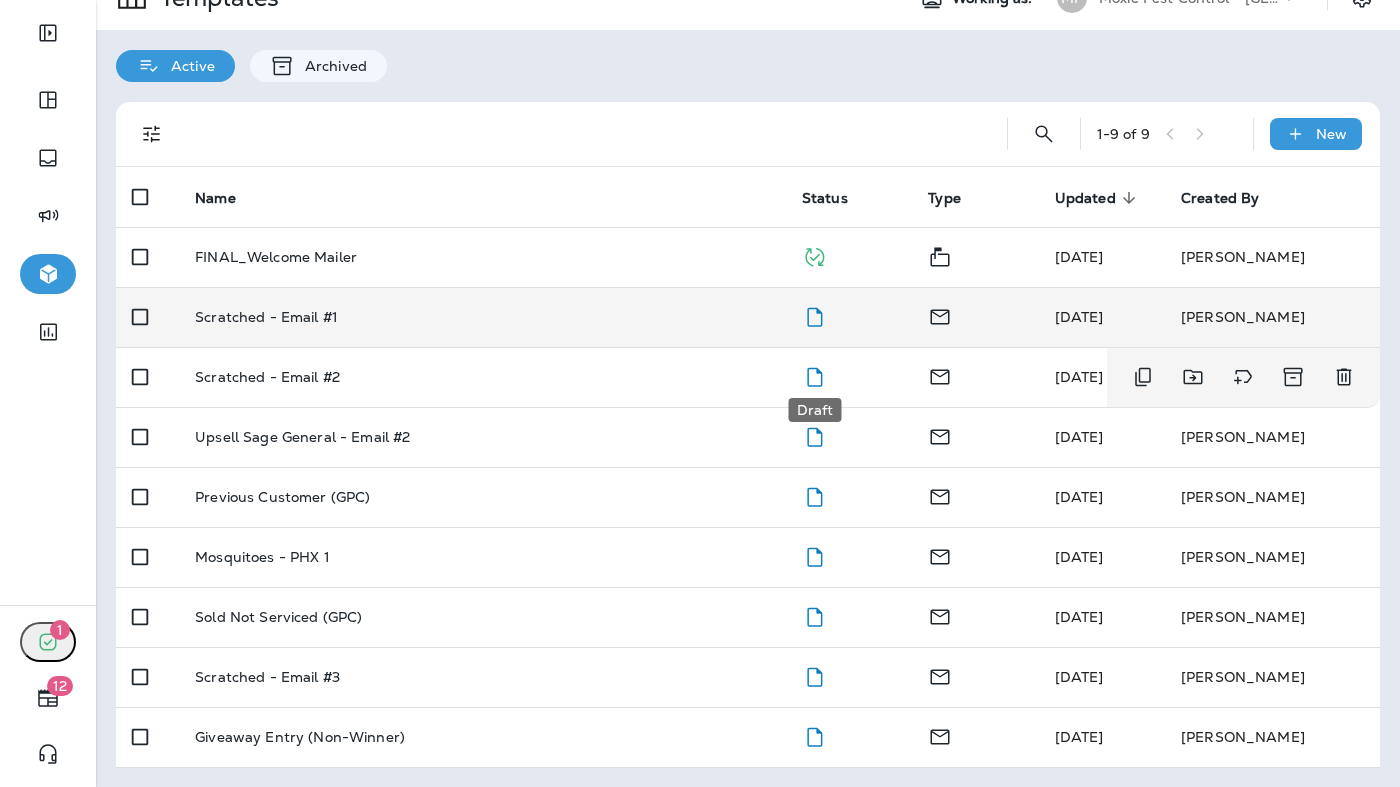 scroll, scrollTop: 0, scrollLeft: 0, axis: both 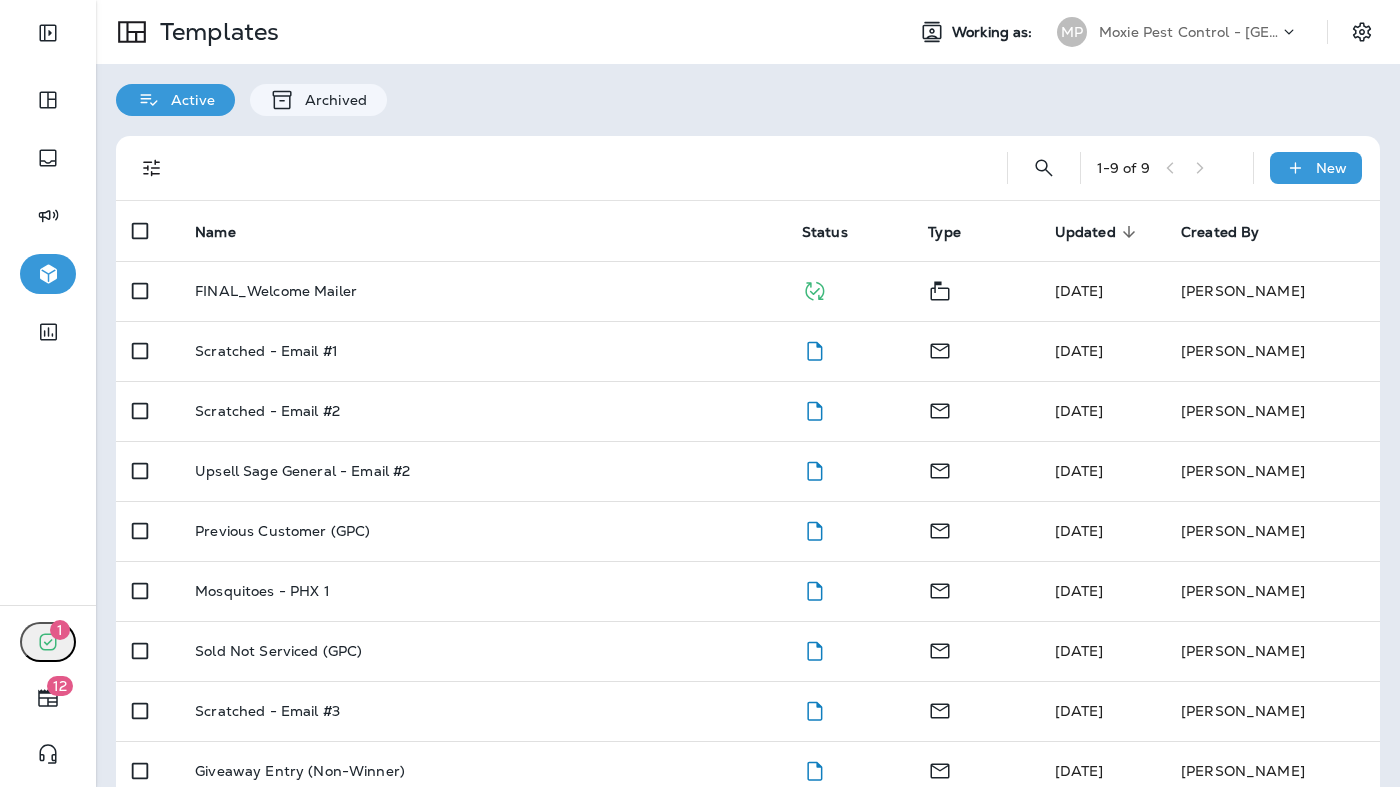 click on "Moxie Pest Control - [GEOGRAPHIC_DATA]" at bounding box center (1189, 32) 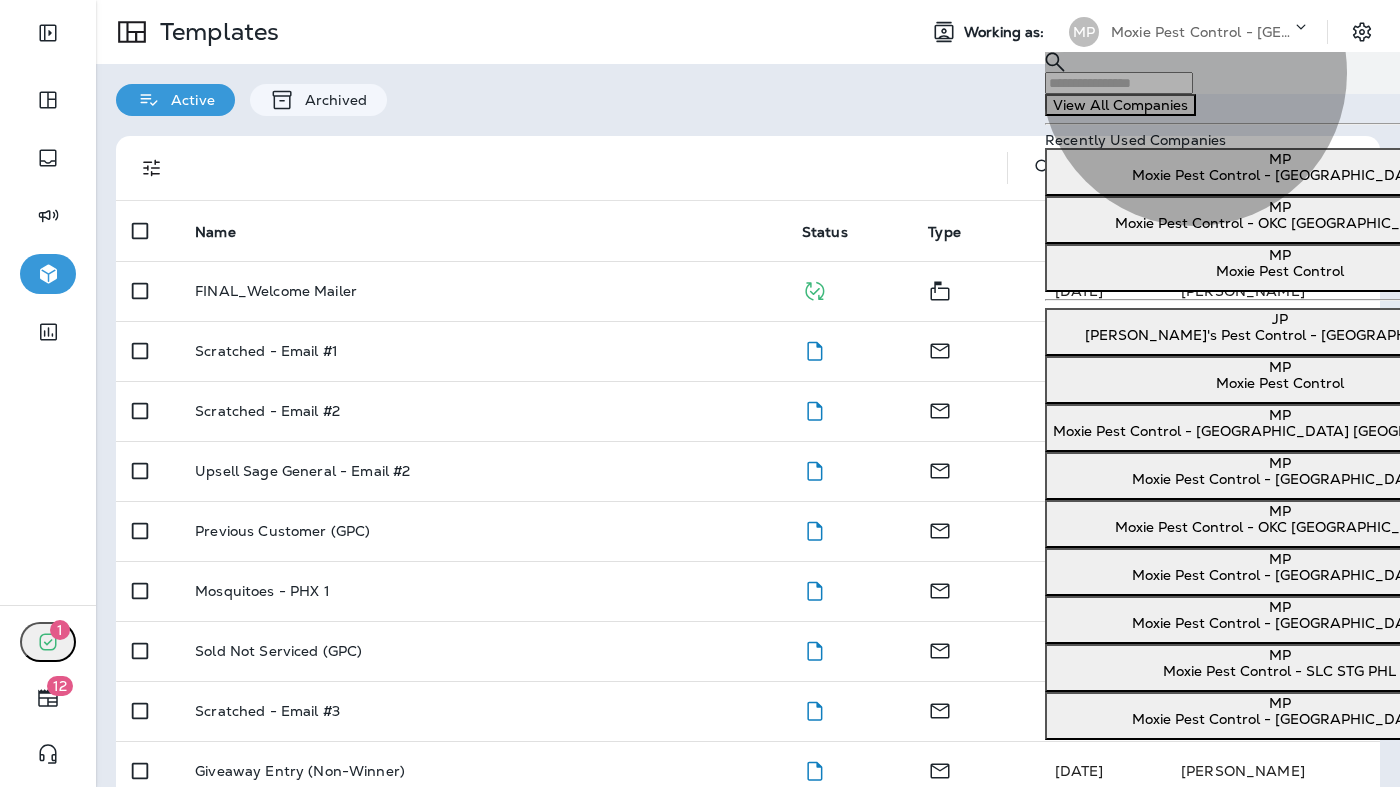 click on "Moxie Pest Control - OKC [GEOGRAPHIC_DATA]" at bounding box center (1279, 223) 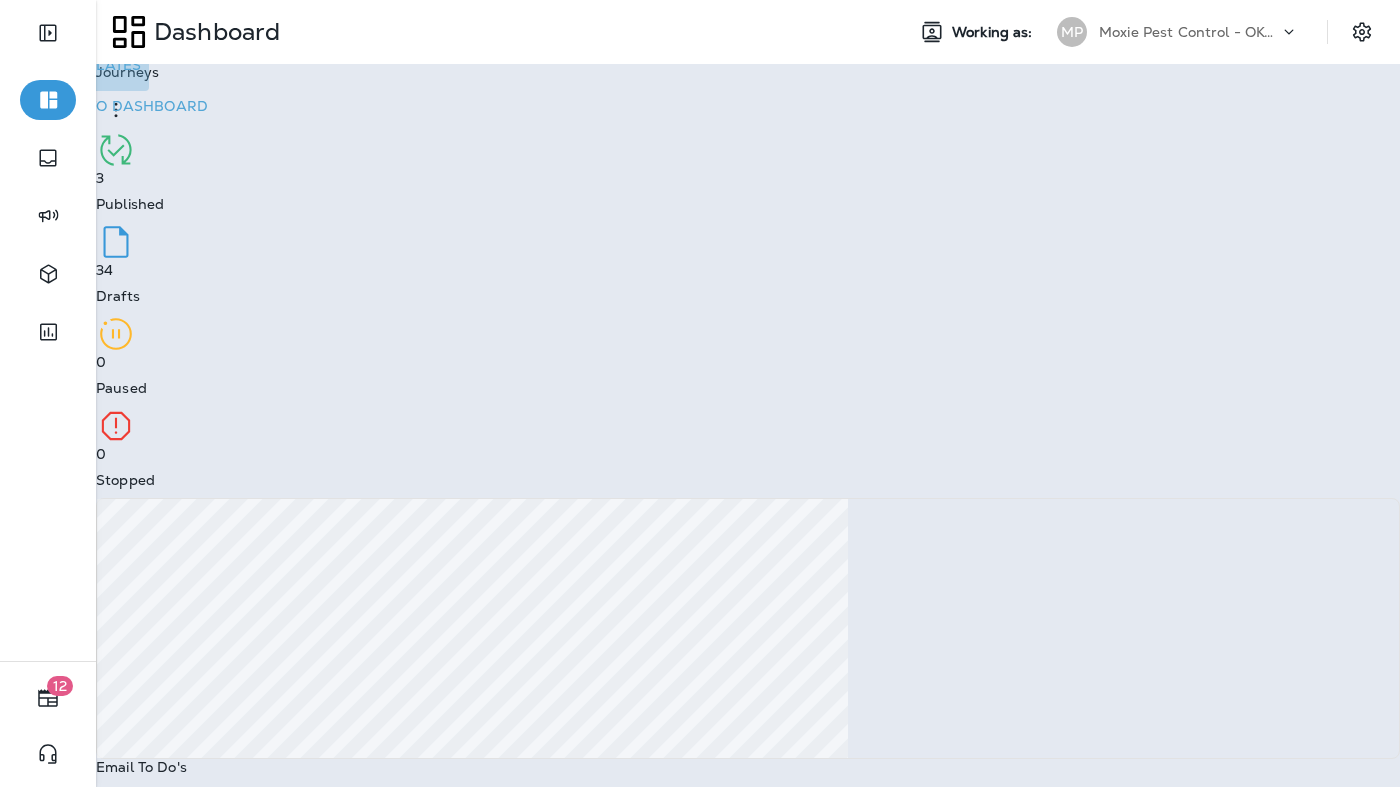 click on "Go to Templates" at bounding box center (74, 65) 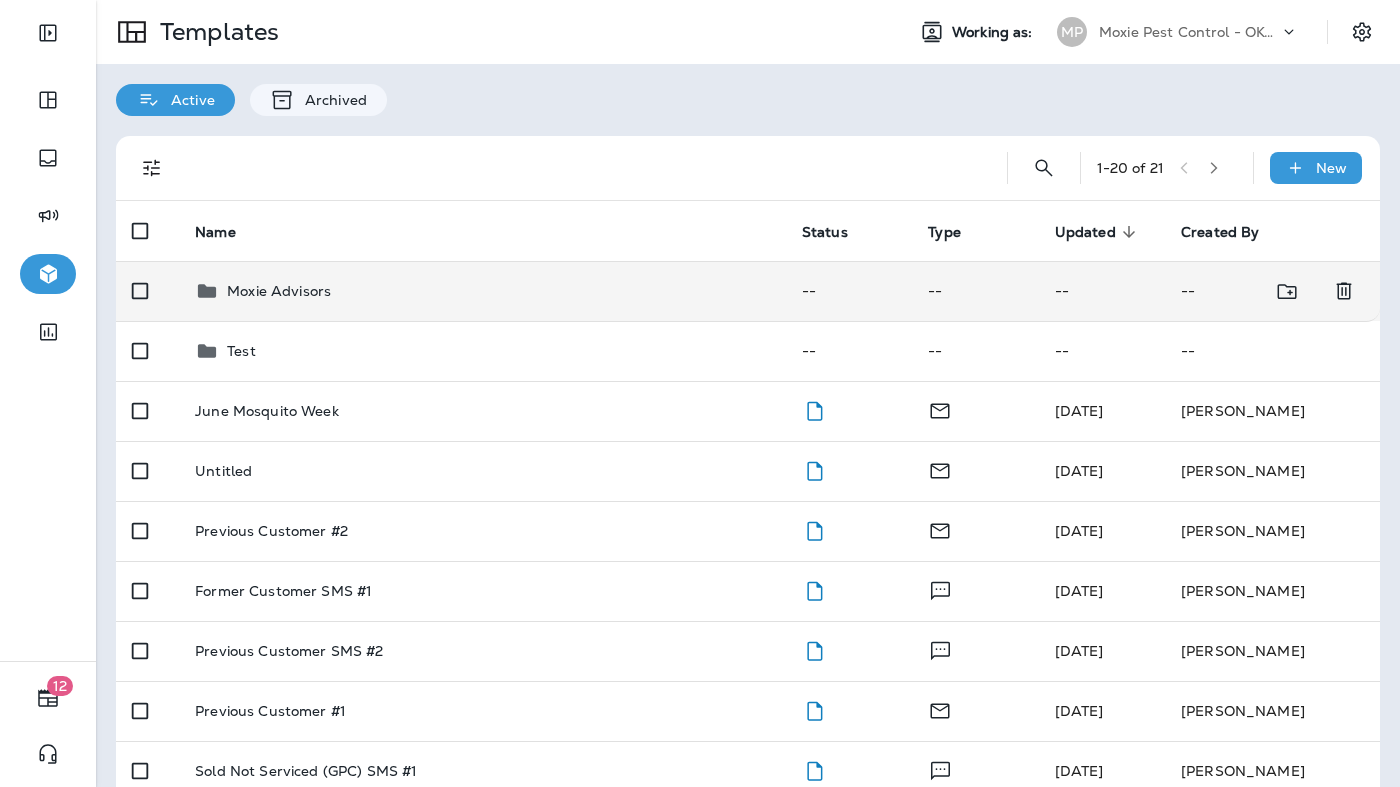 click on "Moxie Advisors" at bounding box center [279, 291] 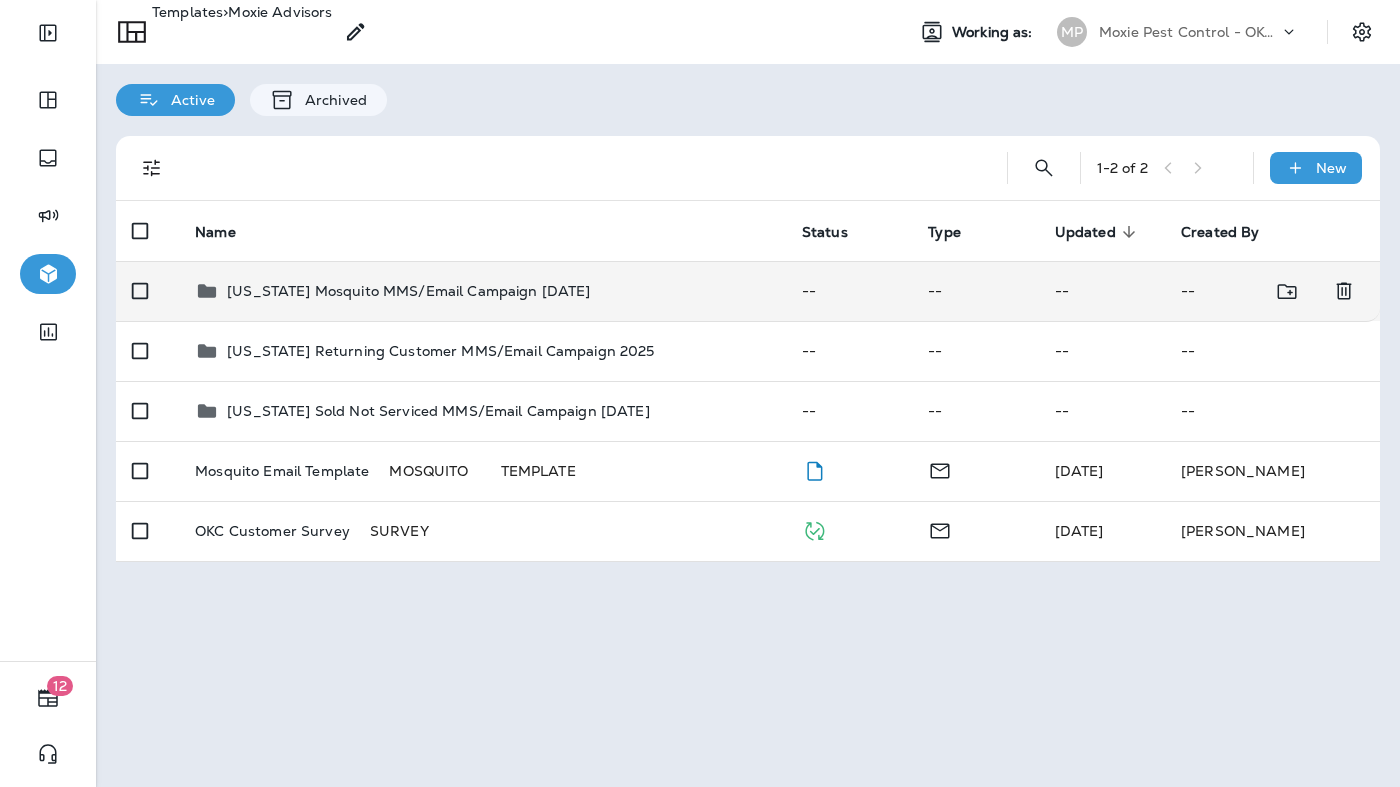 click on "[US_STATE] Mosquito MMS/Email Campaign [DATE]" at bounding box center [408, 291] 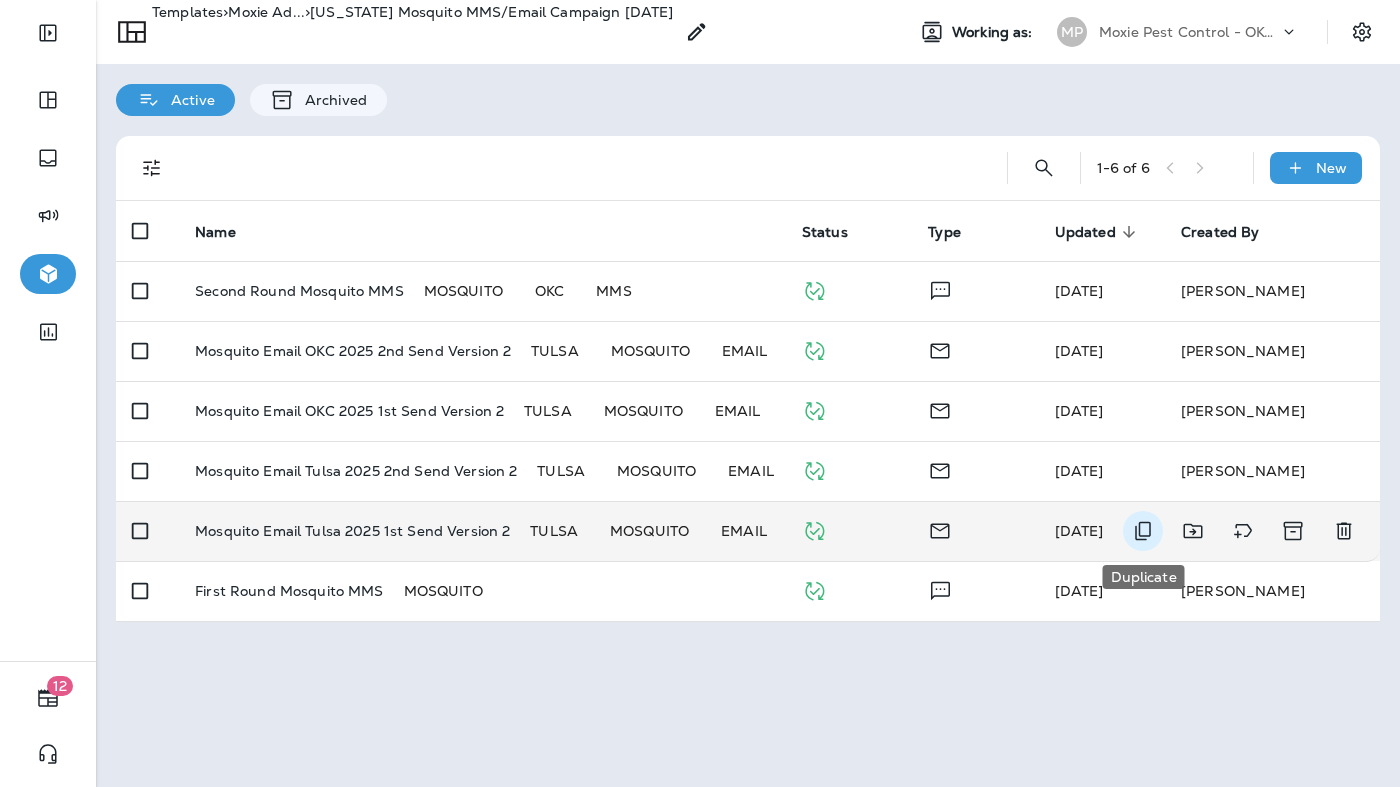 click 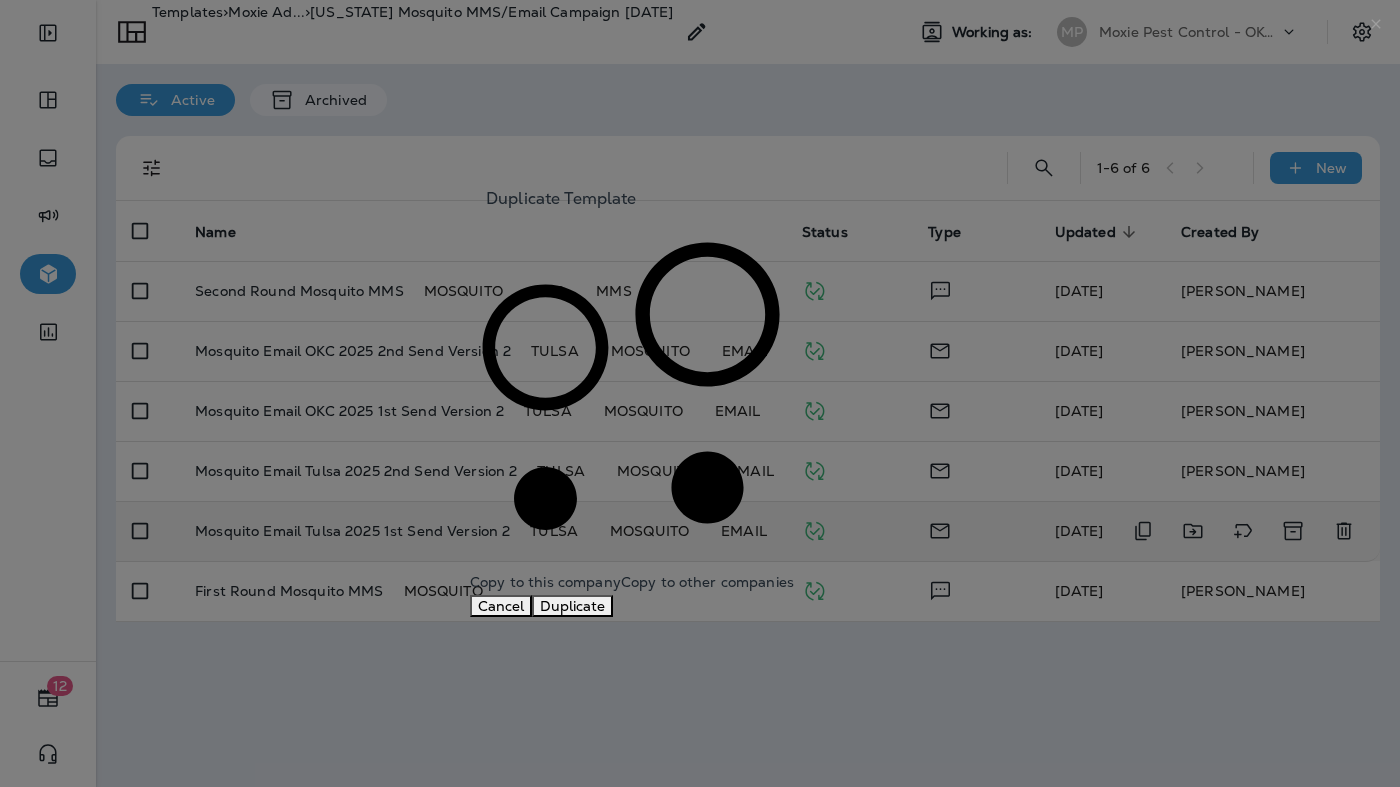 click on "Copy to other companies" at bounding box center [707, 582] 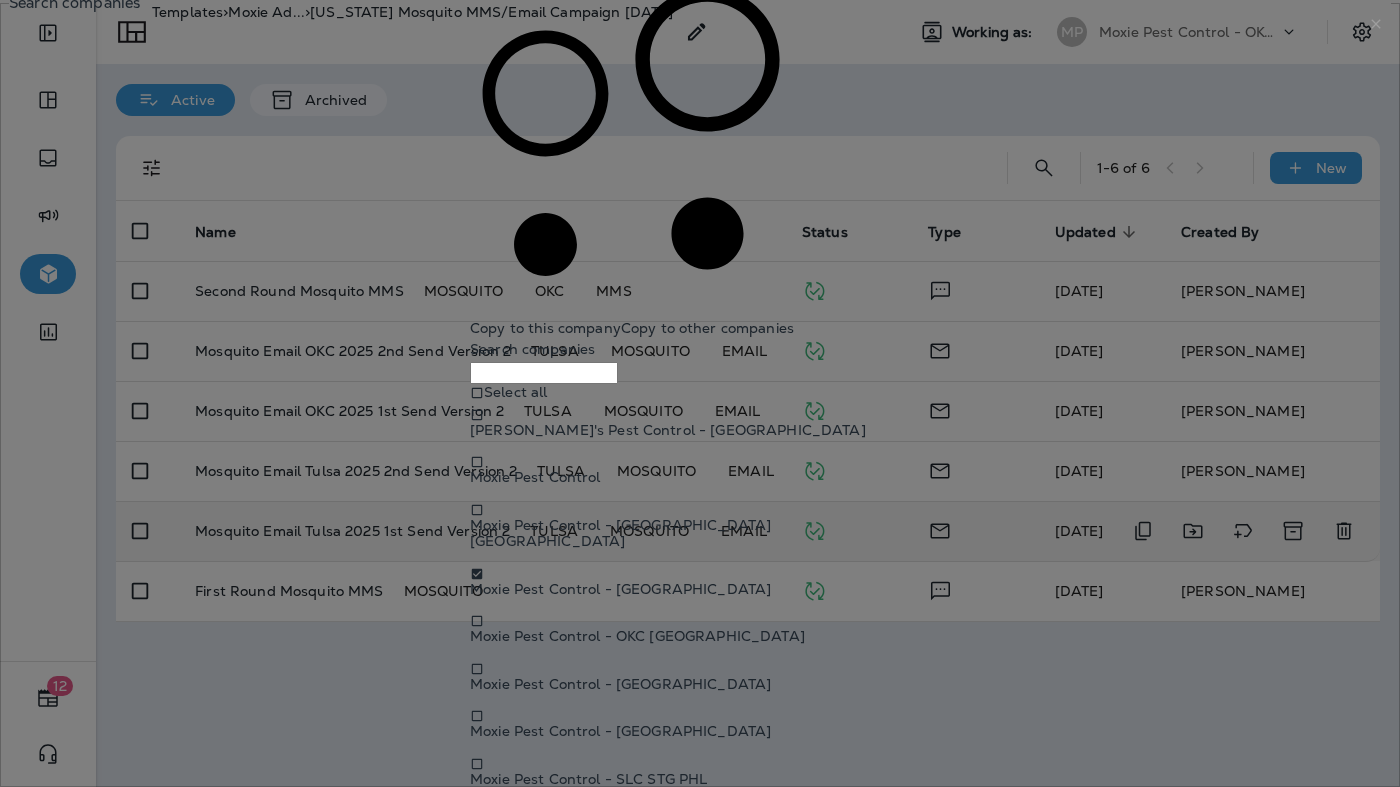 click on "Duplicate" at bounding box center (572, 860) 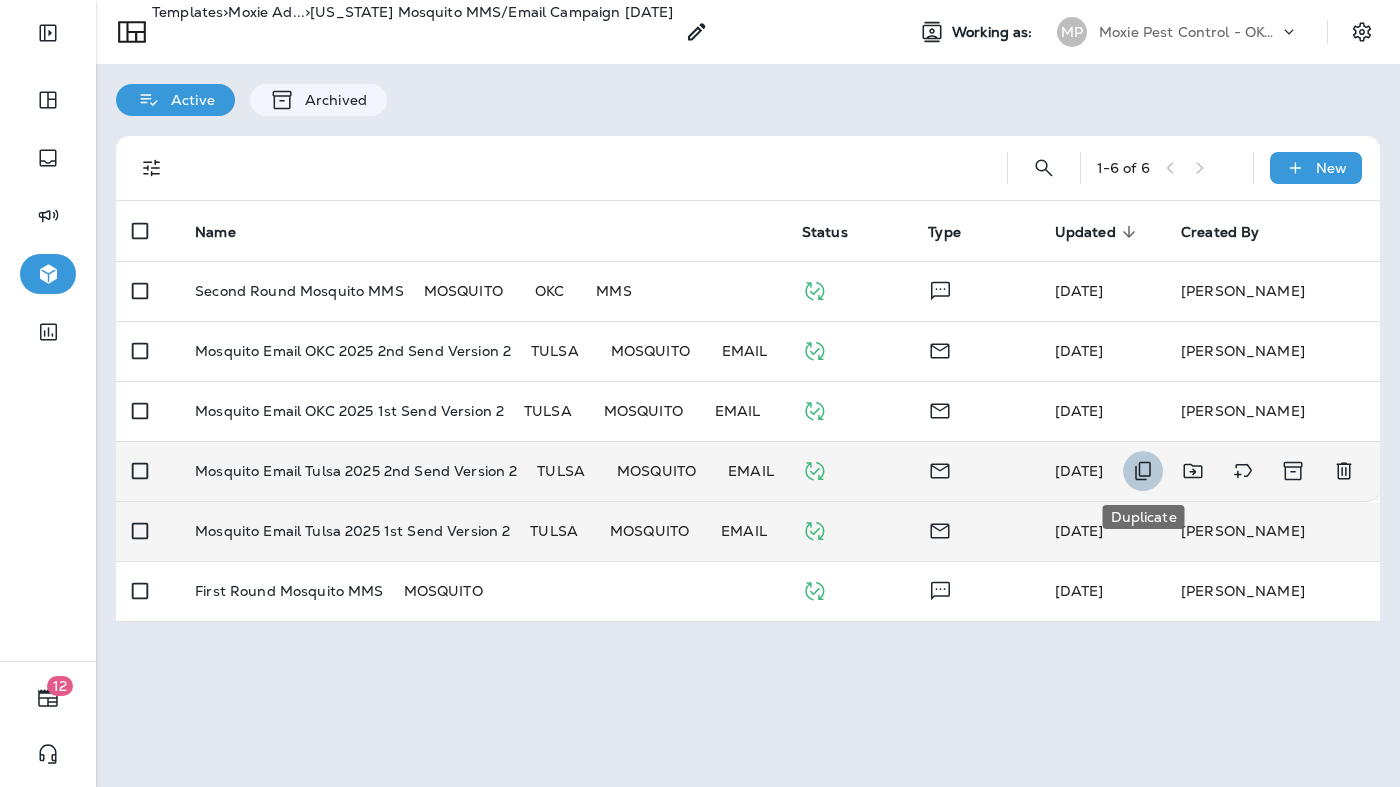 click 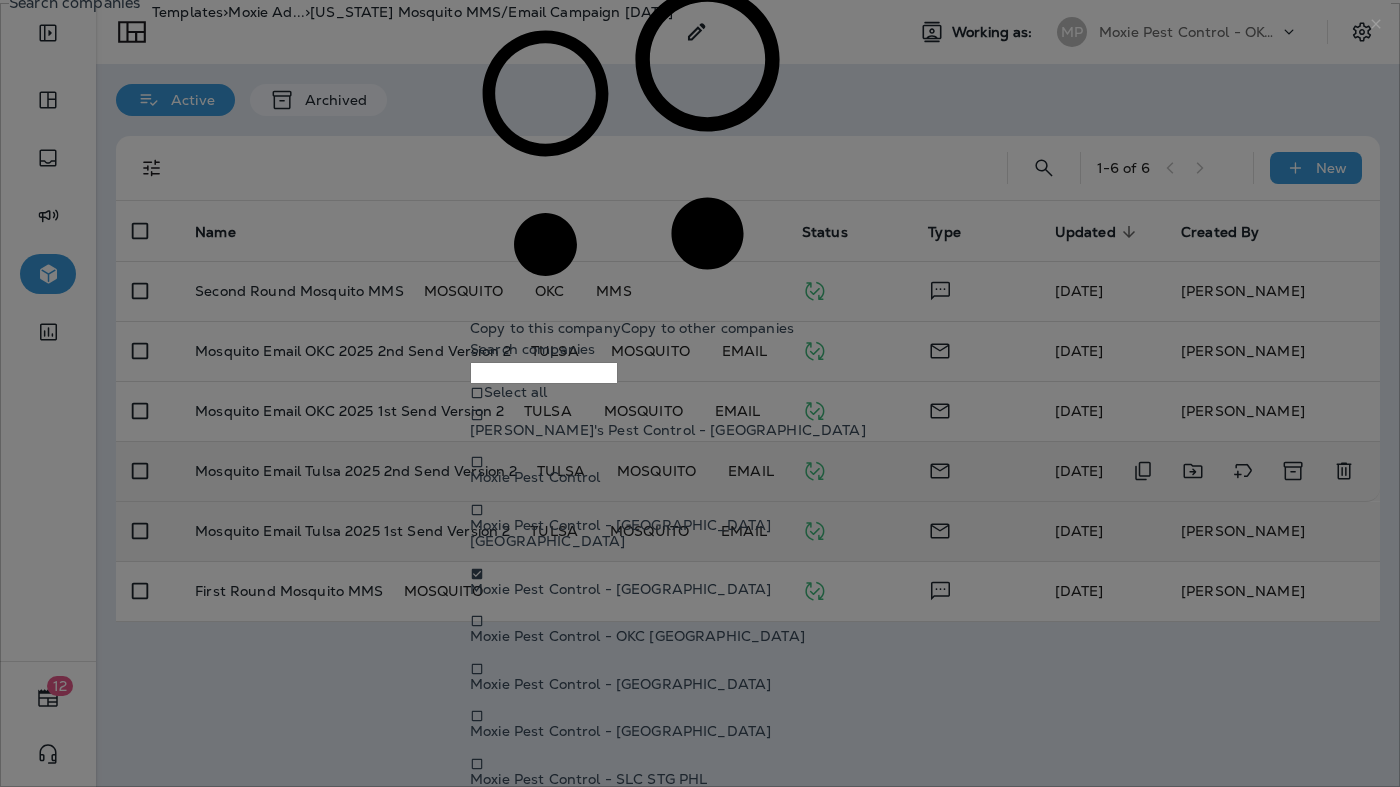 click on "Duplicate" at bounding box center (572, 860) 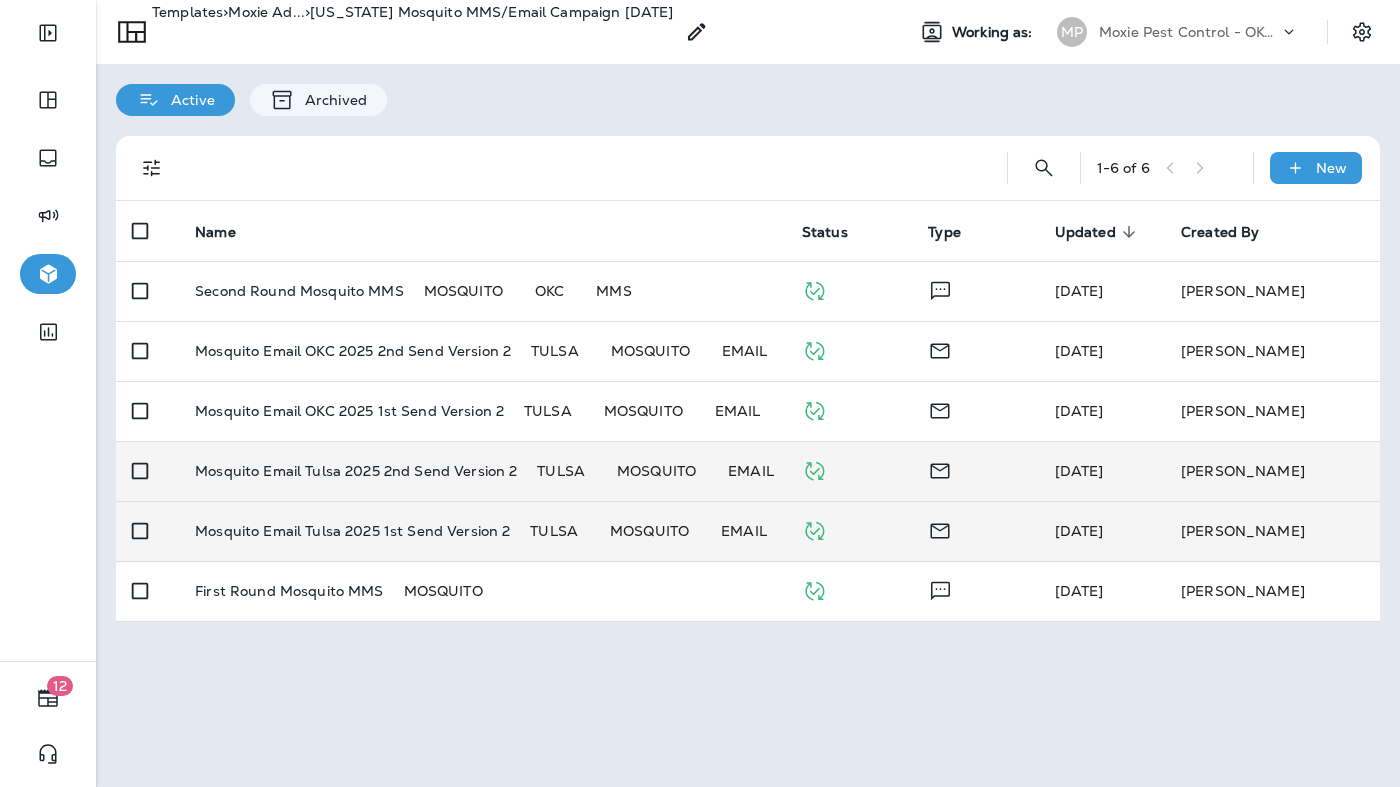 click on "Moxie Pest Control - OKC [GEOGRAPHIC_DATA]" at bounding box center [1189, 32] 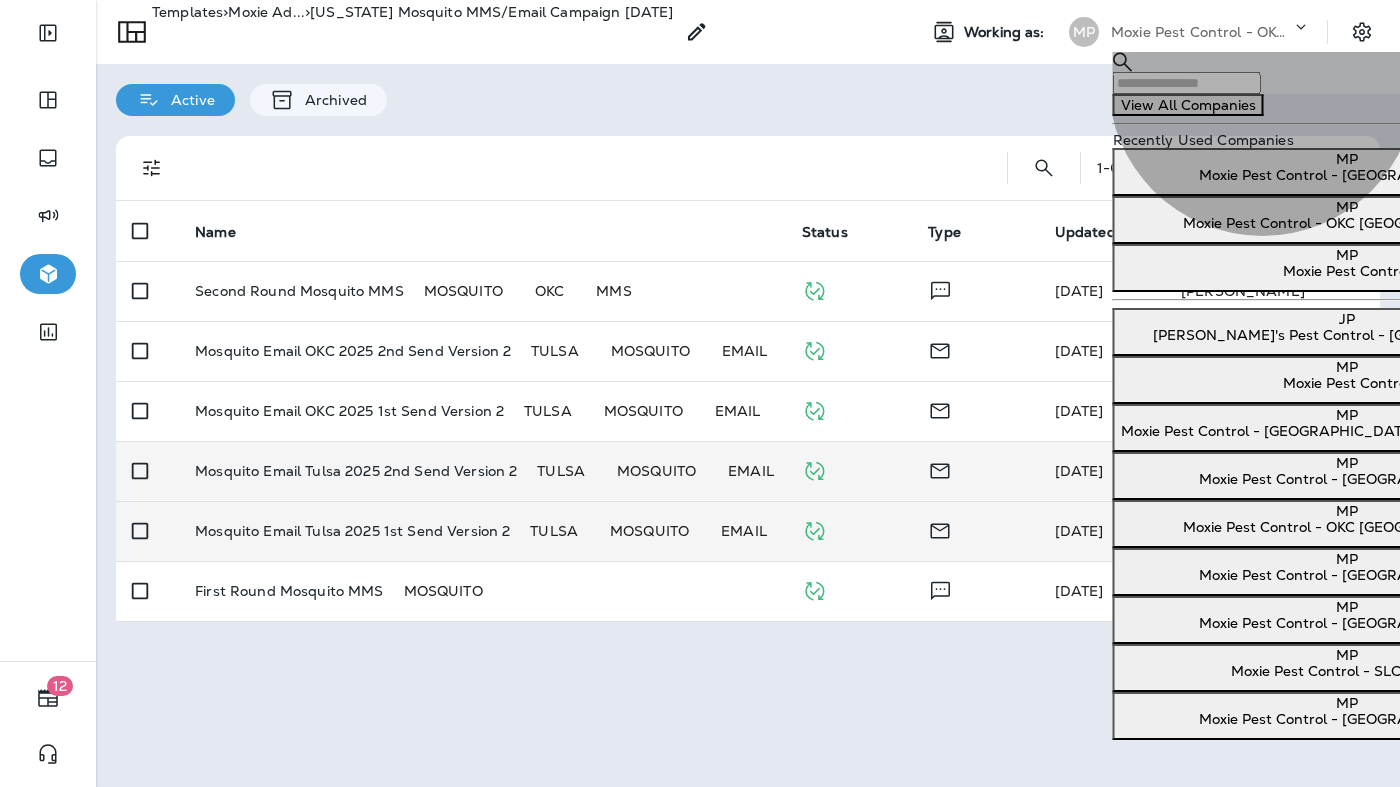 click on "Moxie Pest Control - [GEOGRAPHIC_DATA]" at bounding box center [1347, 175] 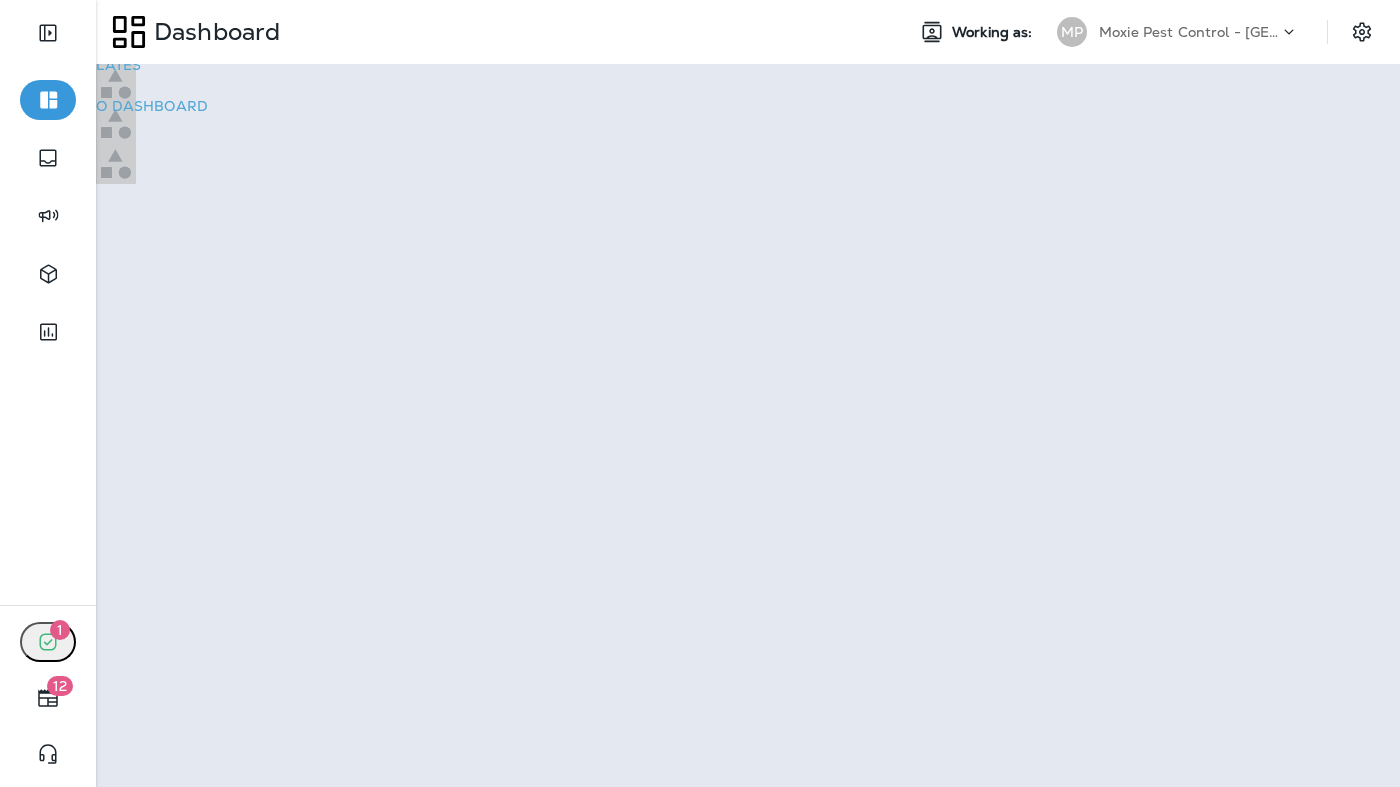 click on "Go to Templates" at bounding box center [74, 65] 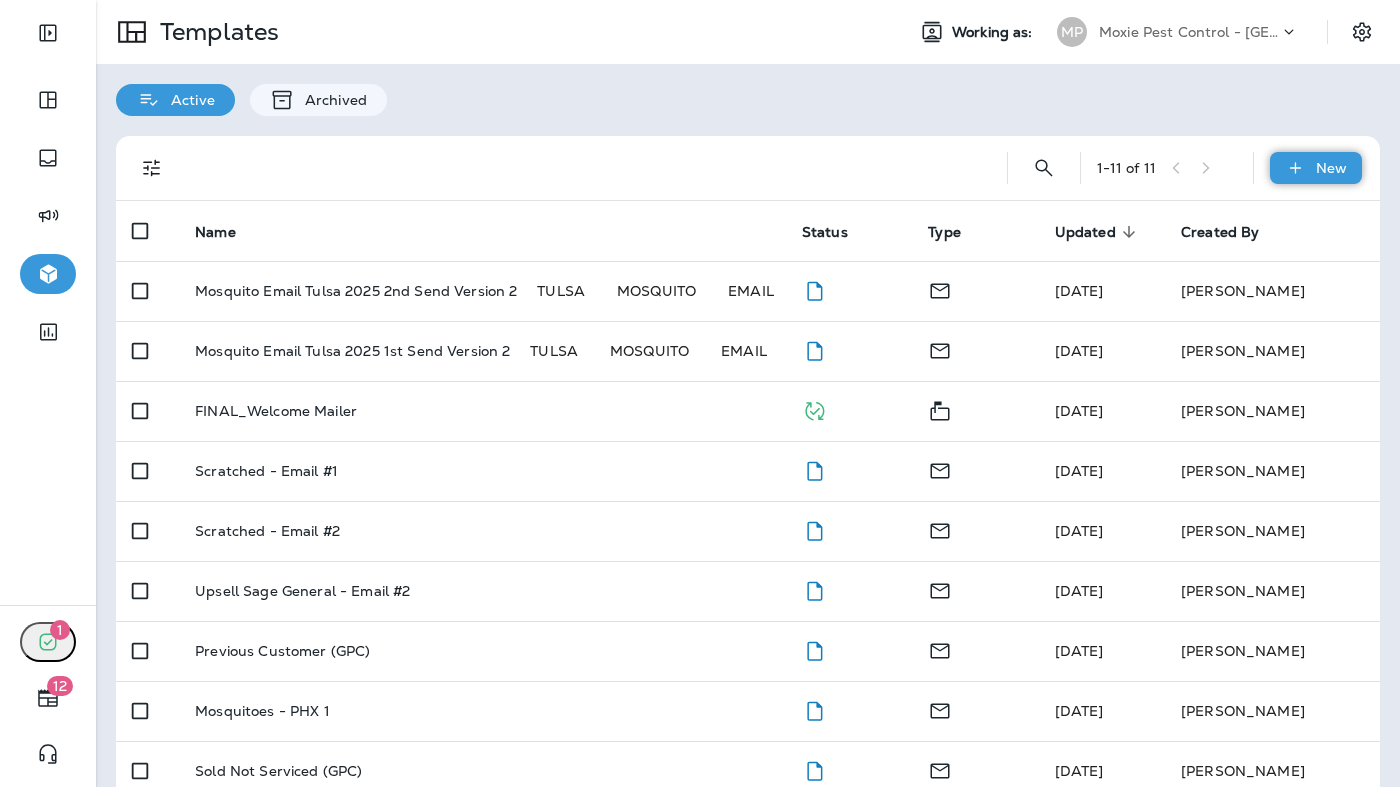 click on "New" at bounding box center (1331, 168) 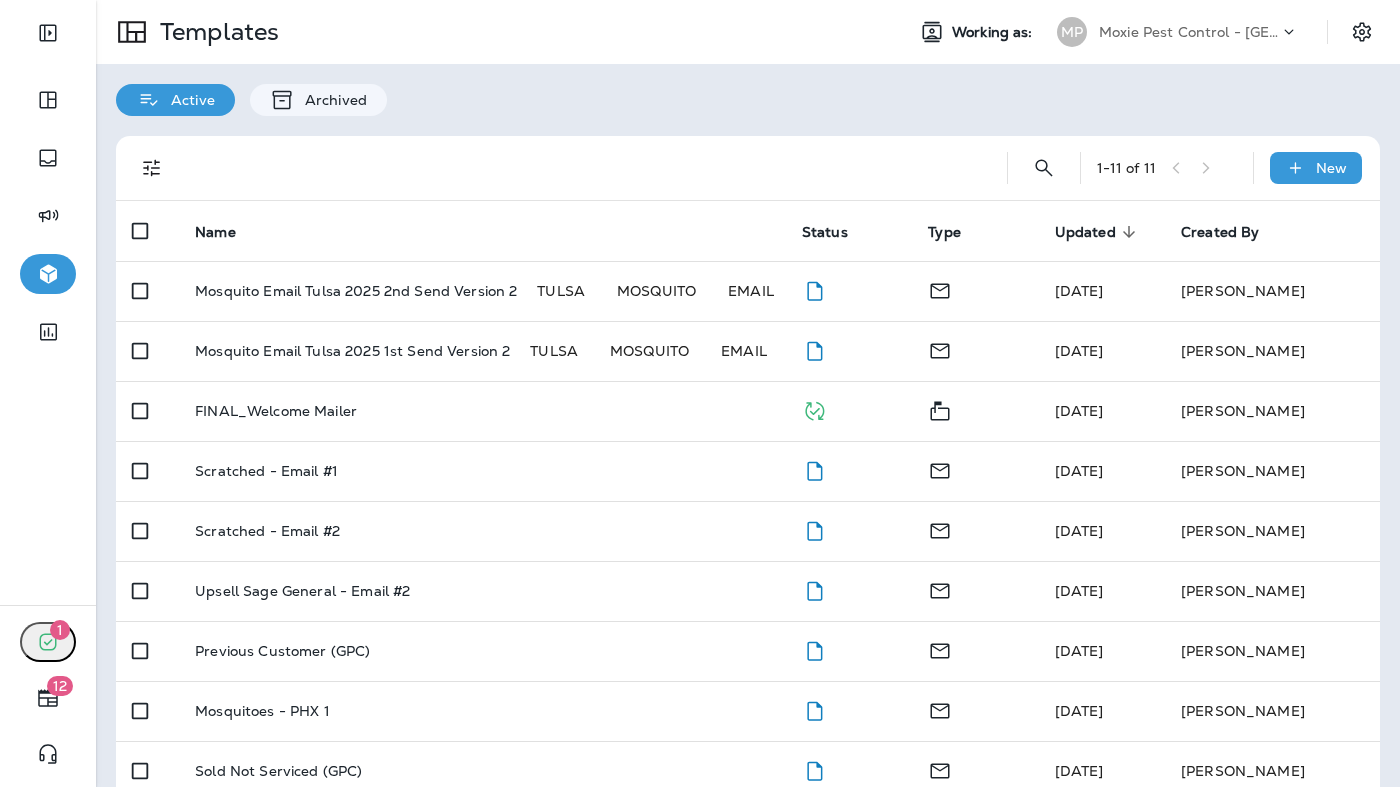 click on "New Folder" at bounding box center [720, 36] 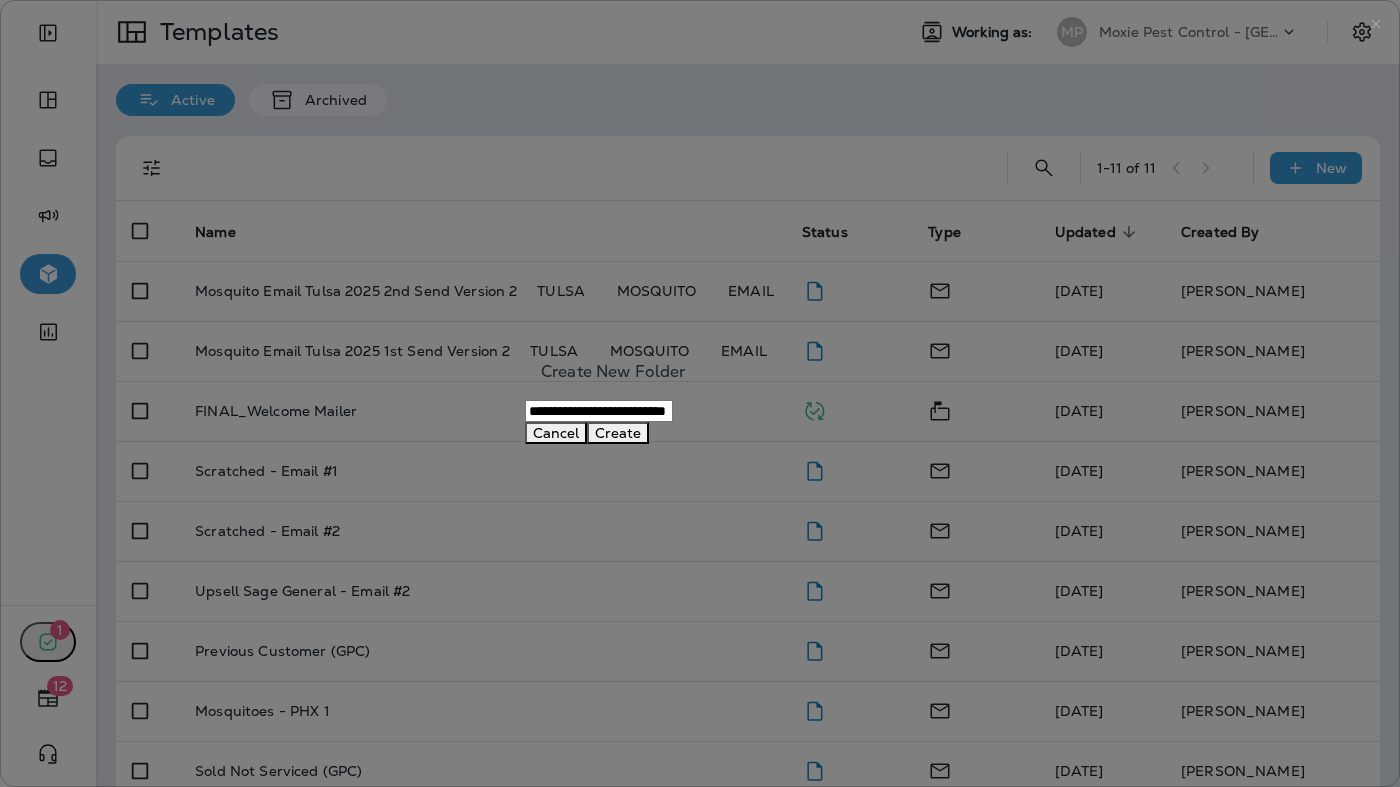 type on "**********" 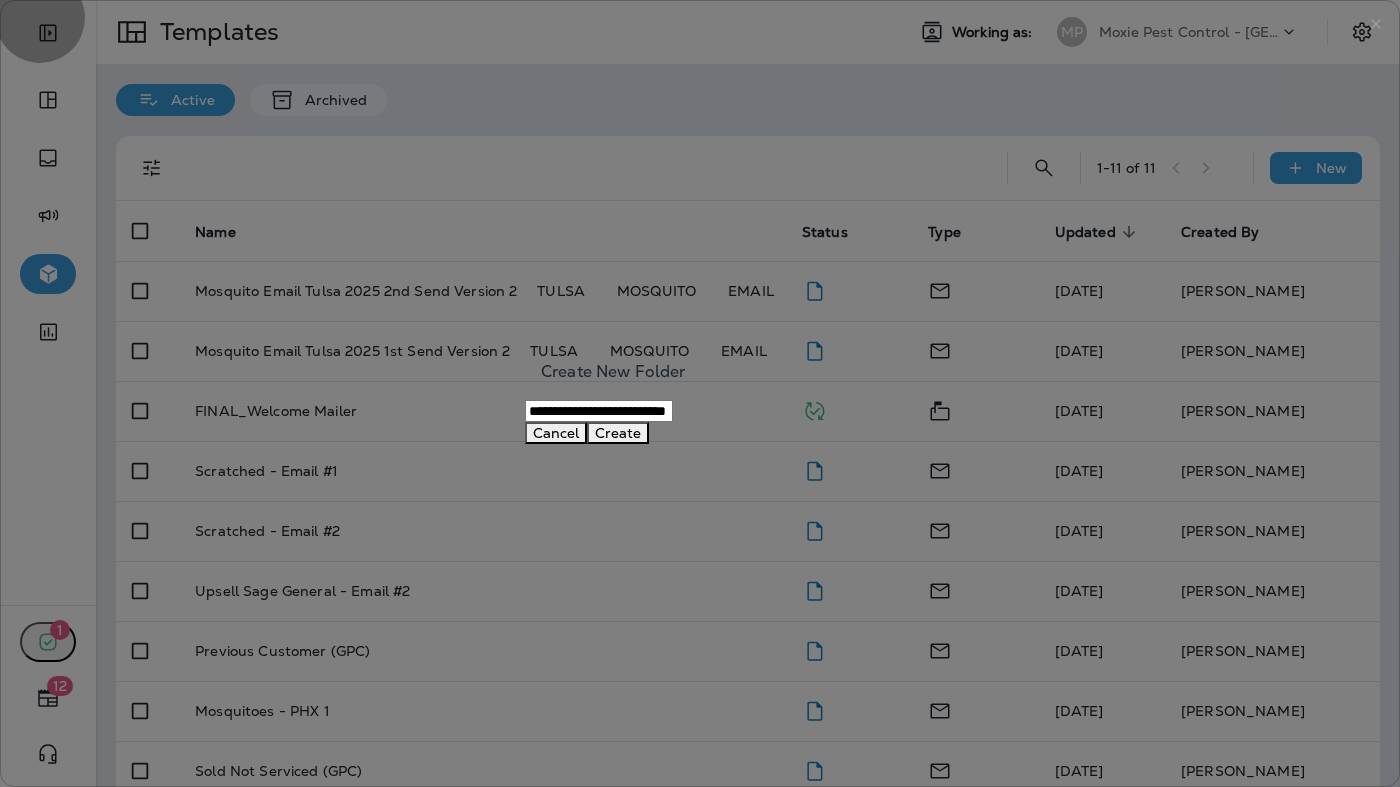 click on "Create" at bounding box center (618, 433) 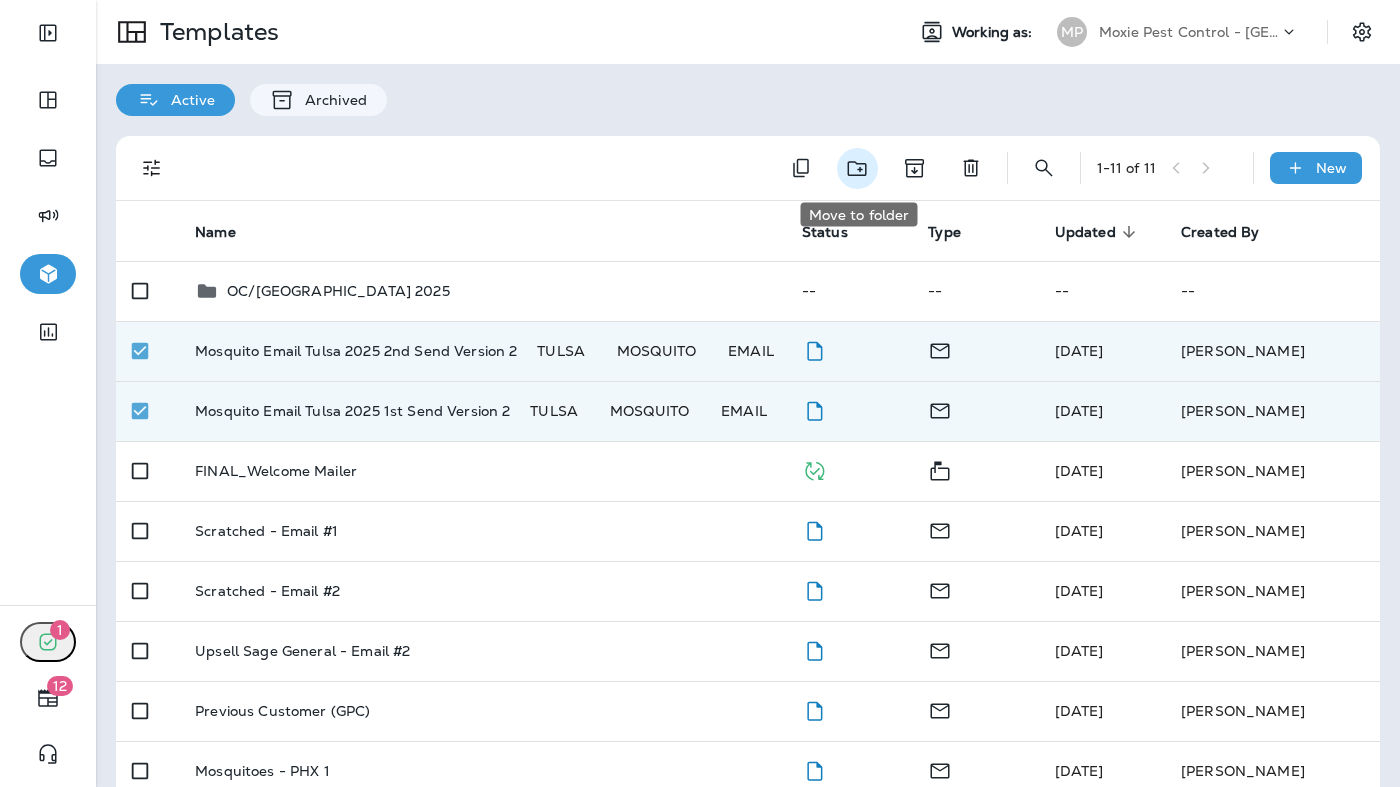 click at bounding box center (857, 168) 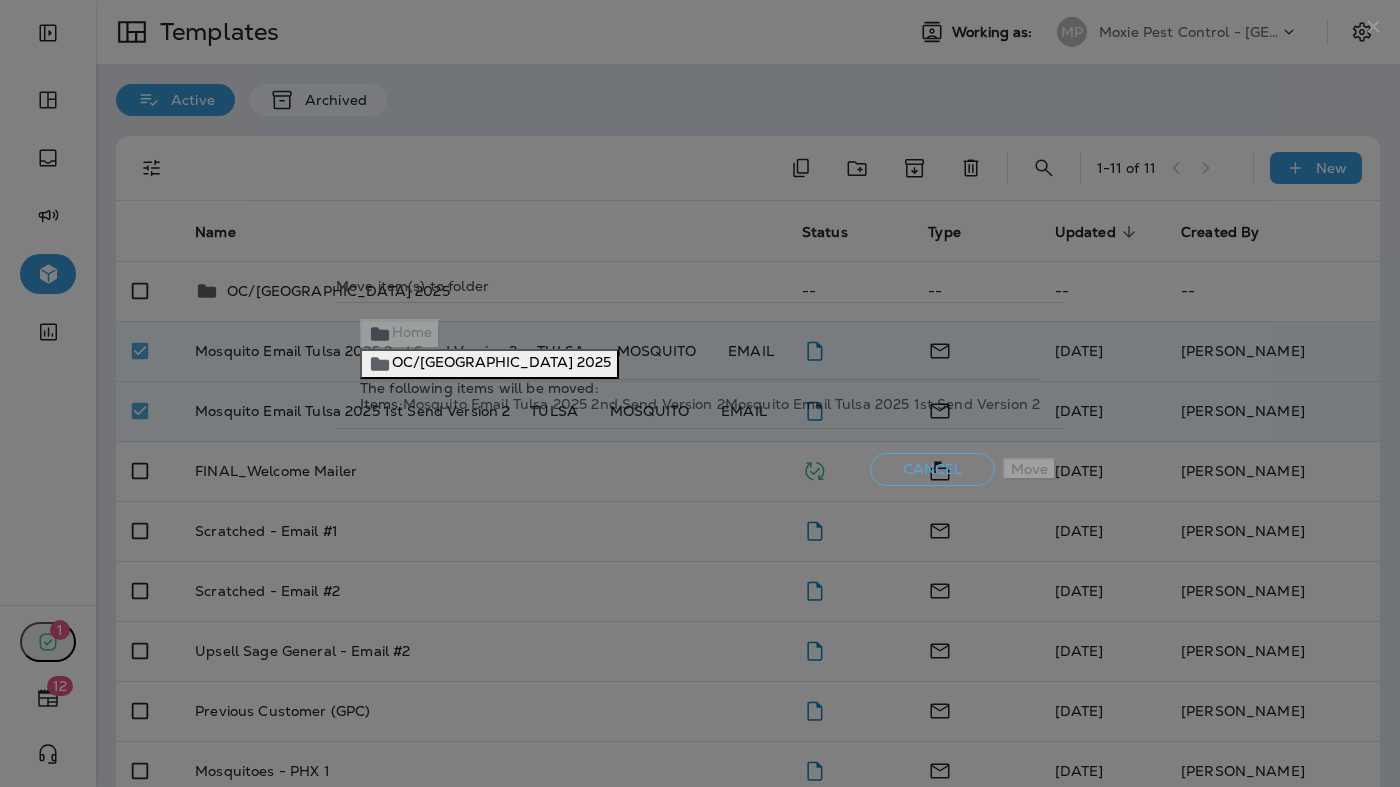 click on "The following items will be moved: Items: Mosquito Email Tulsa 2025 2nd Send Version 2 Mosquito Email Tulsa 2025 1st Send Version 2" at bounding box center (700, 396) 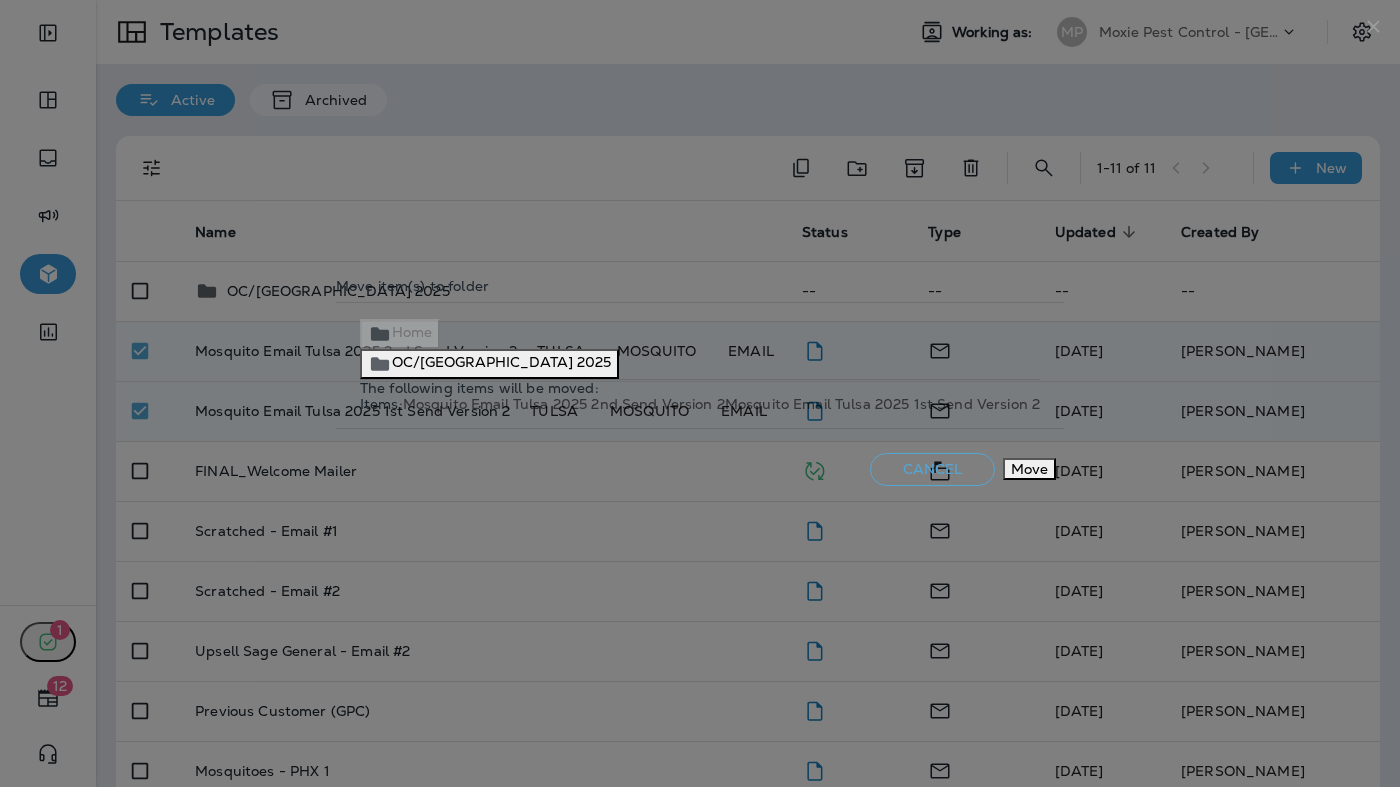 click on "Move" at bounding box center [1029, 469] 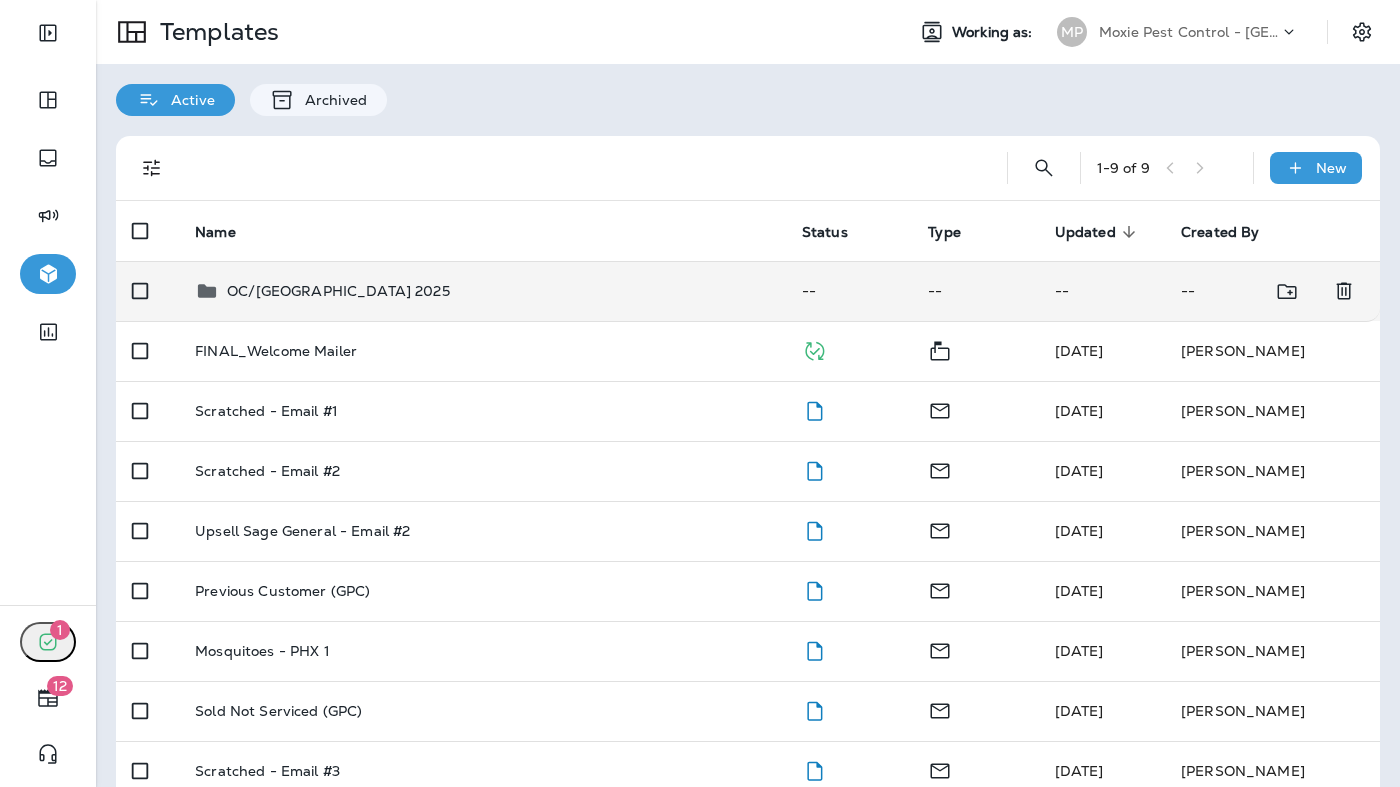 click on "OC/[GEOGRAPHIC_DATA] 2025" at bounding box center [338, 291] 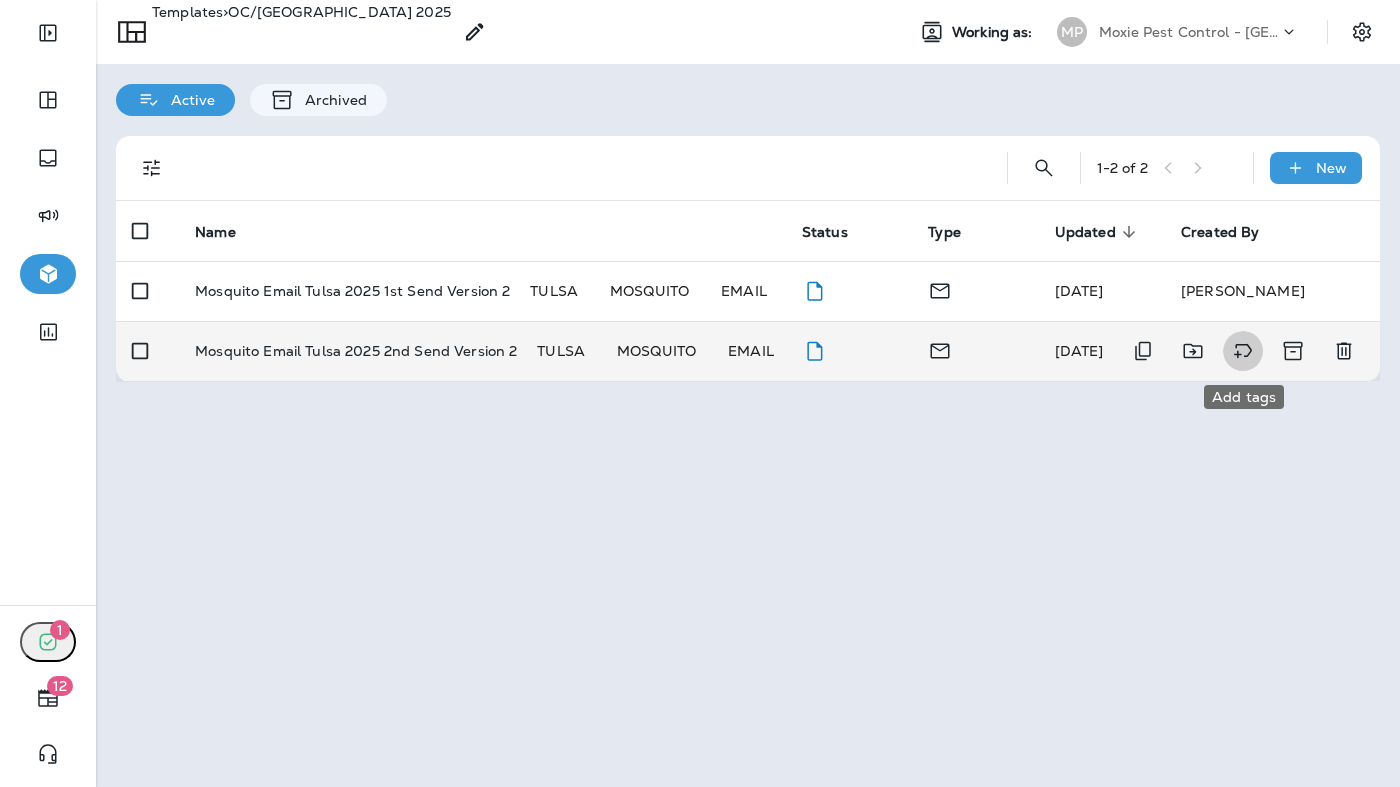 click 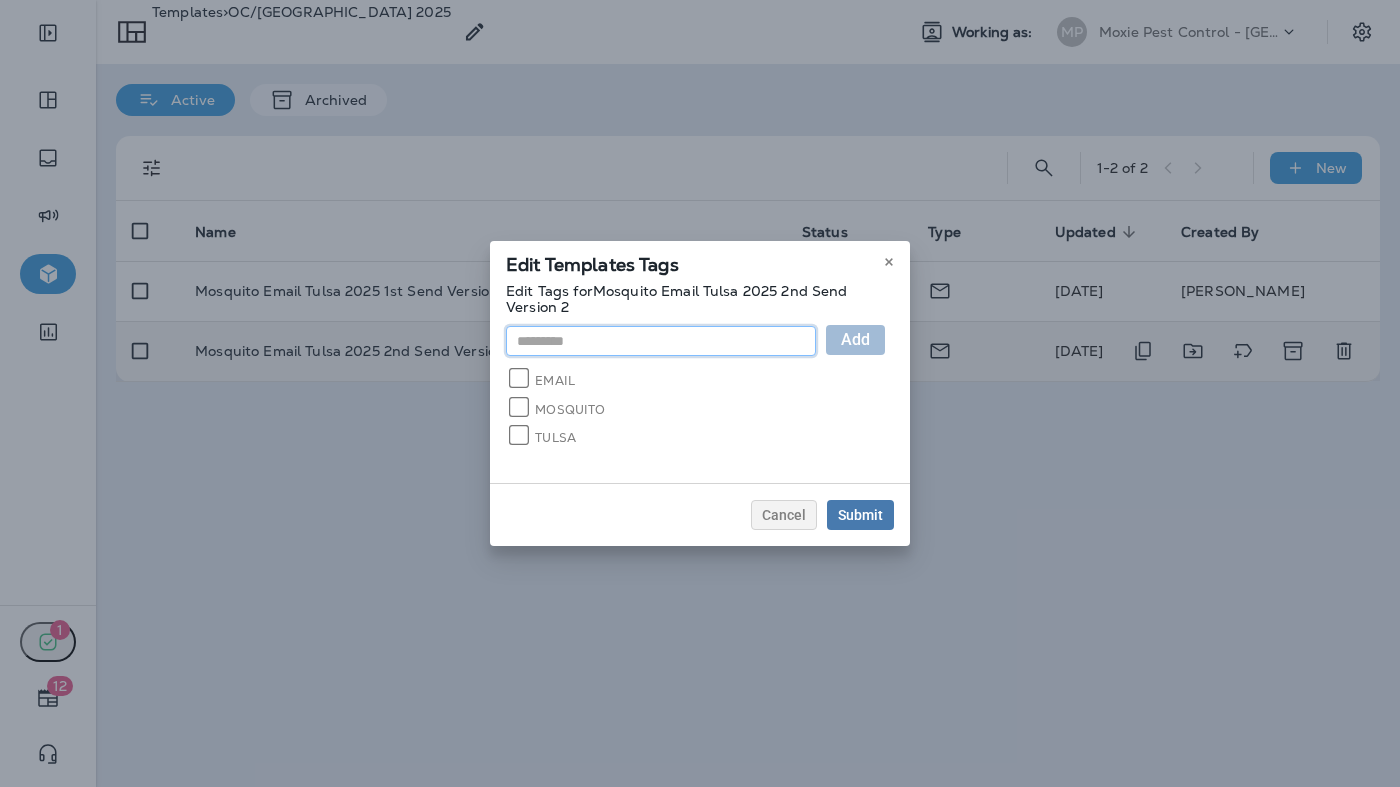 click at bounding box center [661, 341] 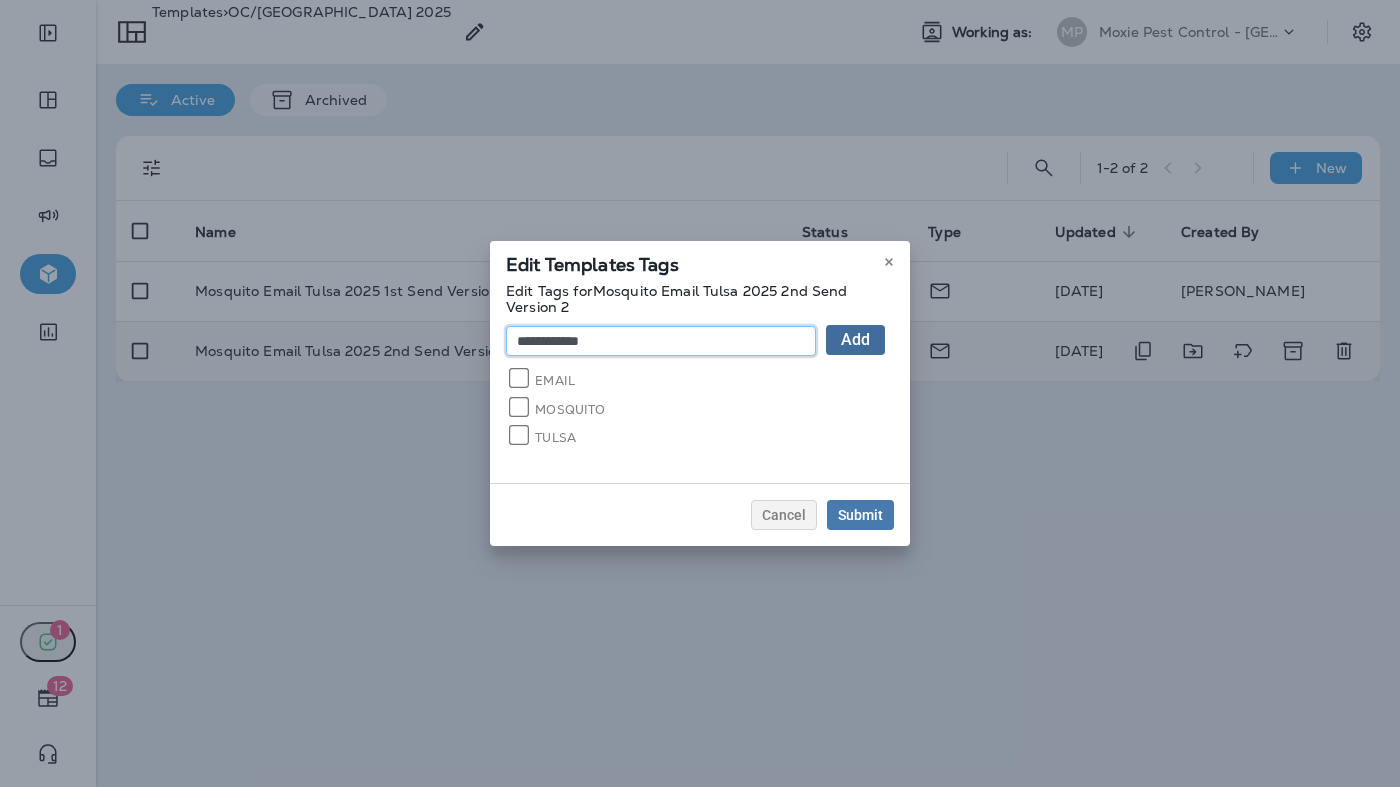 type on "**********" 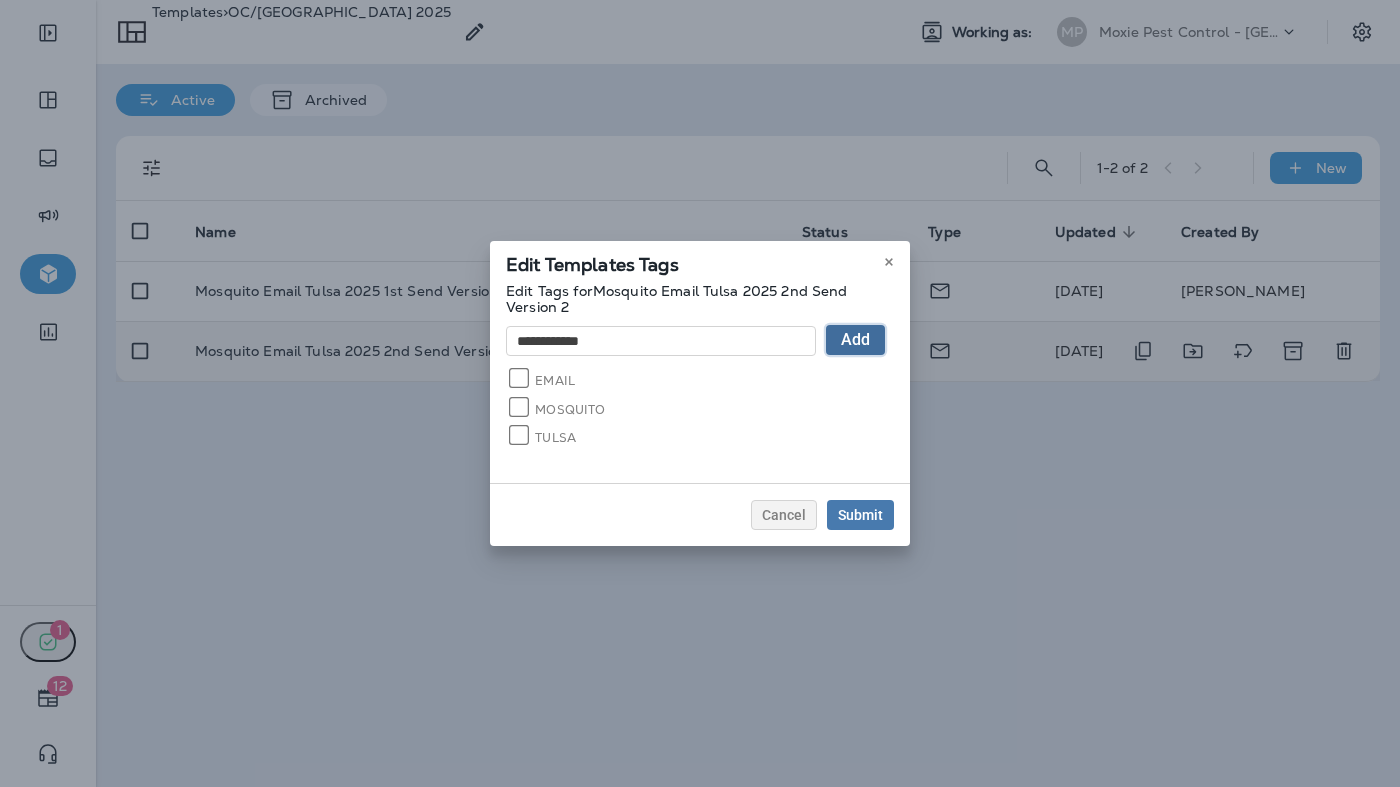 click on "Add" at bounding box center [855, 340] 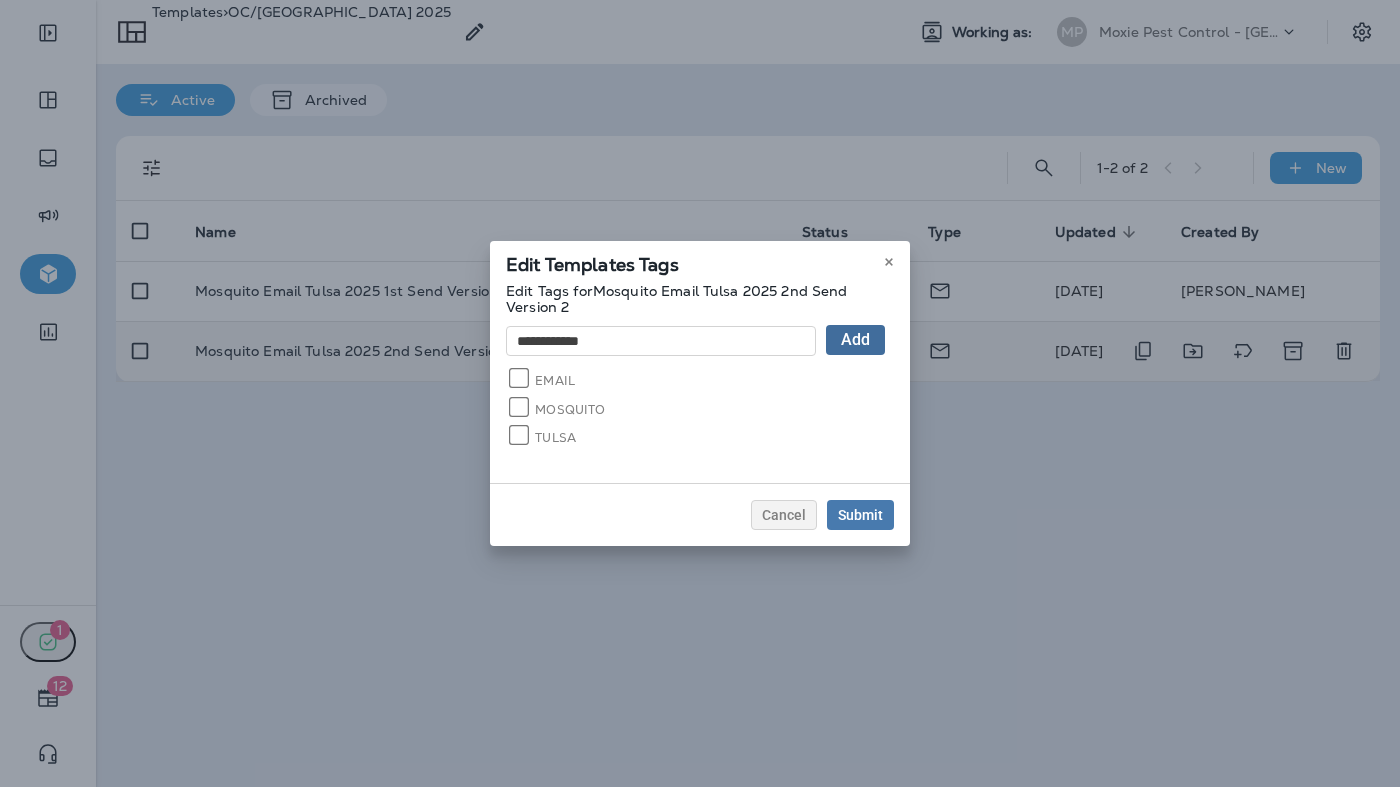 type 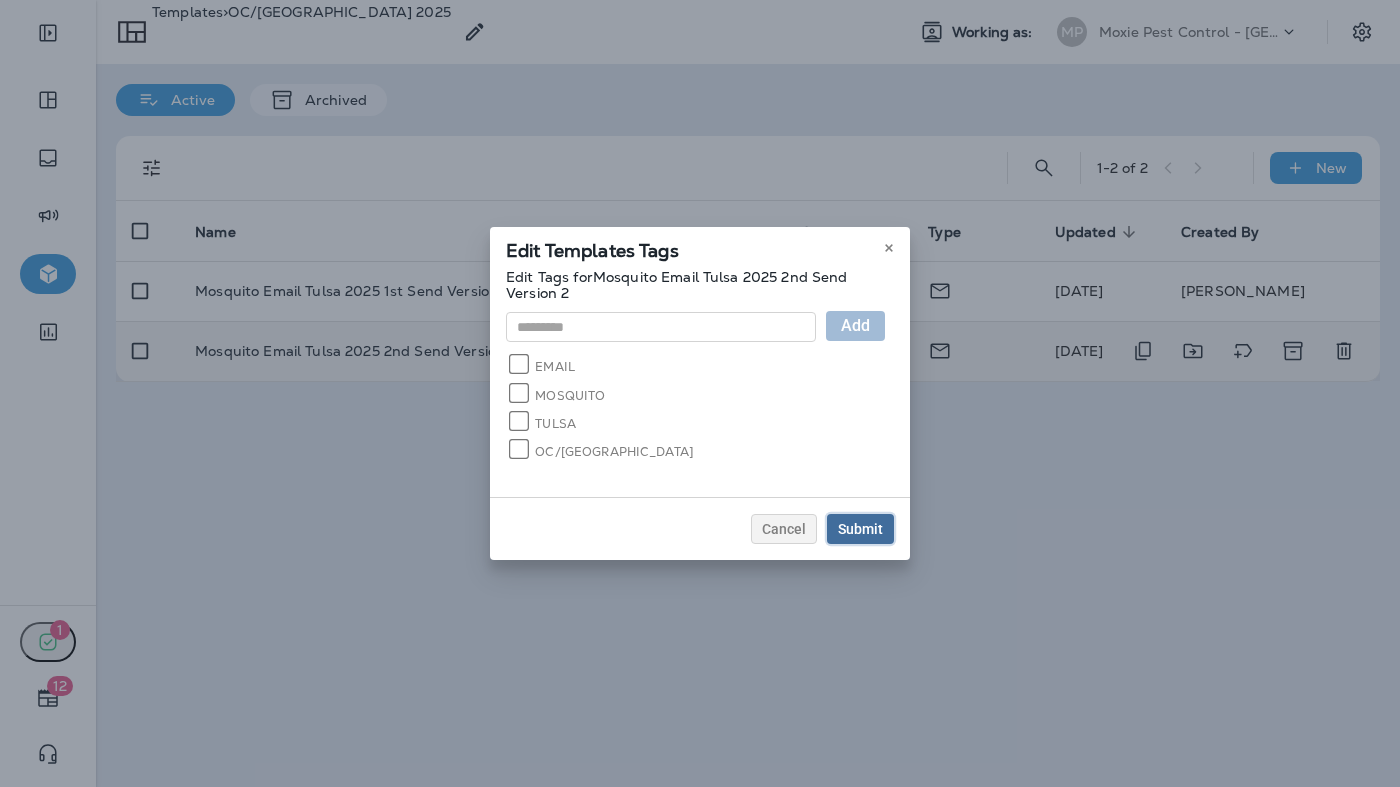 click on "Submit" at bounding box center [860, 529] 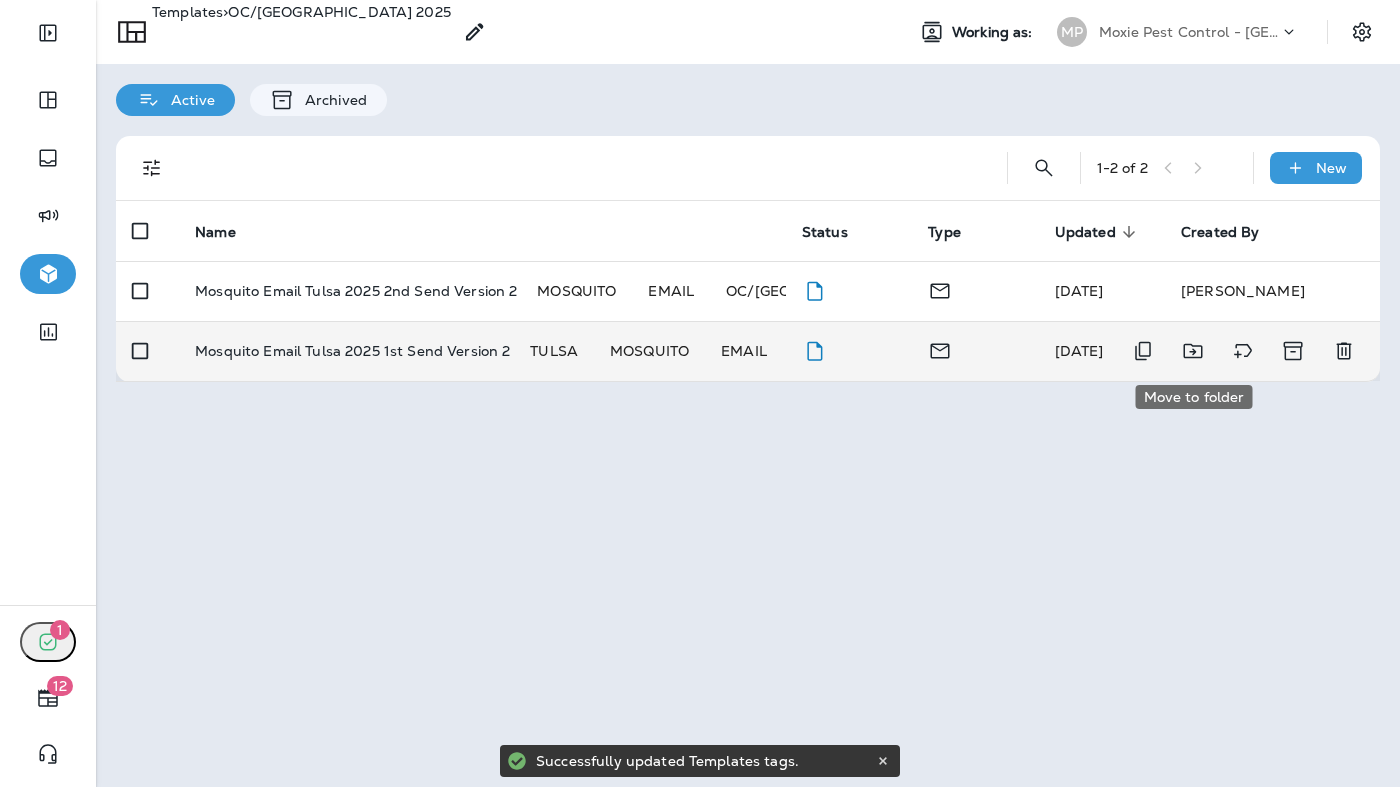 click 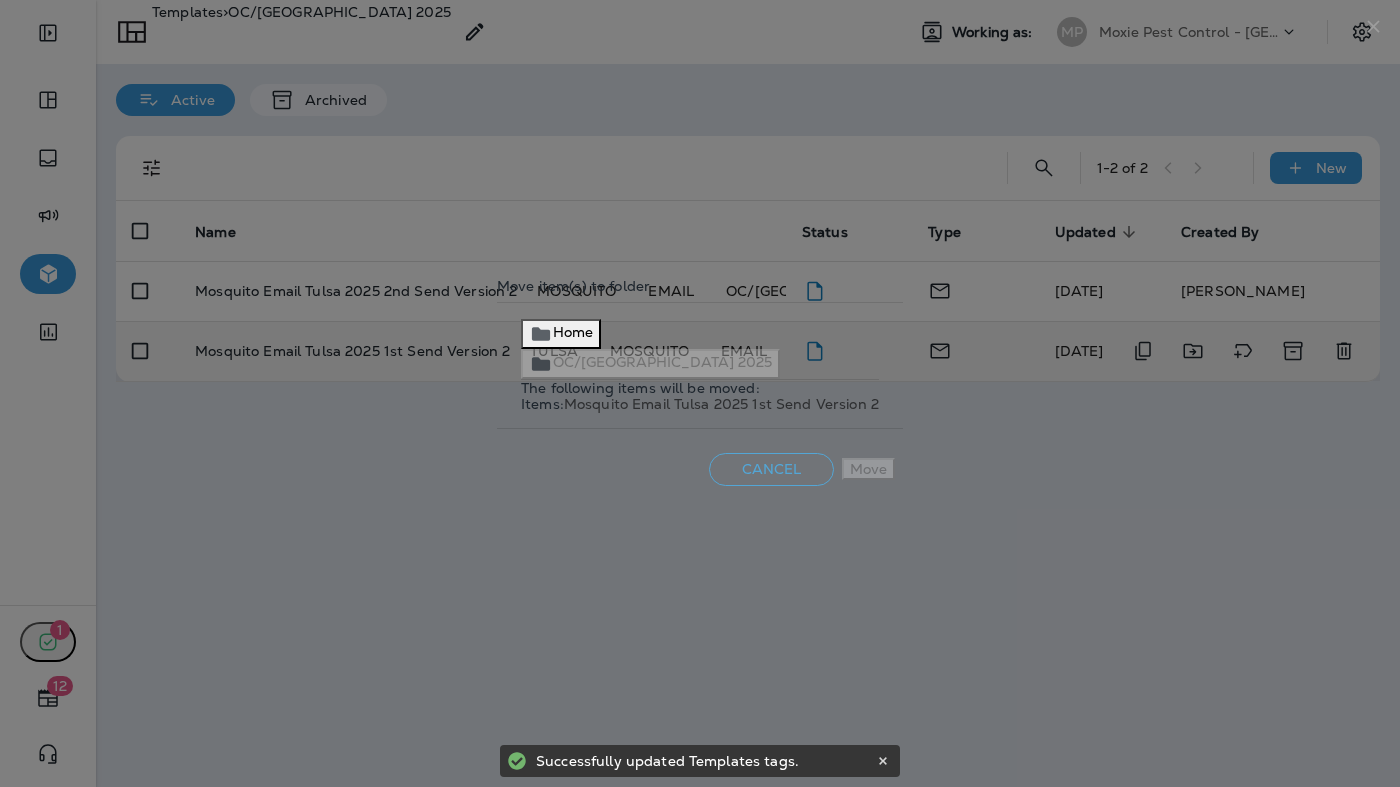 click 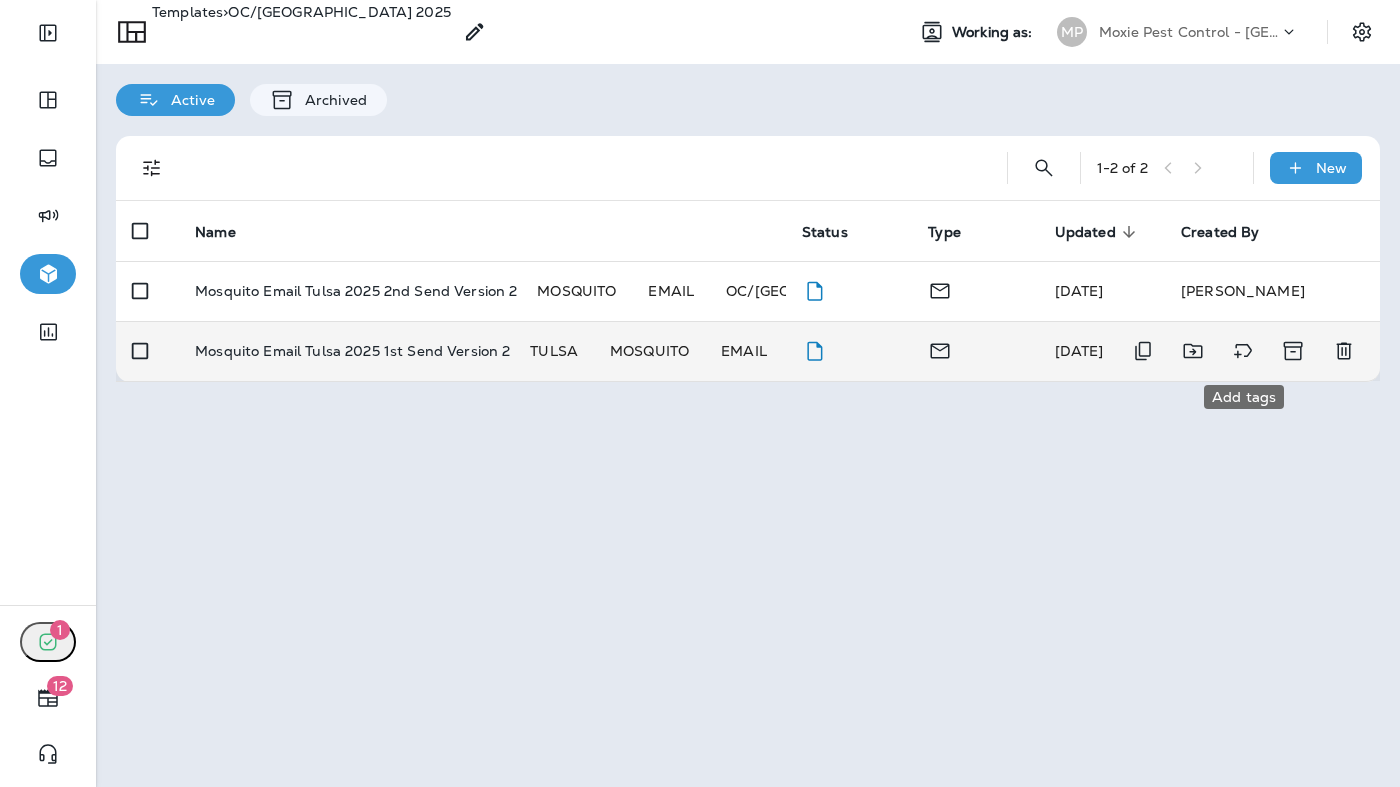 click at bounding box center (1243, 351) 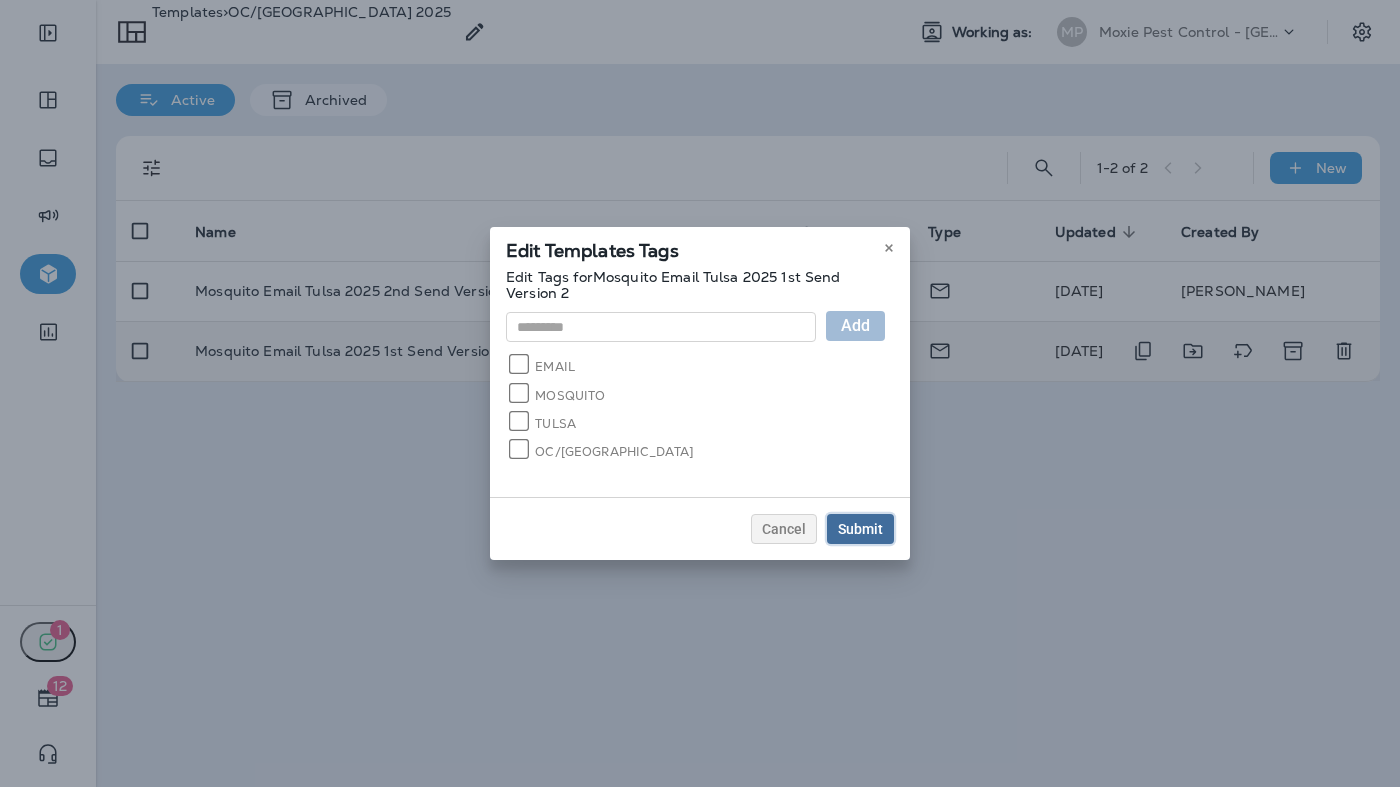 click on "Submit" at bounding box center [860, 529] 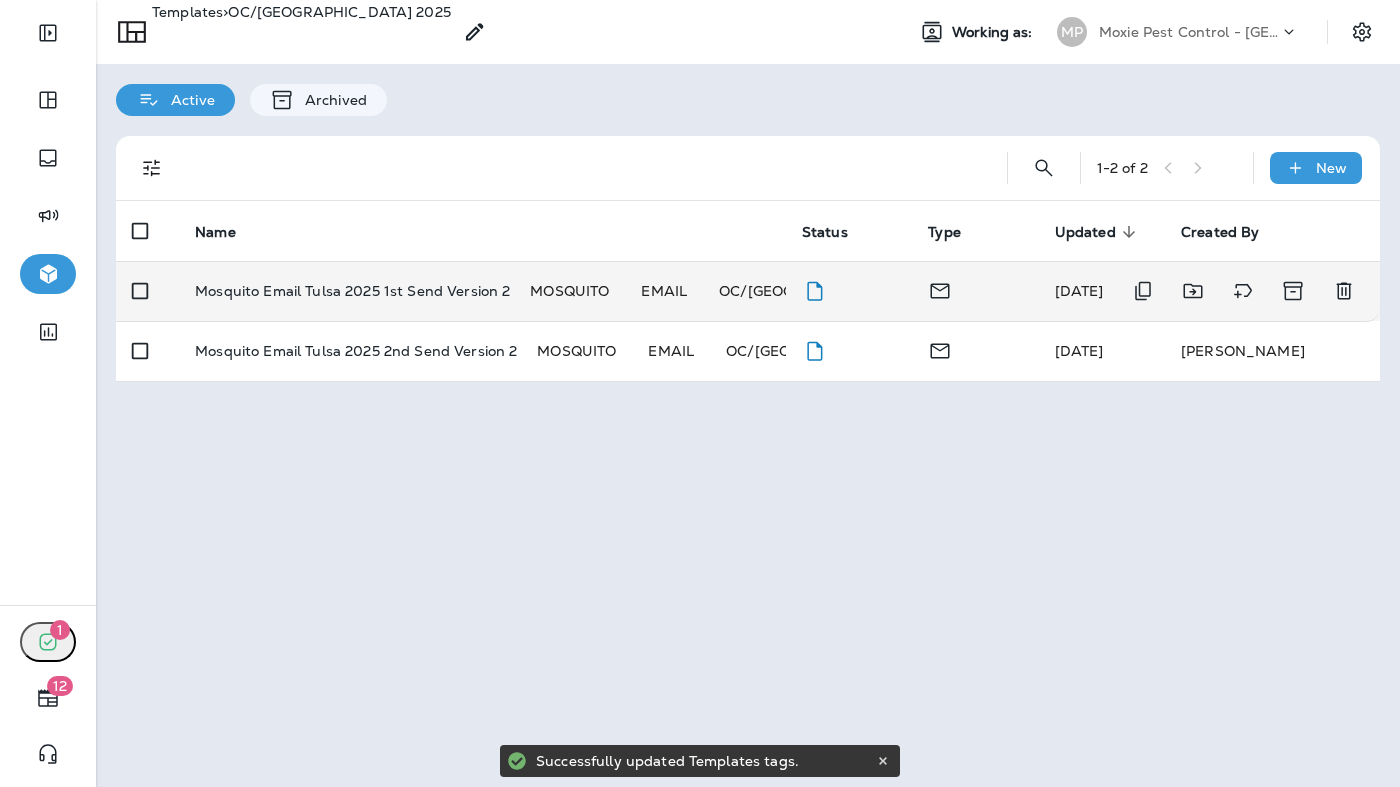 click on "Mosquito Email Tulsa 2025 1st Send Version 2 MOSQUITO EMAIL OC/[GEOGRAPHIC_DATA]" at bounding box center (482, 291) 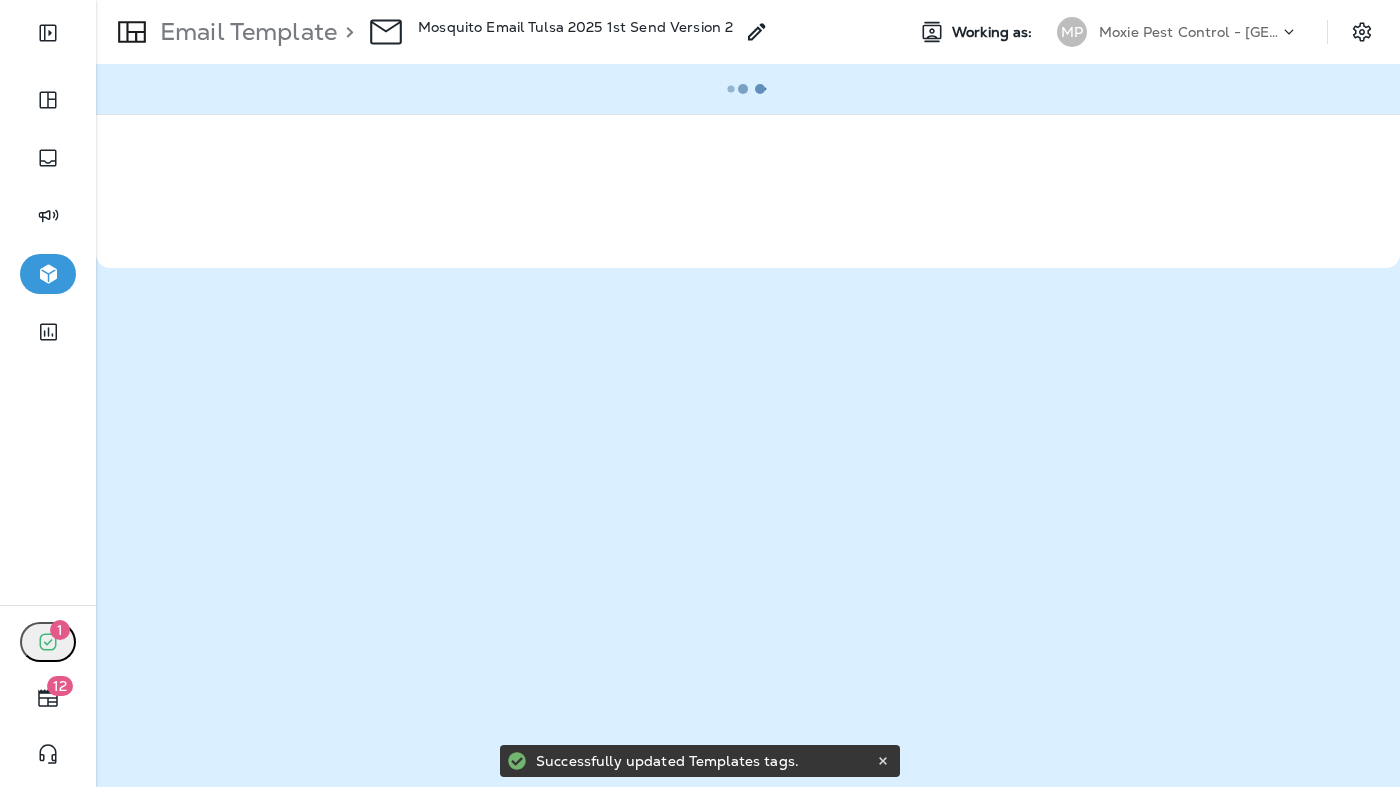 click 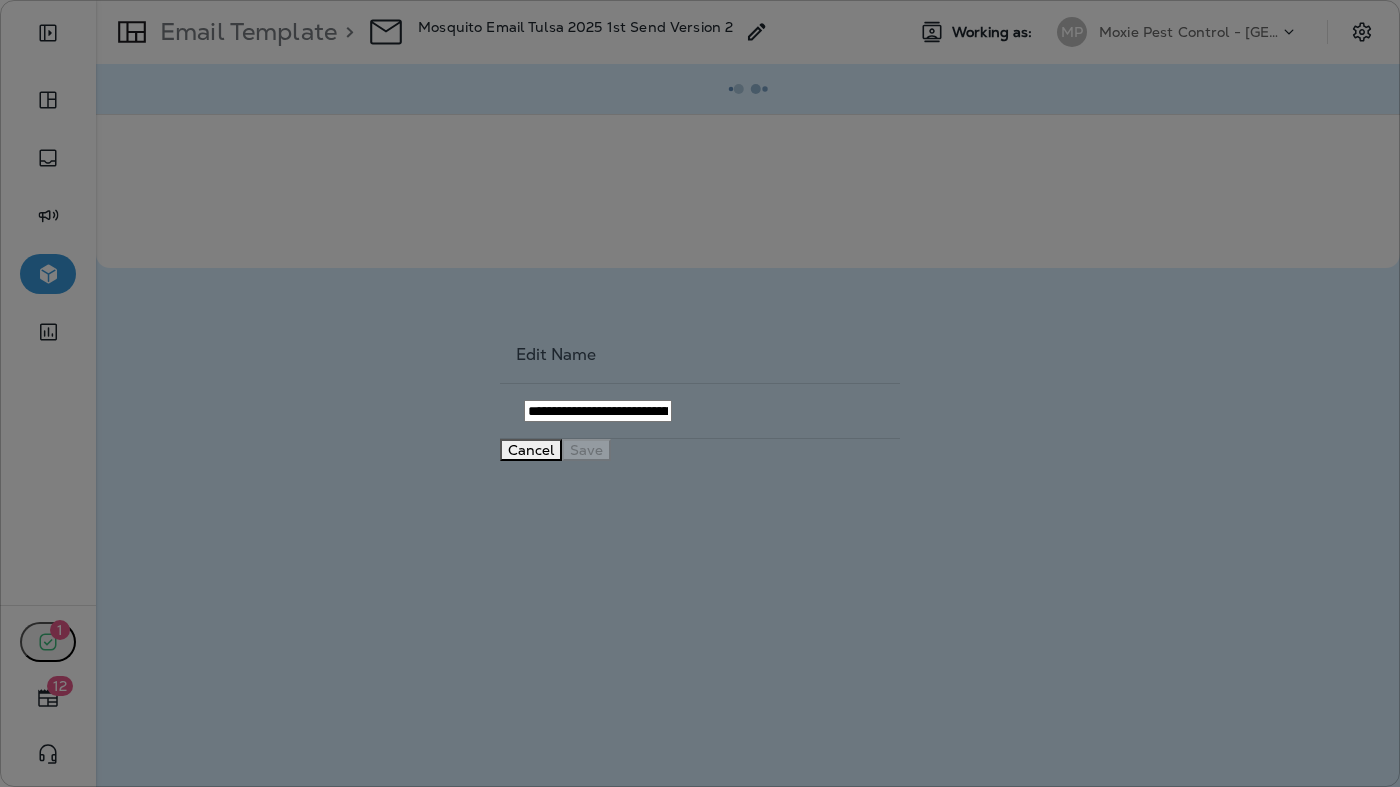 click on "**********" at bounding box center [598, 411] 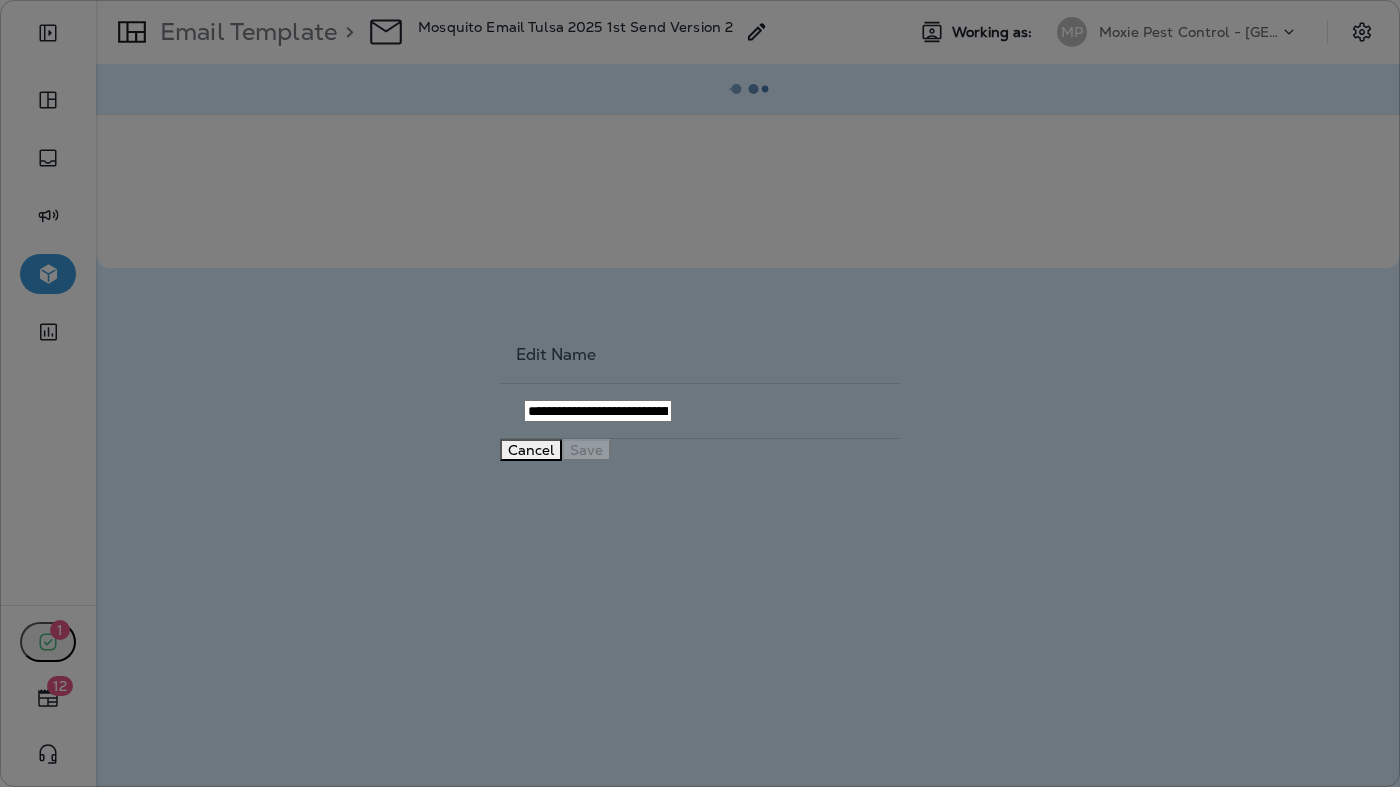 drag, startPoint x: 854, startPoint y: 408, endPoint x: 785, endPoint y: 408, distance: 69 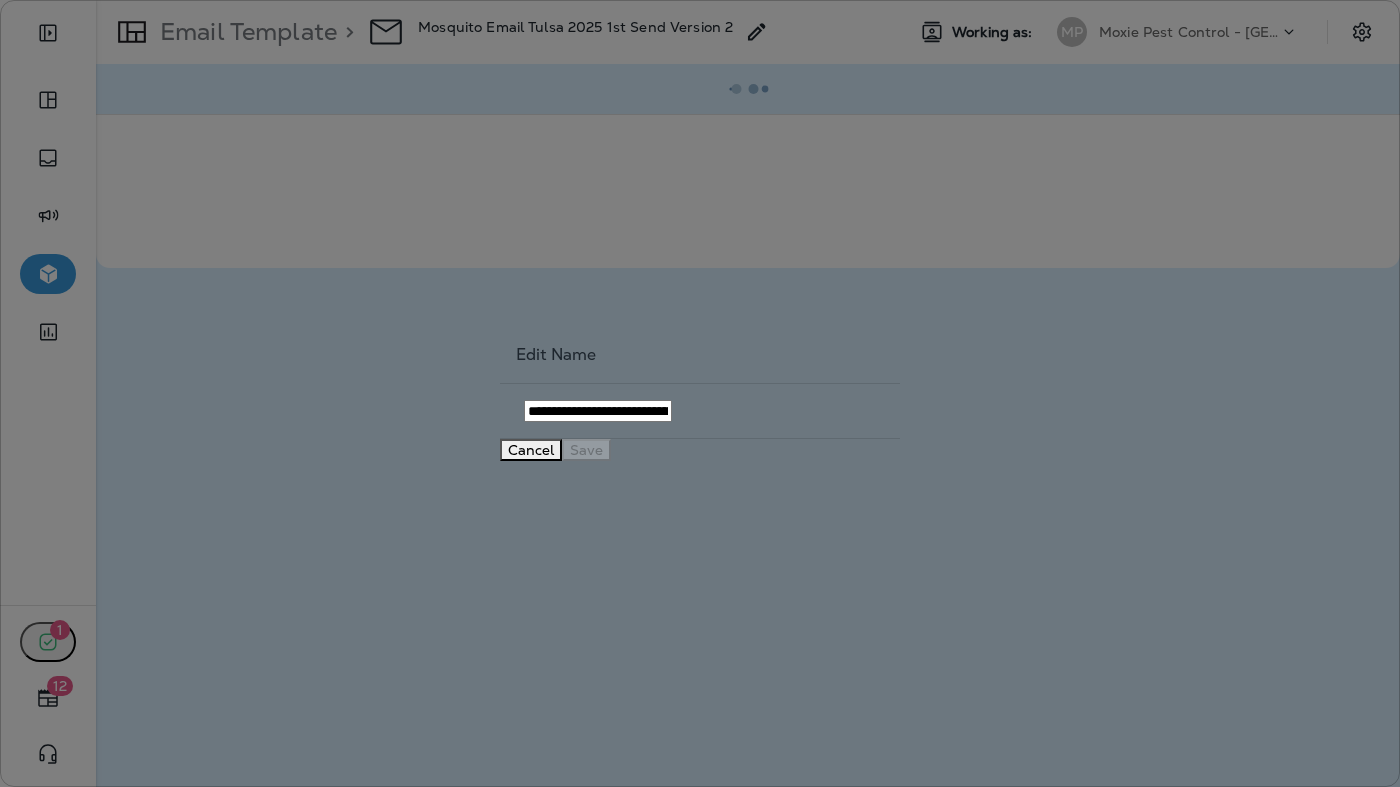 click on "**********" at bounding box center [598, 411] 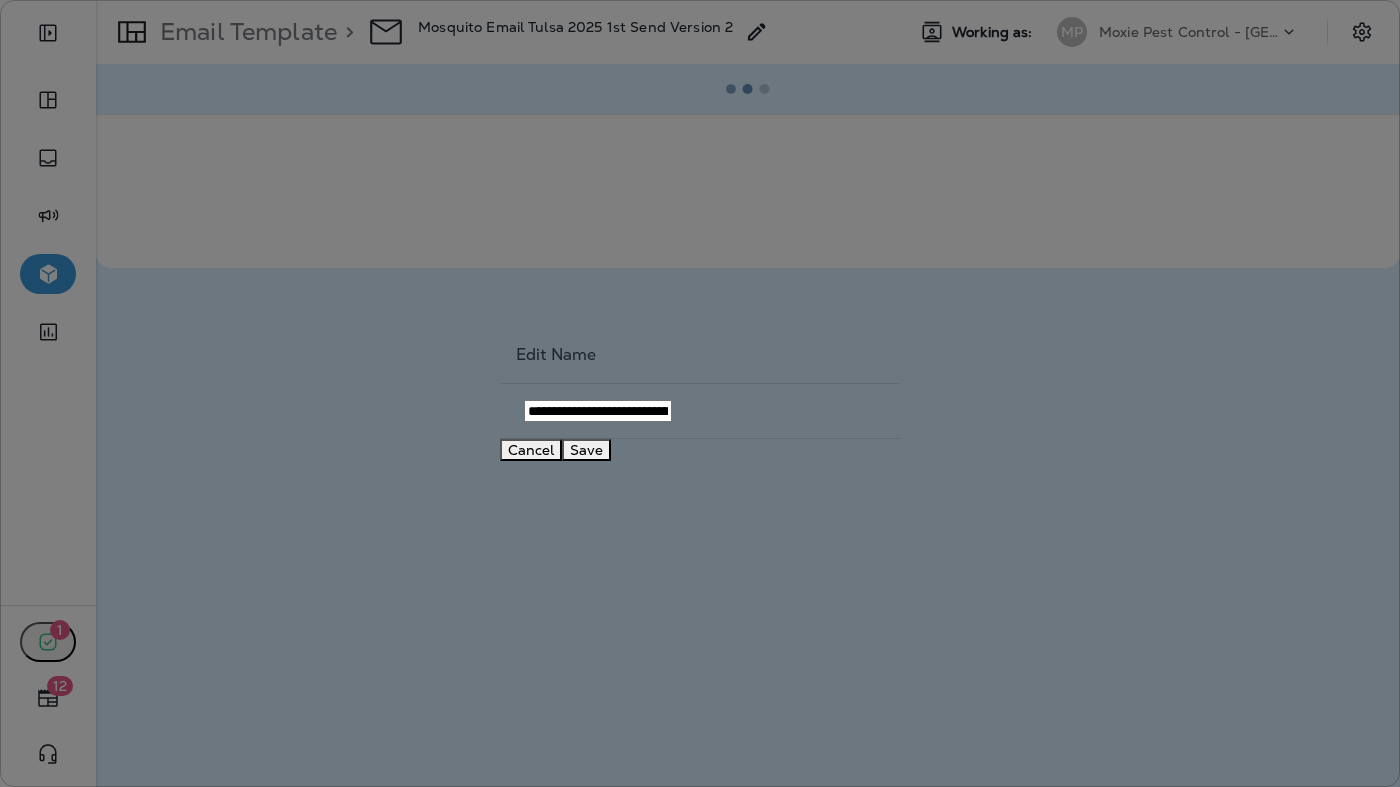 click on "**********" at bounding box center (598, 411) 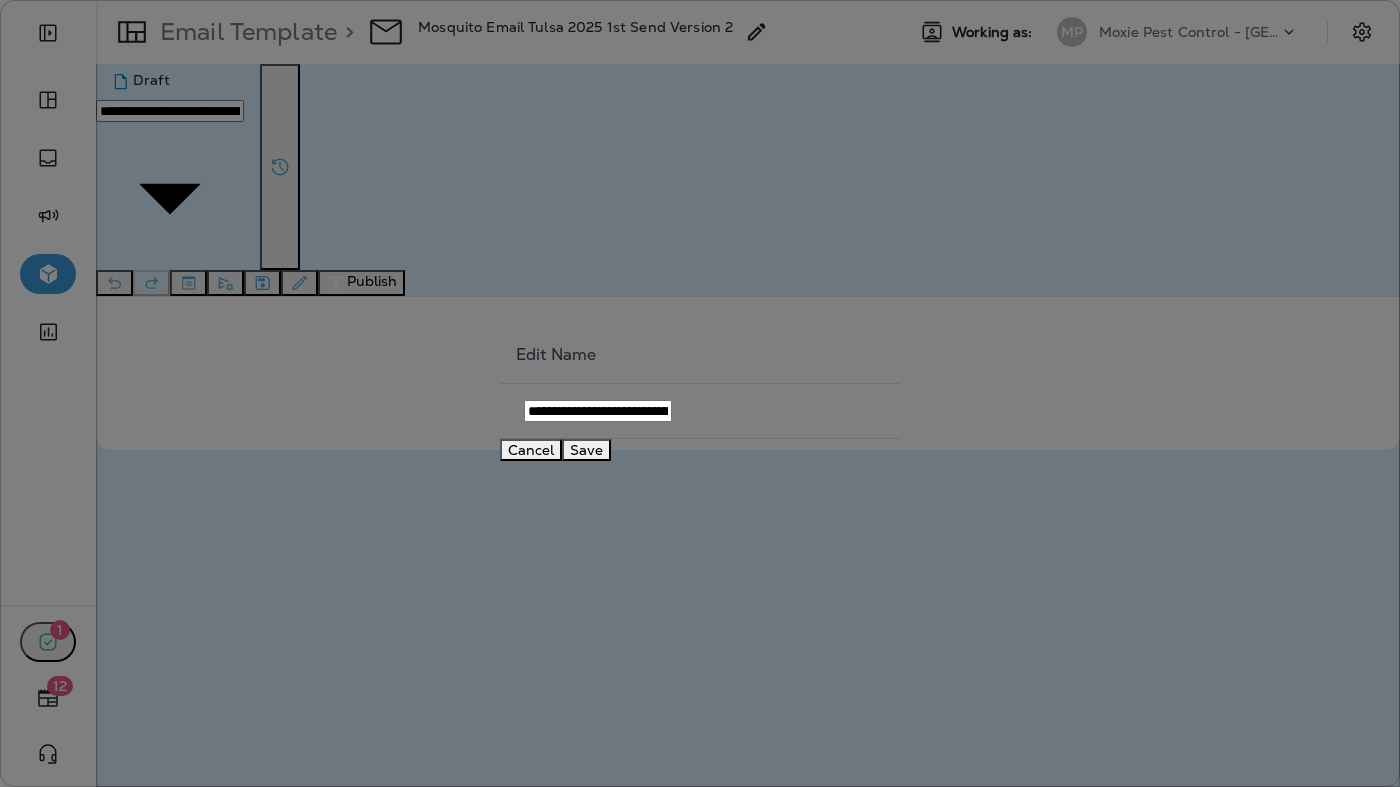 type on "**********" 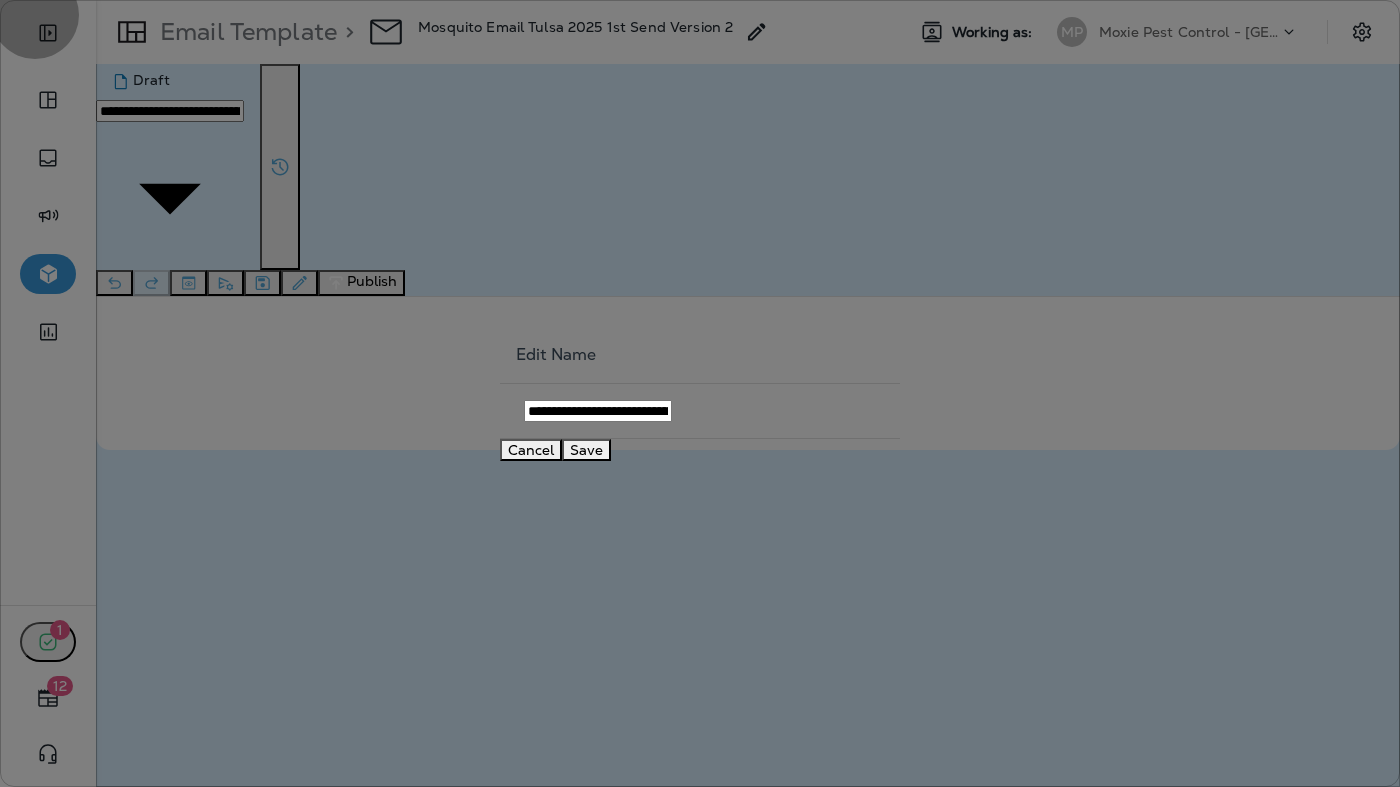 click on "Save" at bounding box center (586, 450) 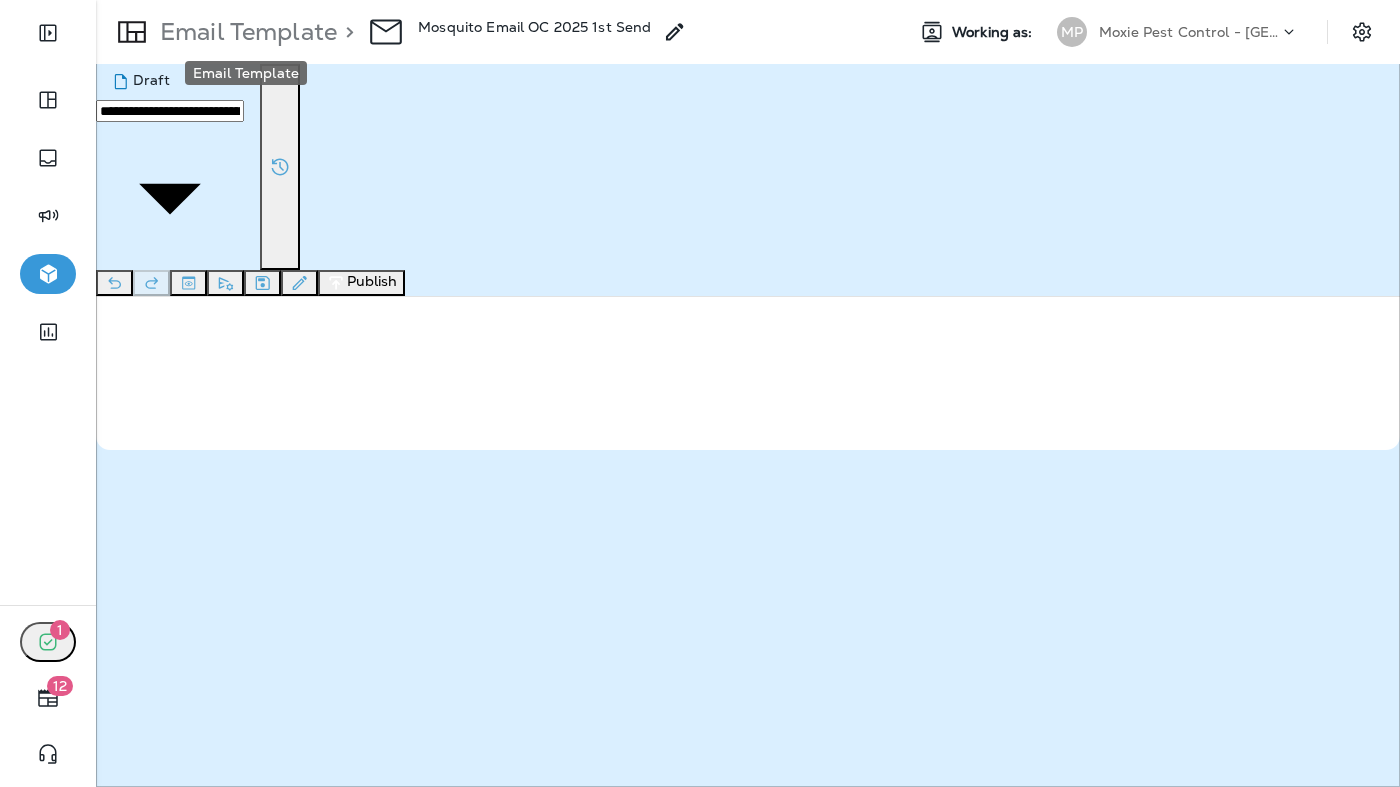 click on "Email Template" at bounding box center [244, 32] 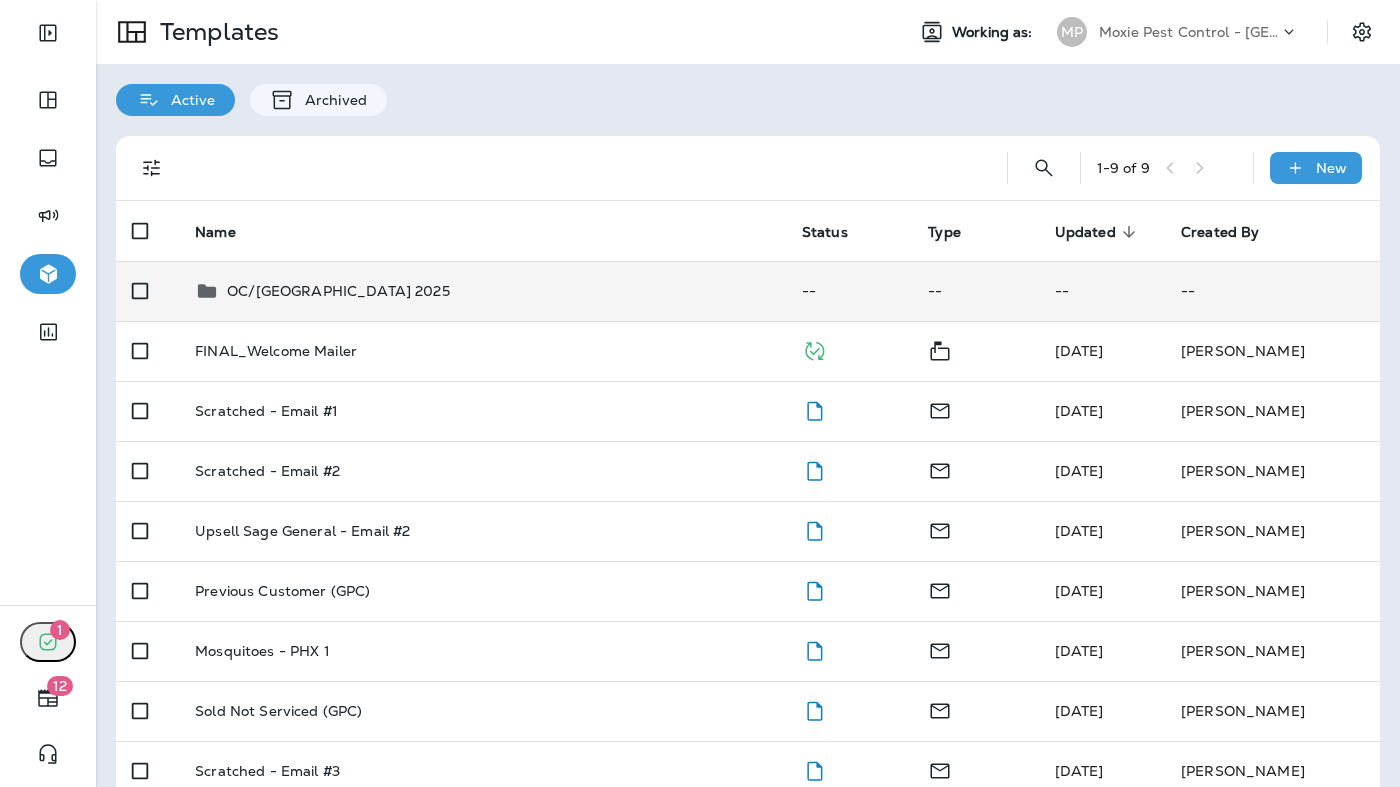 click on "OC/[GEOGRAPHIC_DATA] 2025" at bounding box center (482, 291) 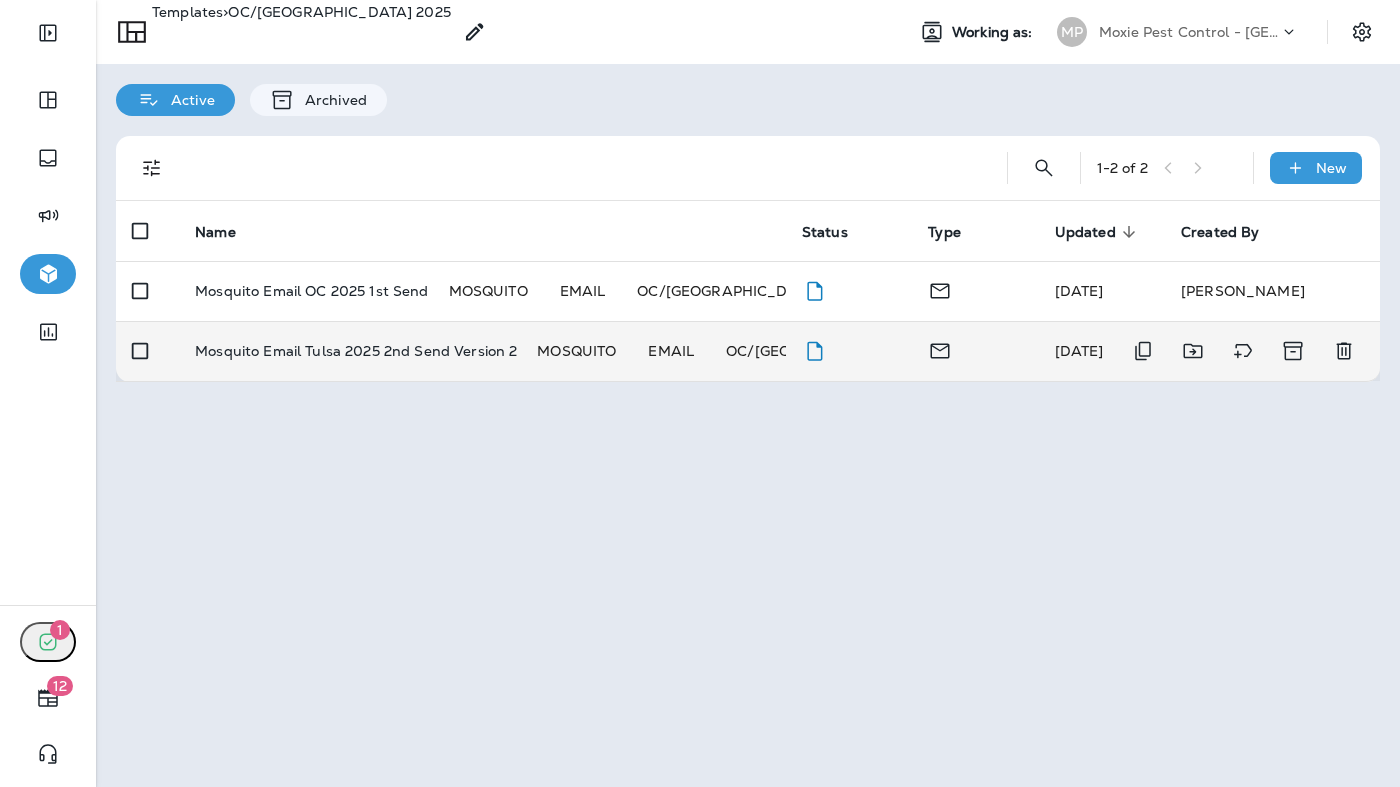 click on "Mosquito Email Tulsa 2025 2nd Send Version 2" at bounding box center (356, 351) 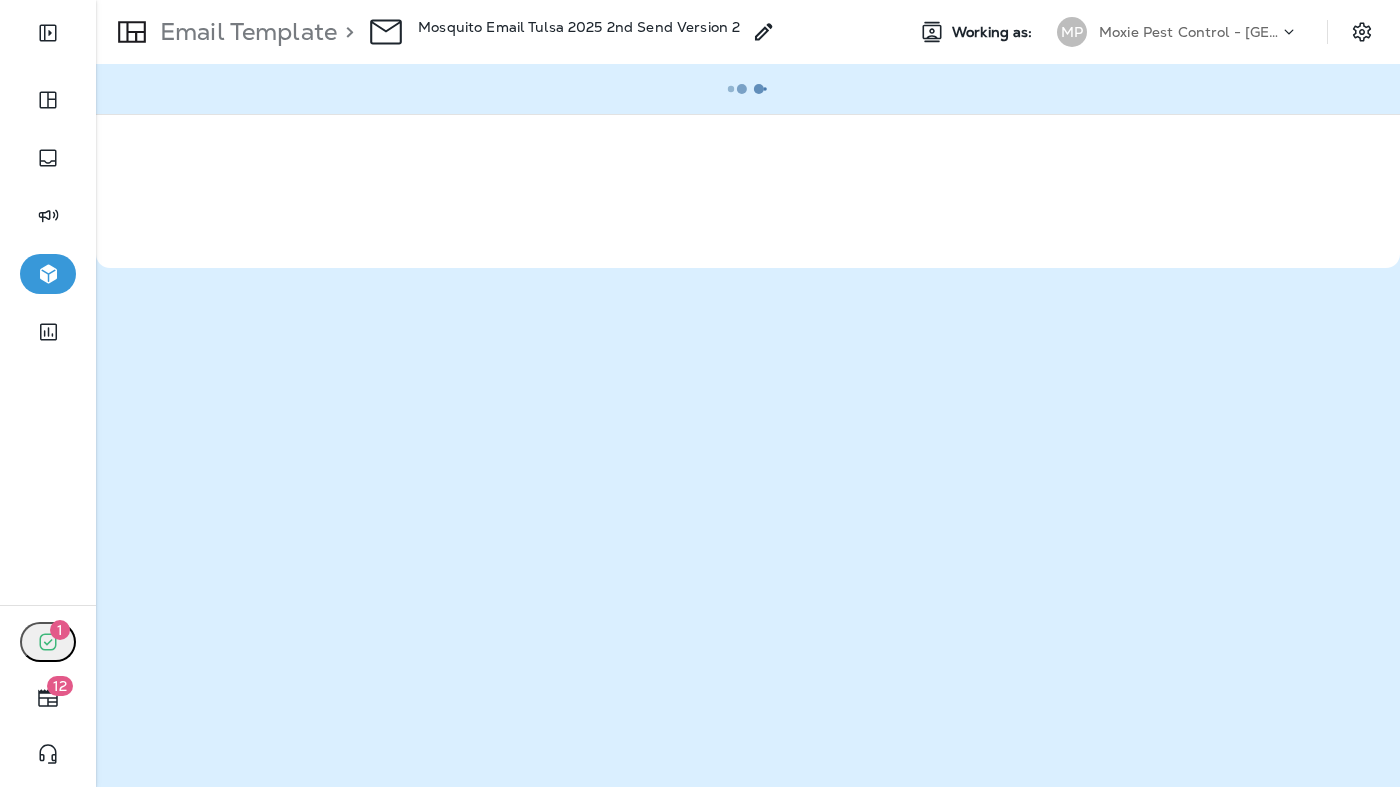click on "Mosquito Email Tulsa 2025 2nd Send Version 2" at bounding box center [579, 27] 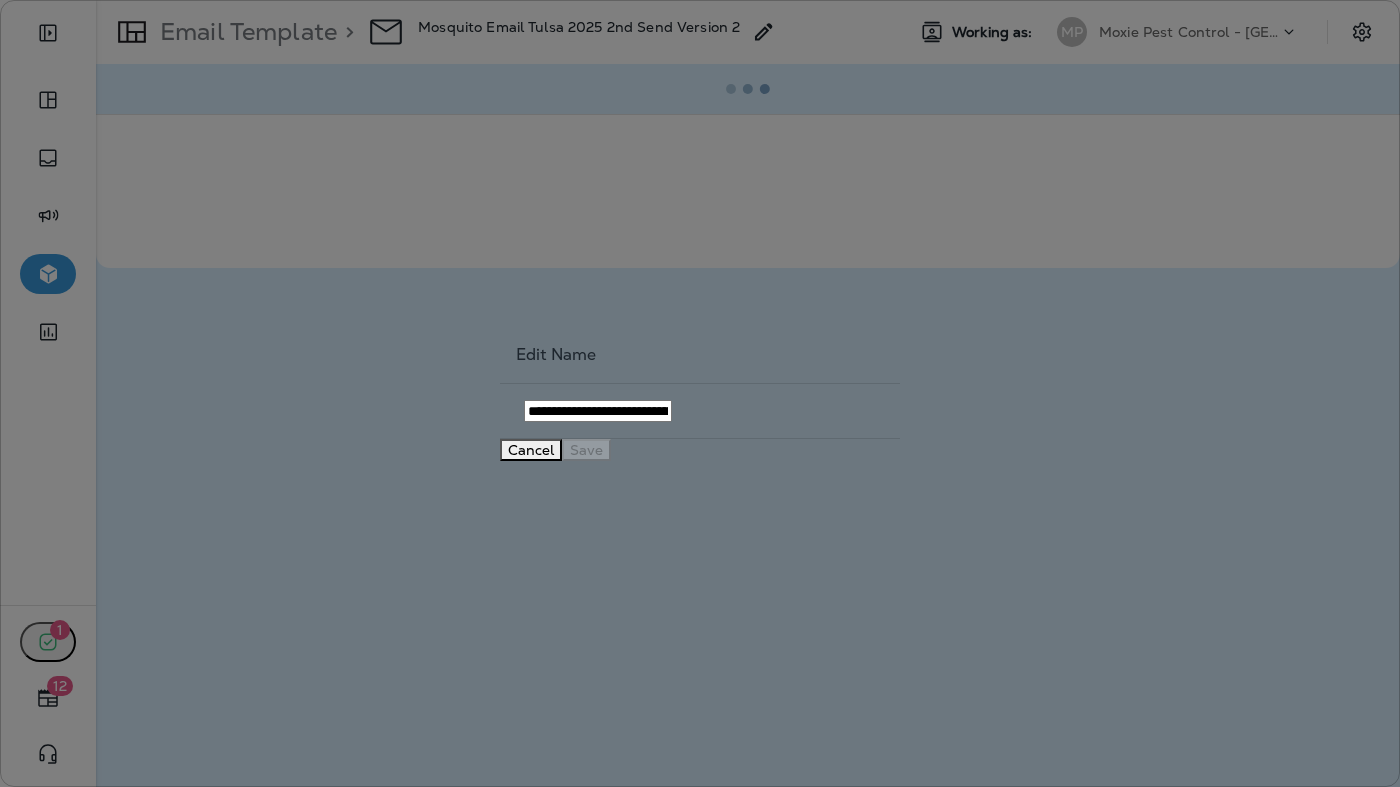 click on "**********" at bounding box center [598, 411] 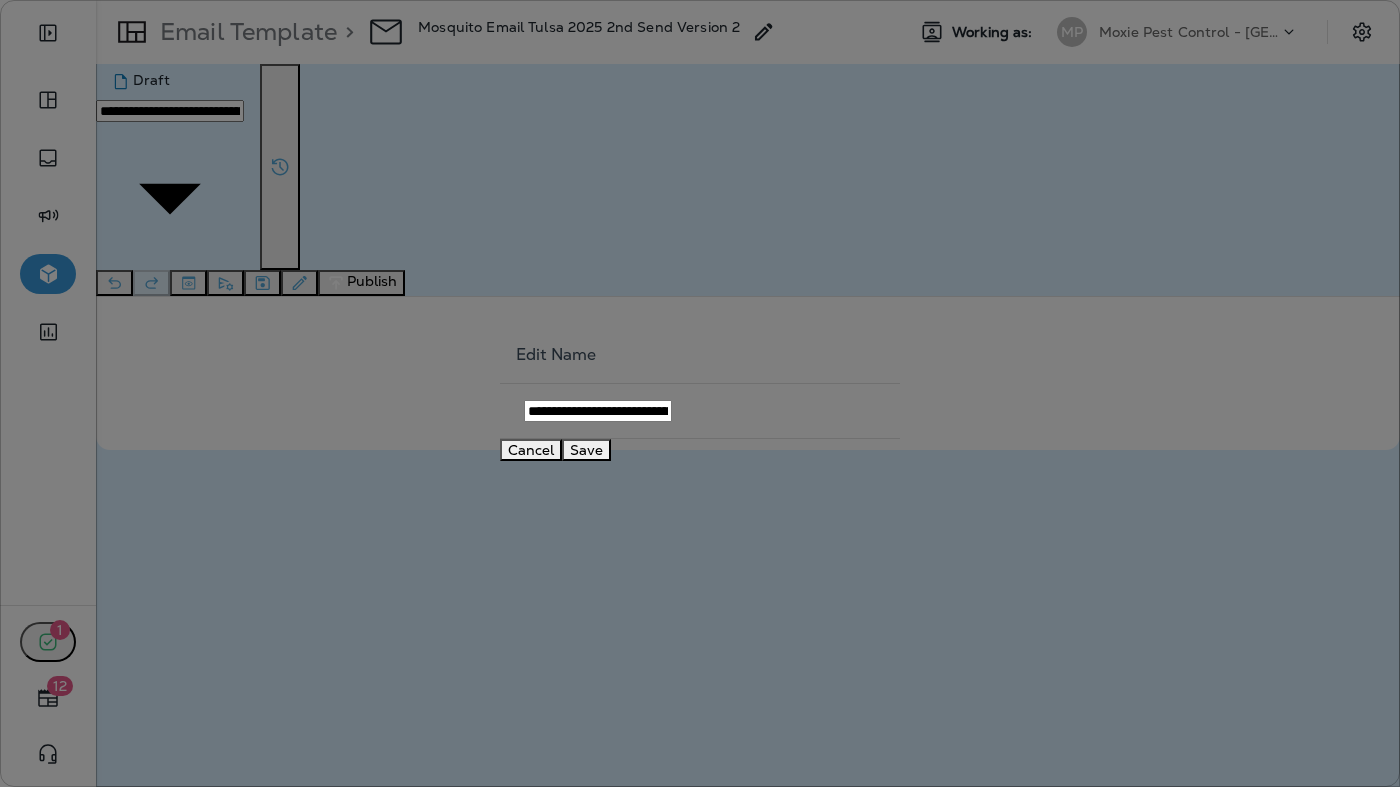 click on "**********" at bounding box center [598, 411] 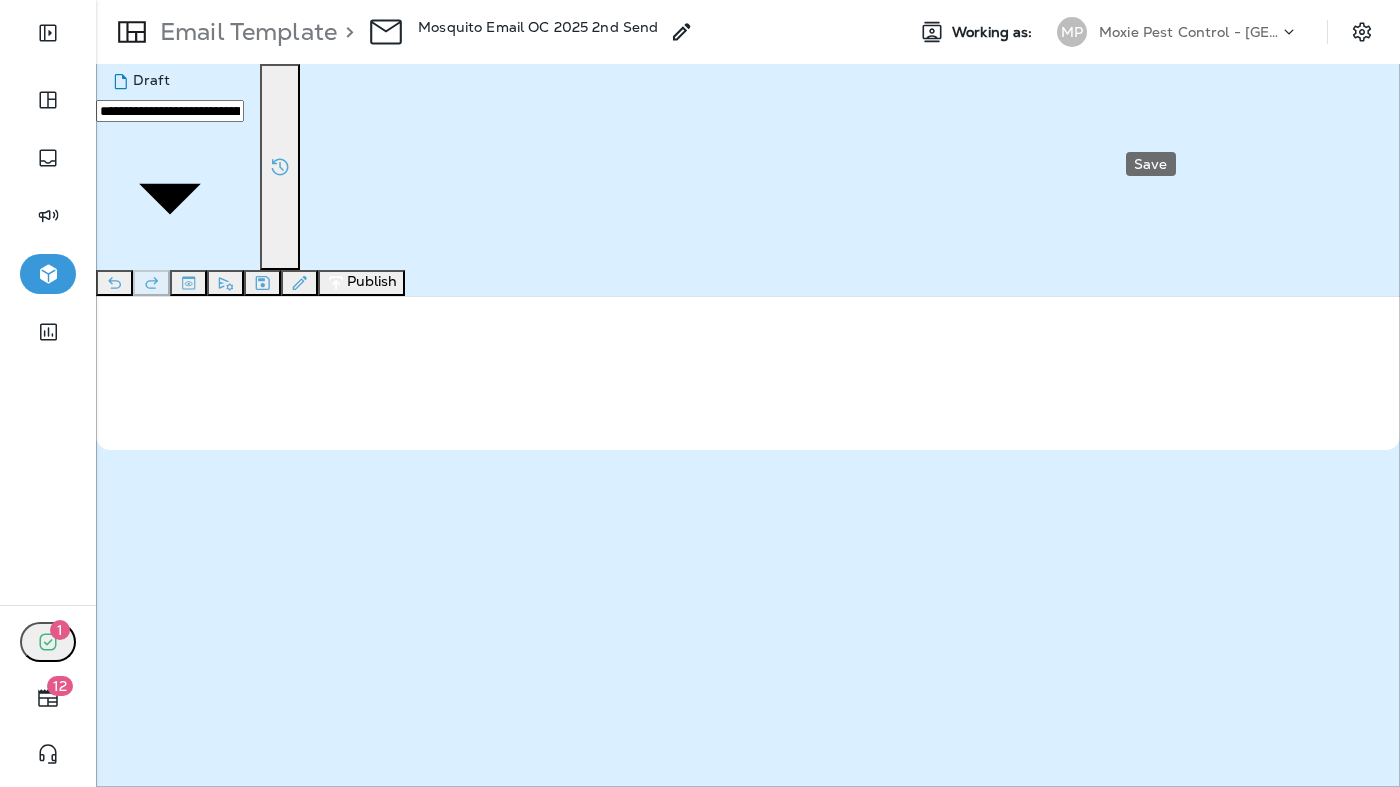 click 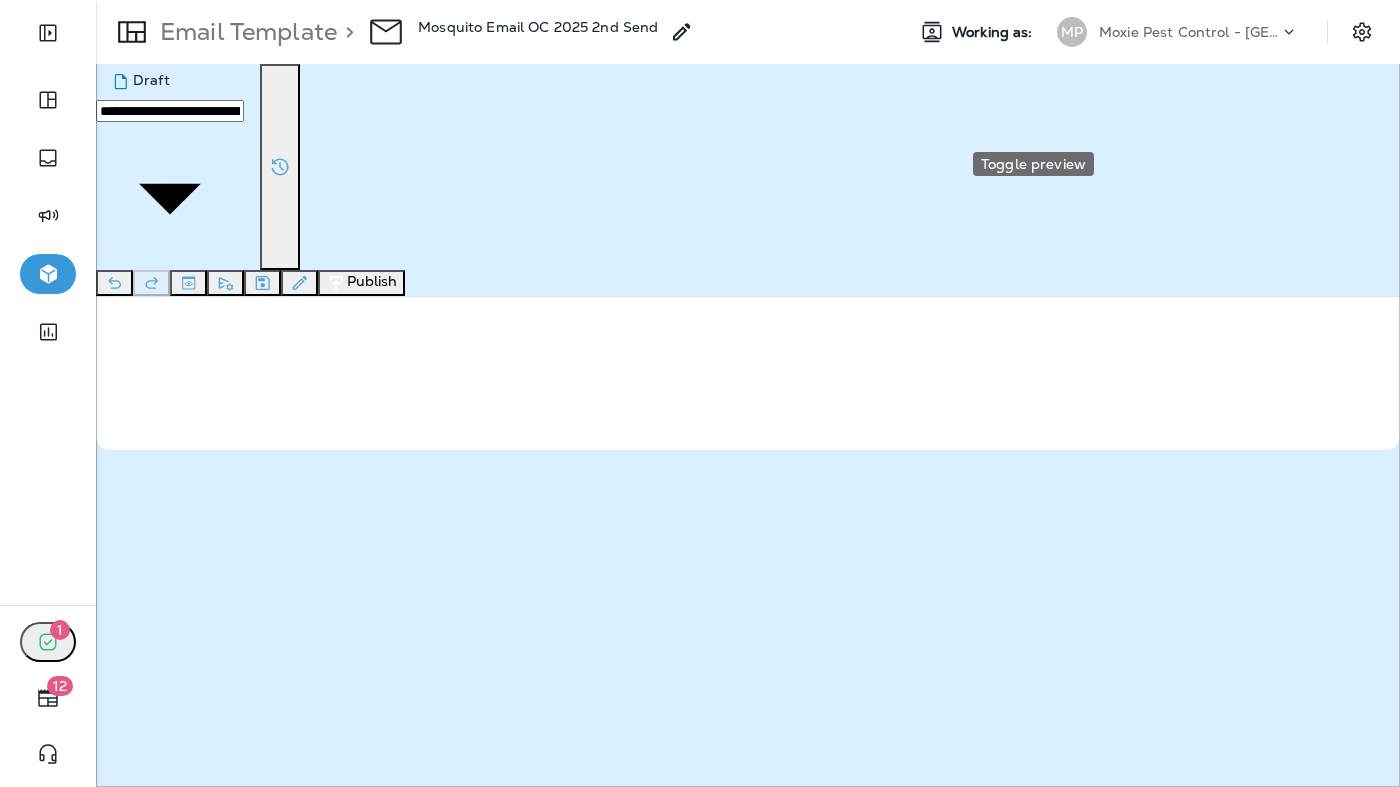 click 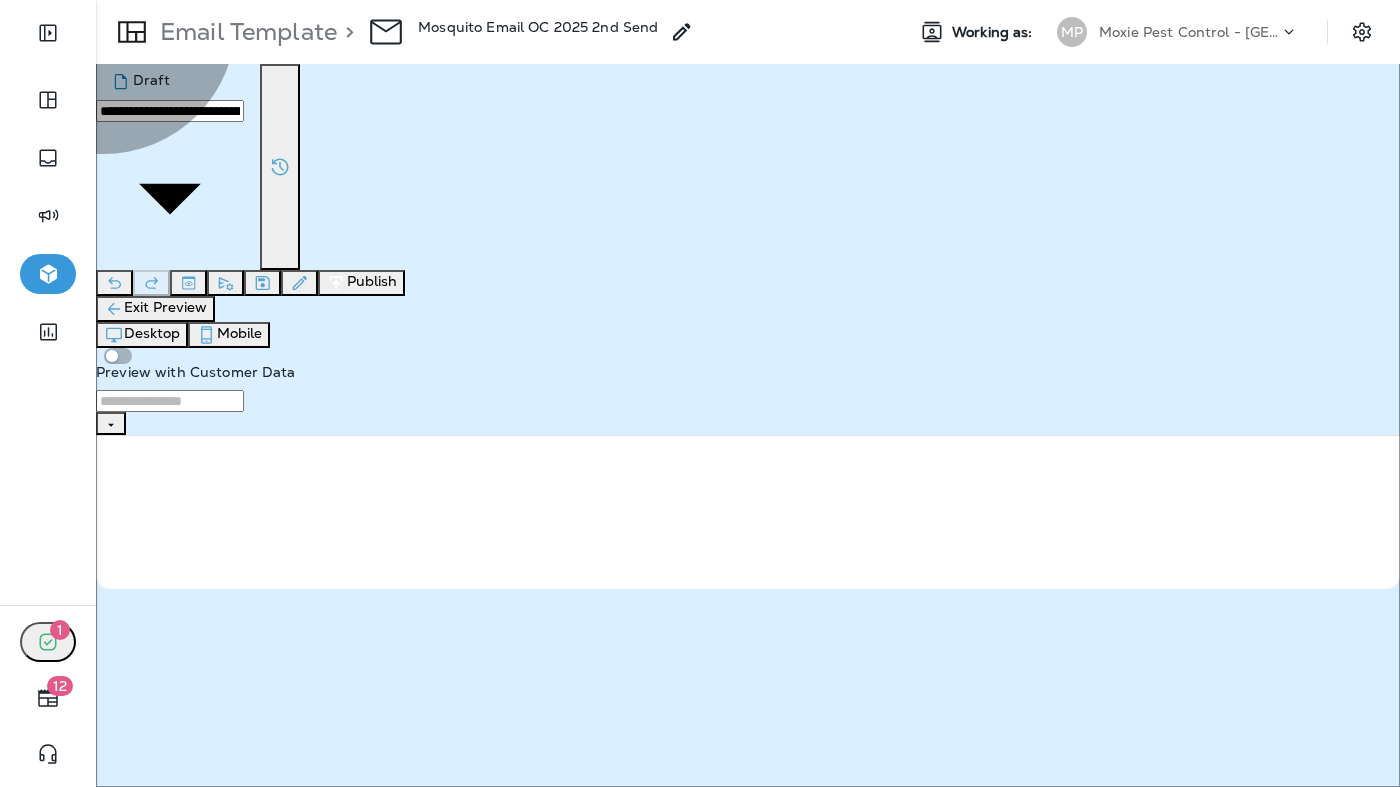 click on "Exit Preview" at bounding box center (155, 309) 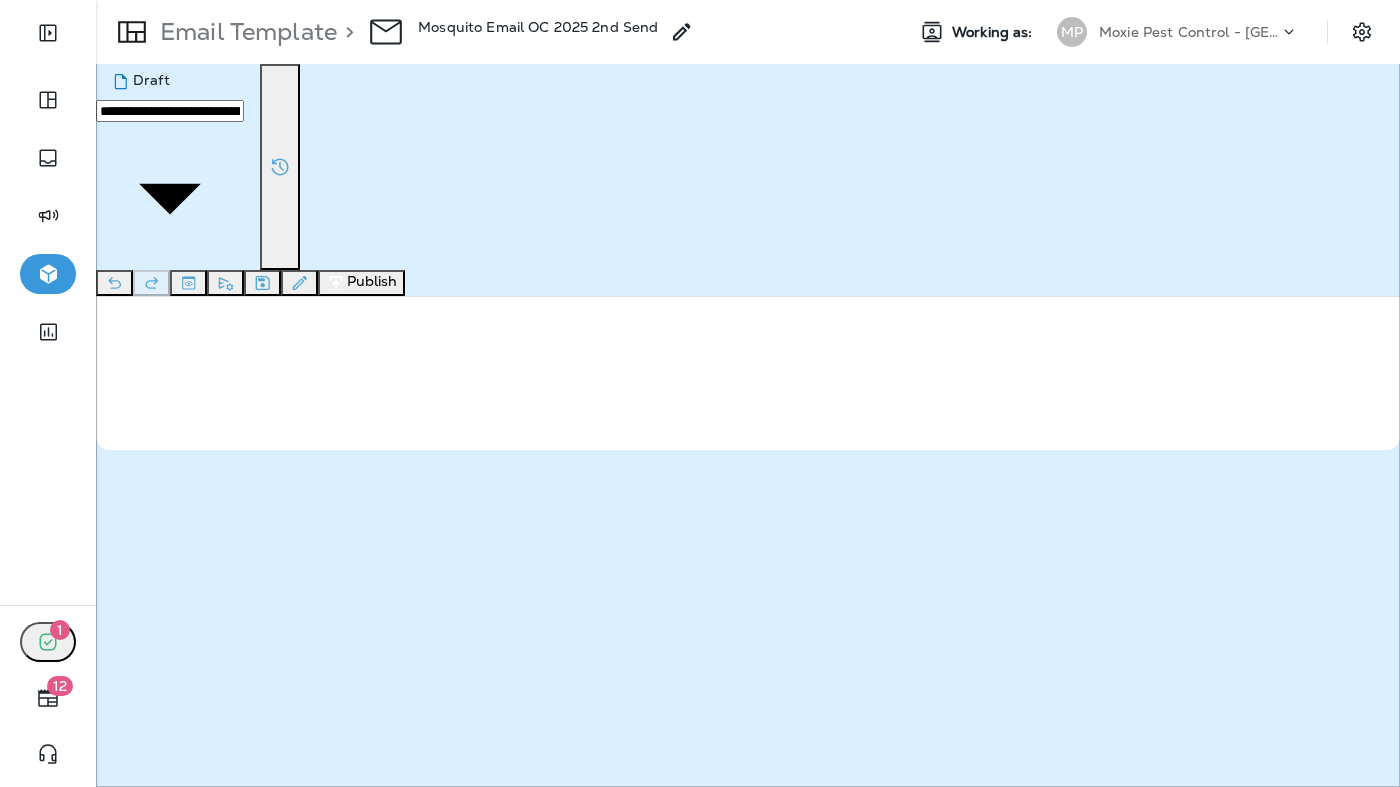 click on "Moxie Pest Control - [GEOGRAPHIC_DATA]" at bounding box center (1189, 32) 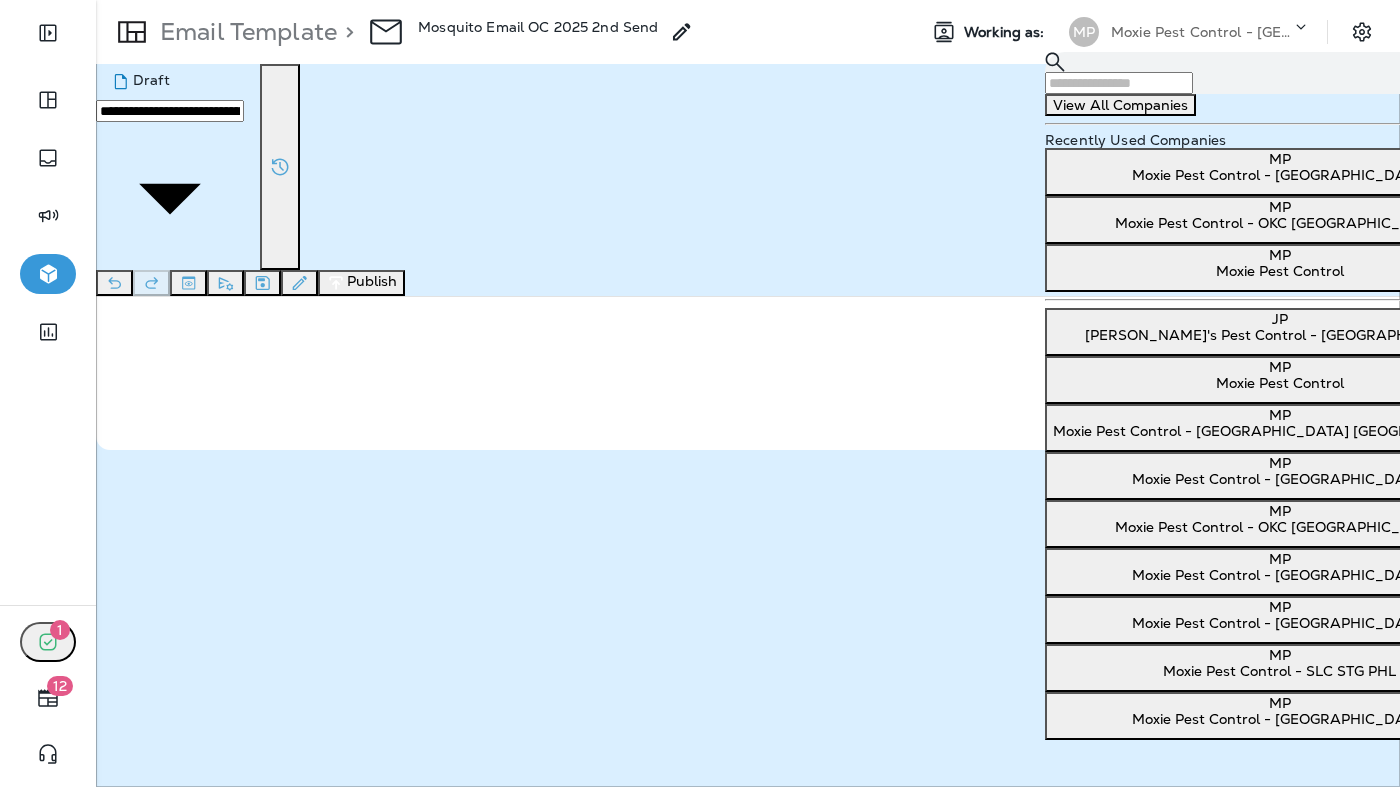 click on "Moxie Pest Control - OKC [GEOGRAPHIC_DATA]" at bounding box center [1279, 223] 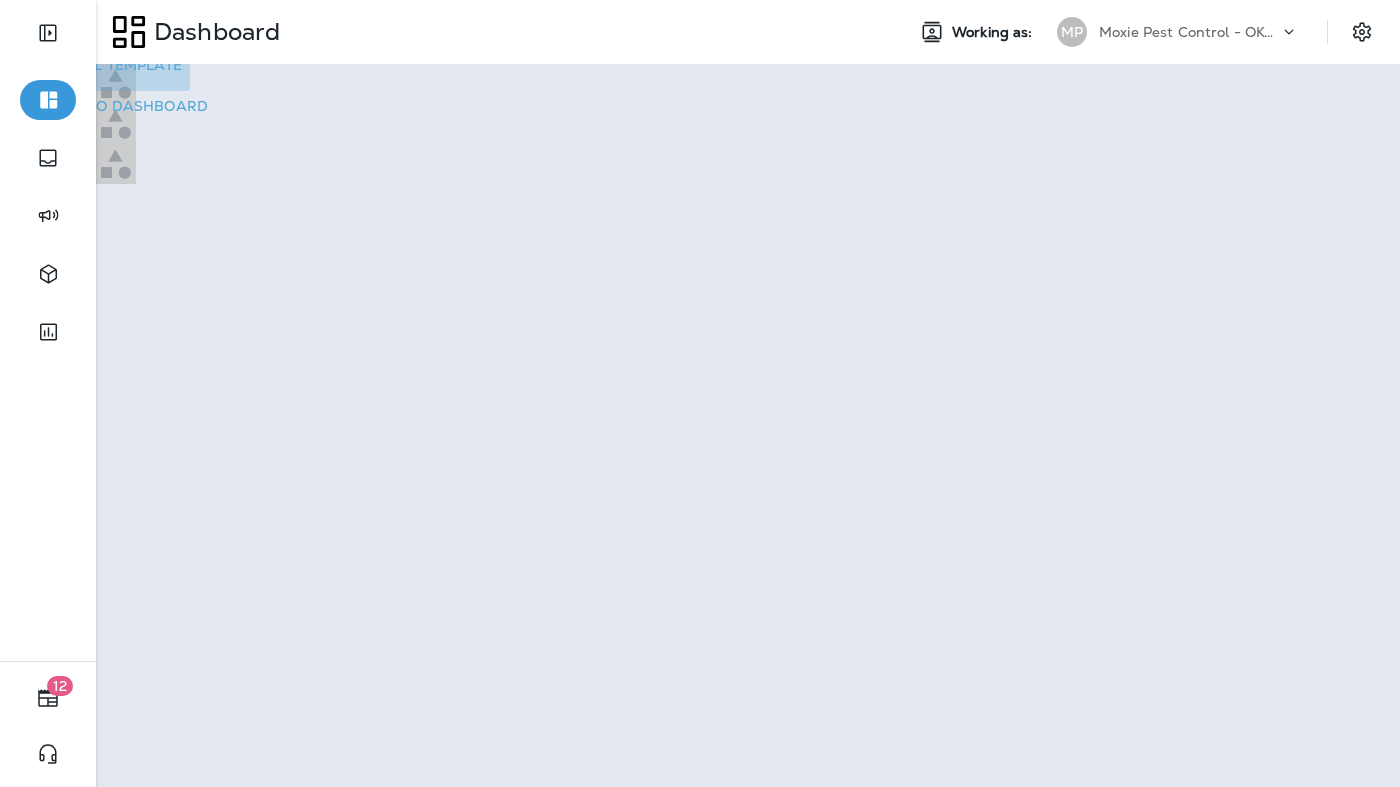 click on "Go to Email Template" at bounding box center [95, 65] 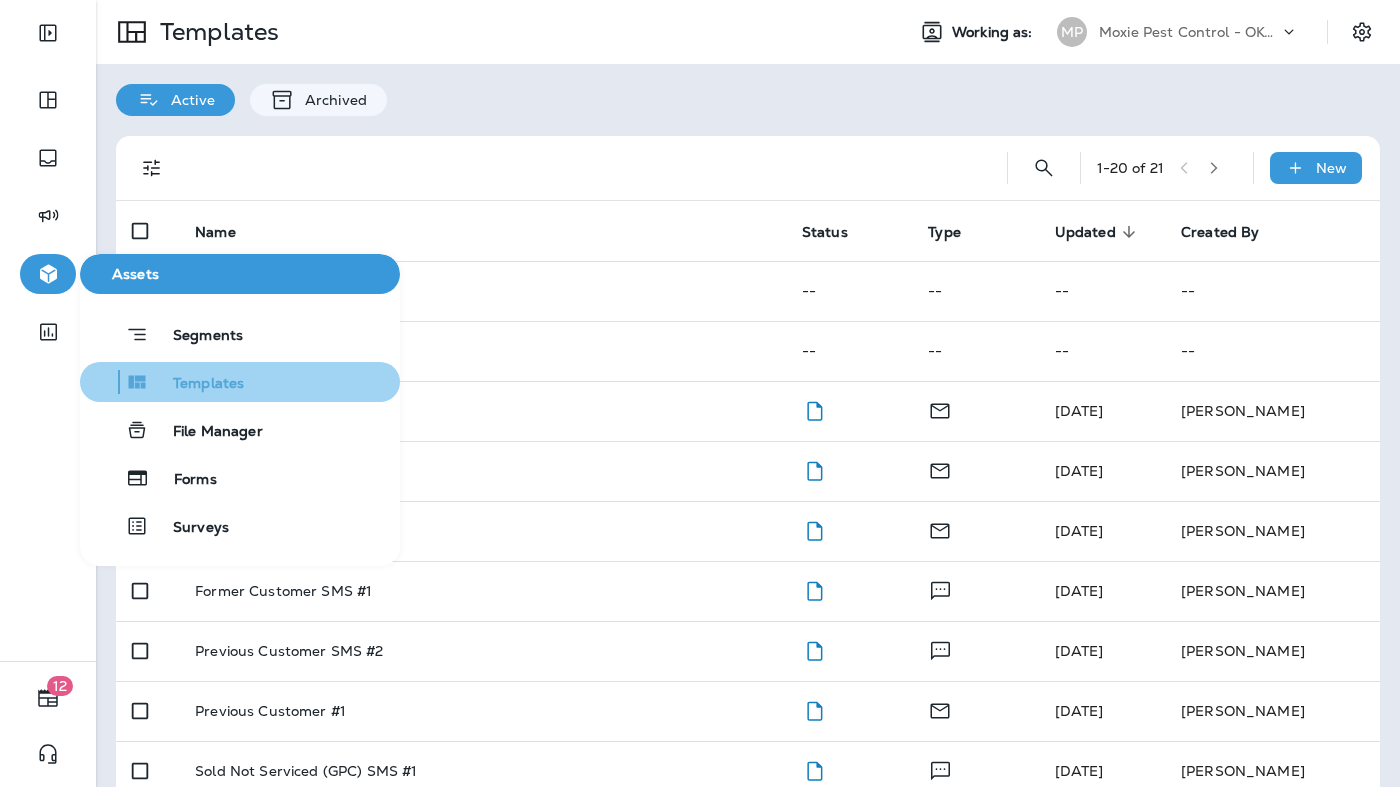 click on "Templates" at bounding box center [196, 384] 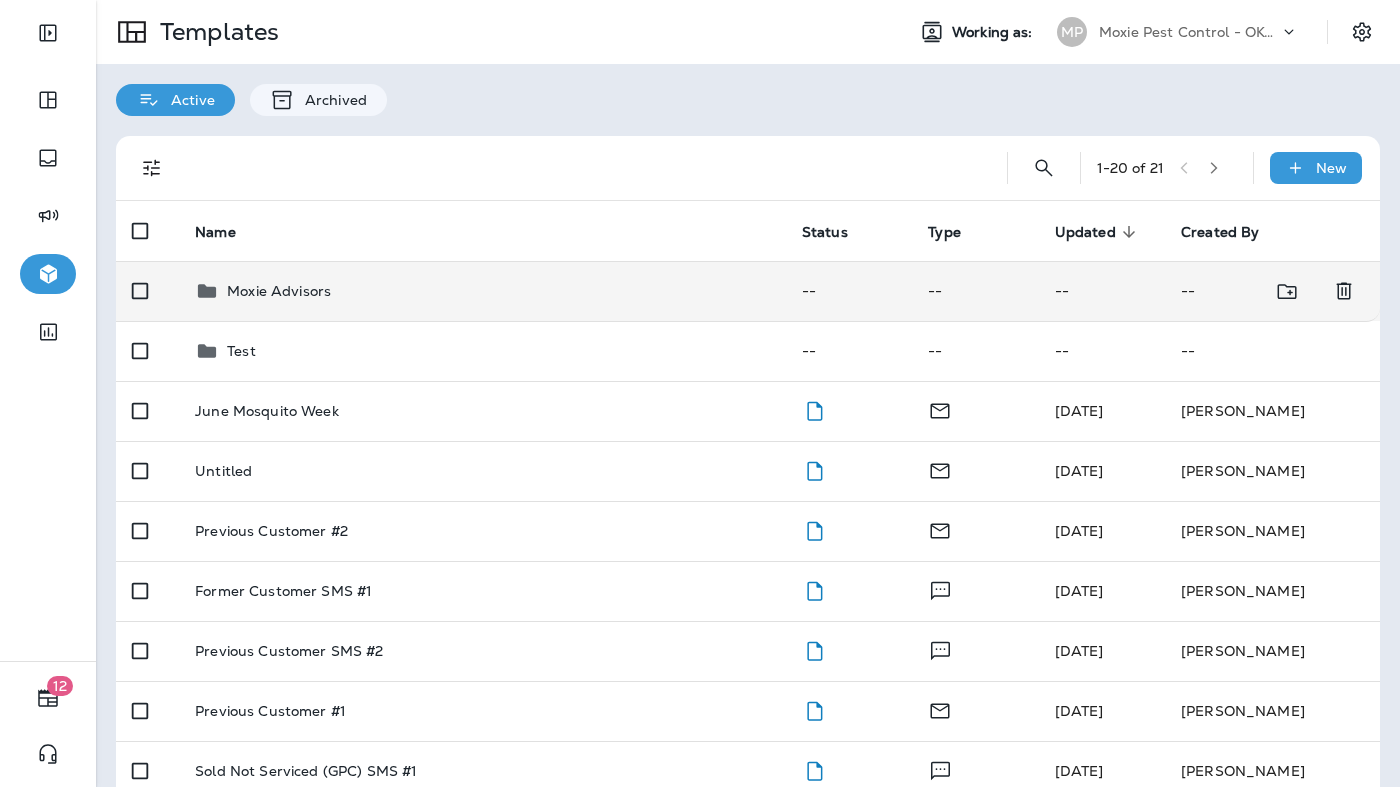 click on "Moxie Advisors" at bounding box center (279, 291) 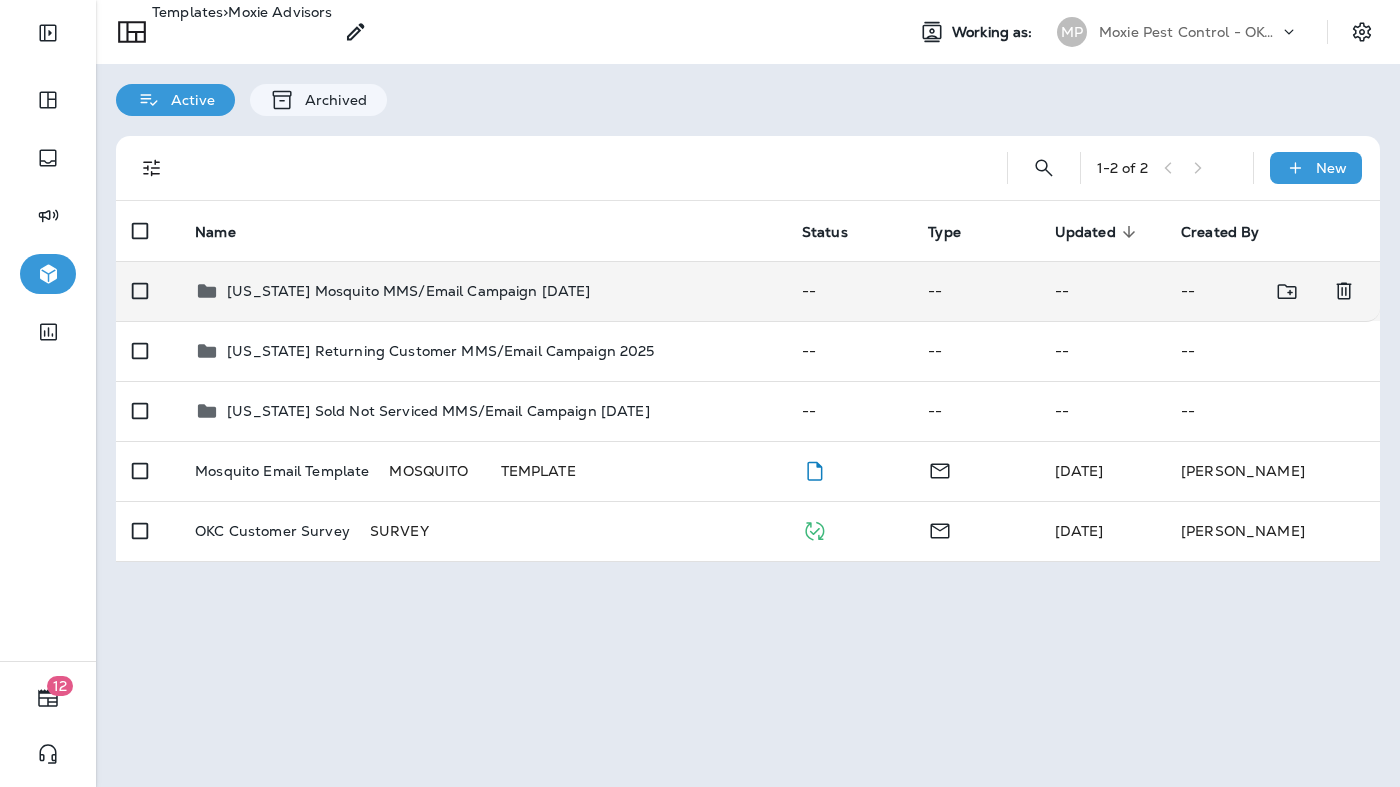 click on "[US_STATE] Mosquito MMS/Email Campaign [DATE]" at bounding box center [408, 291] 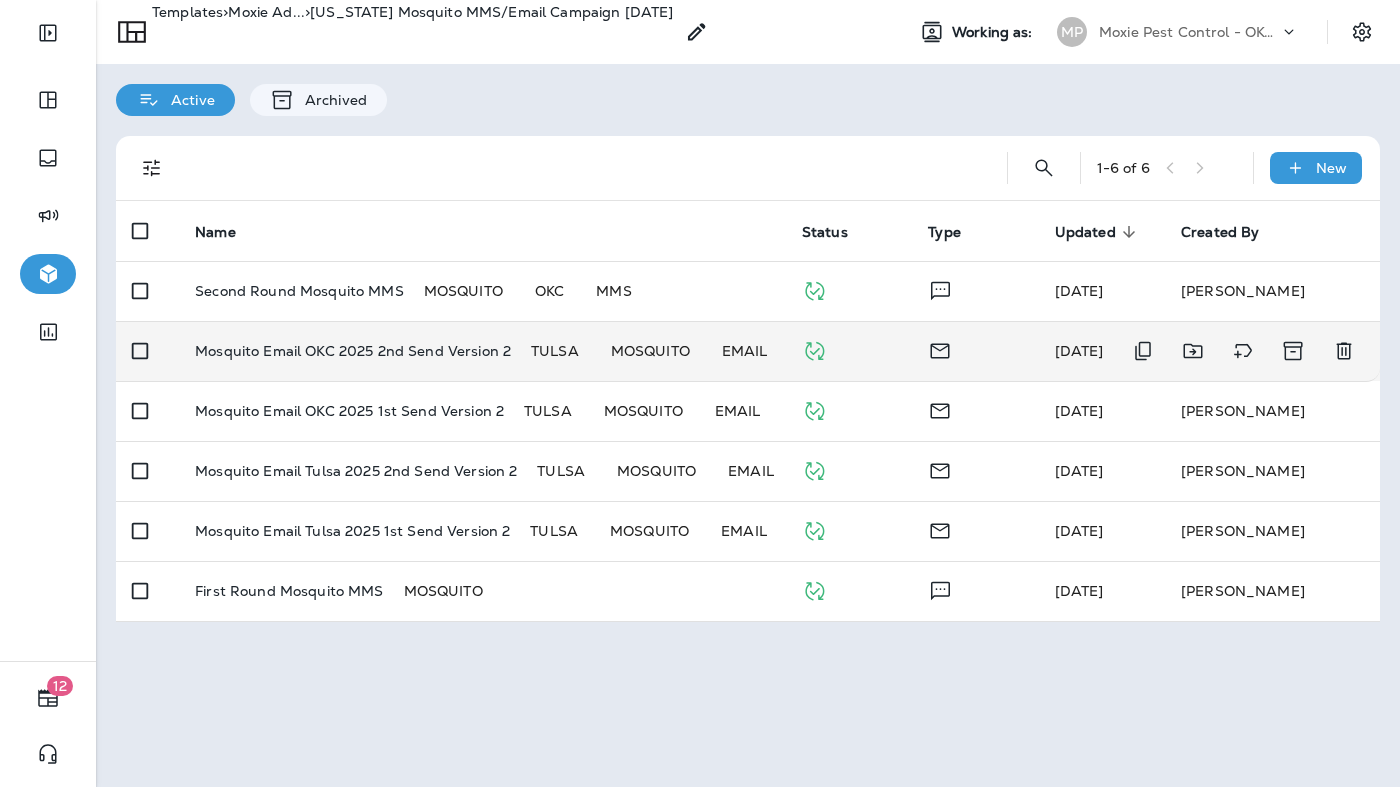 click on "Mosquito Email OKC 2025 2nd Send Version 2" at bounding box center [353, 351] 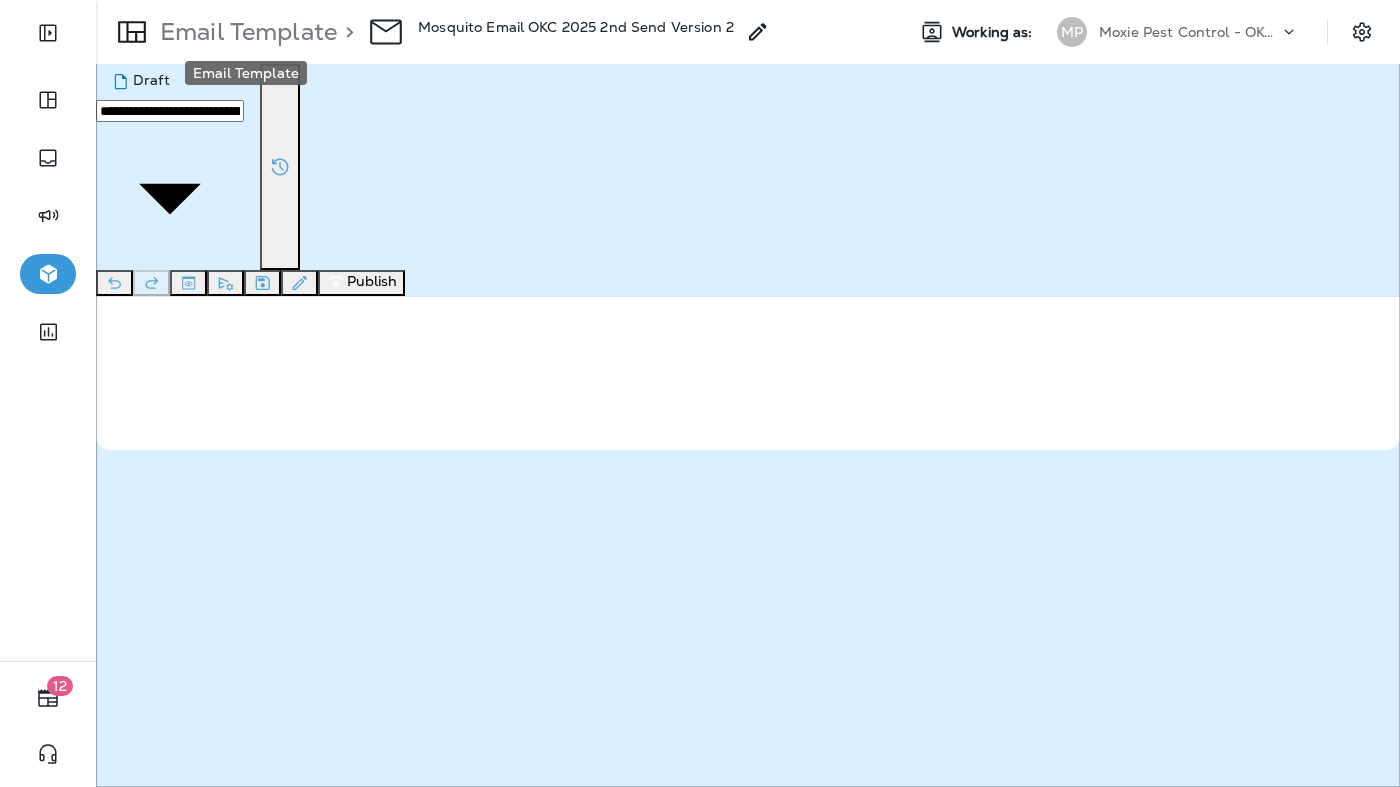 click on "Email Template" at bounding box center [244, 32] 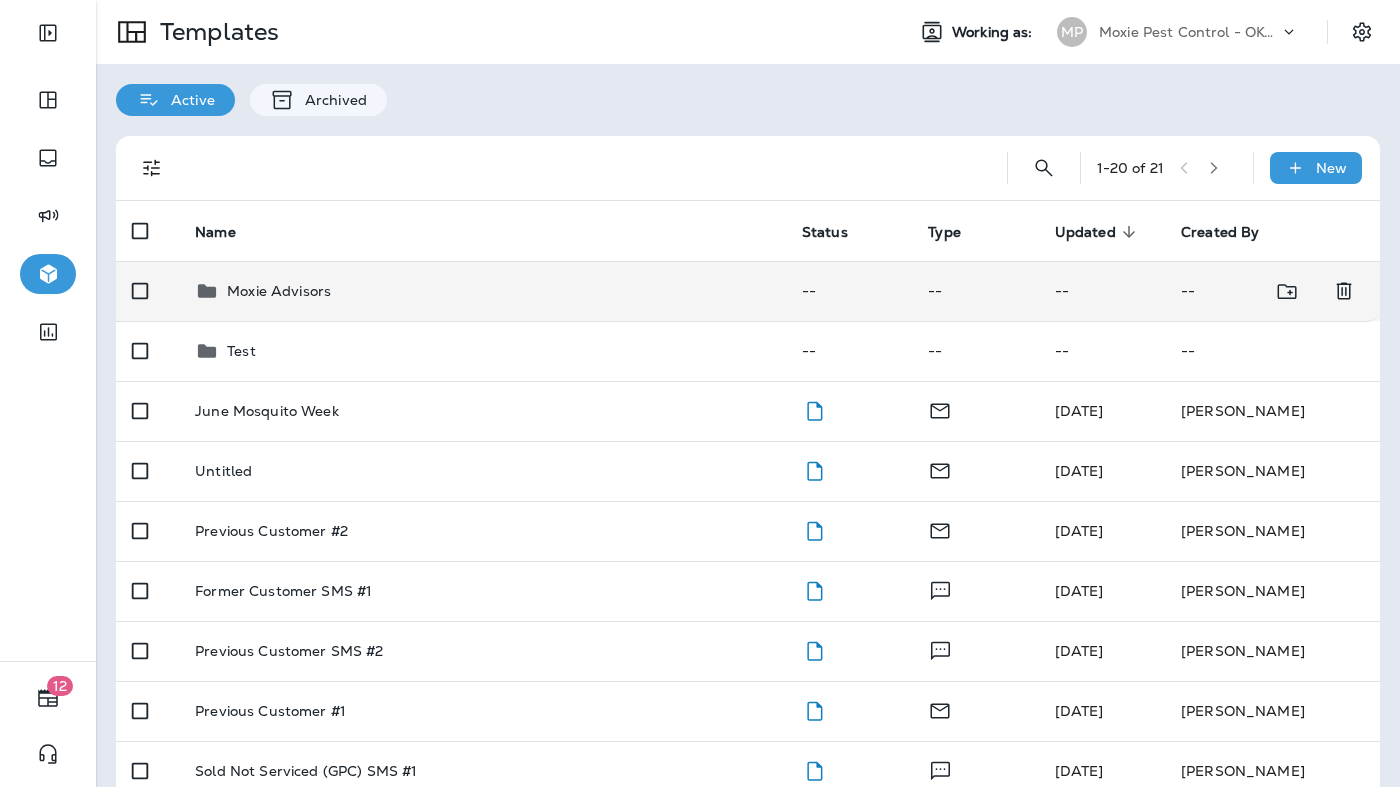click on "Moxie Advisors" at bounding box center [482, 291] 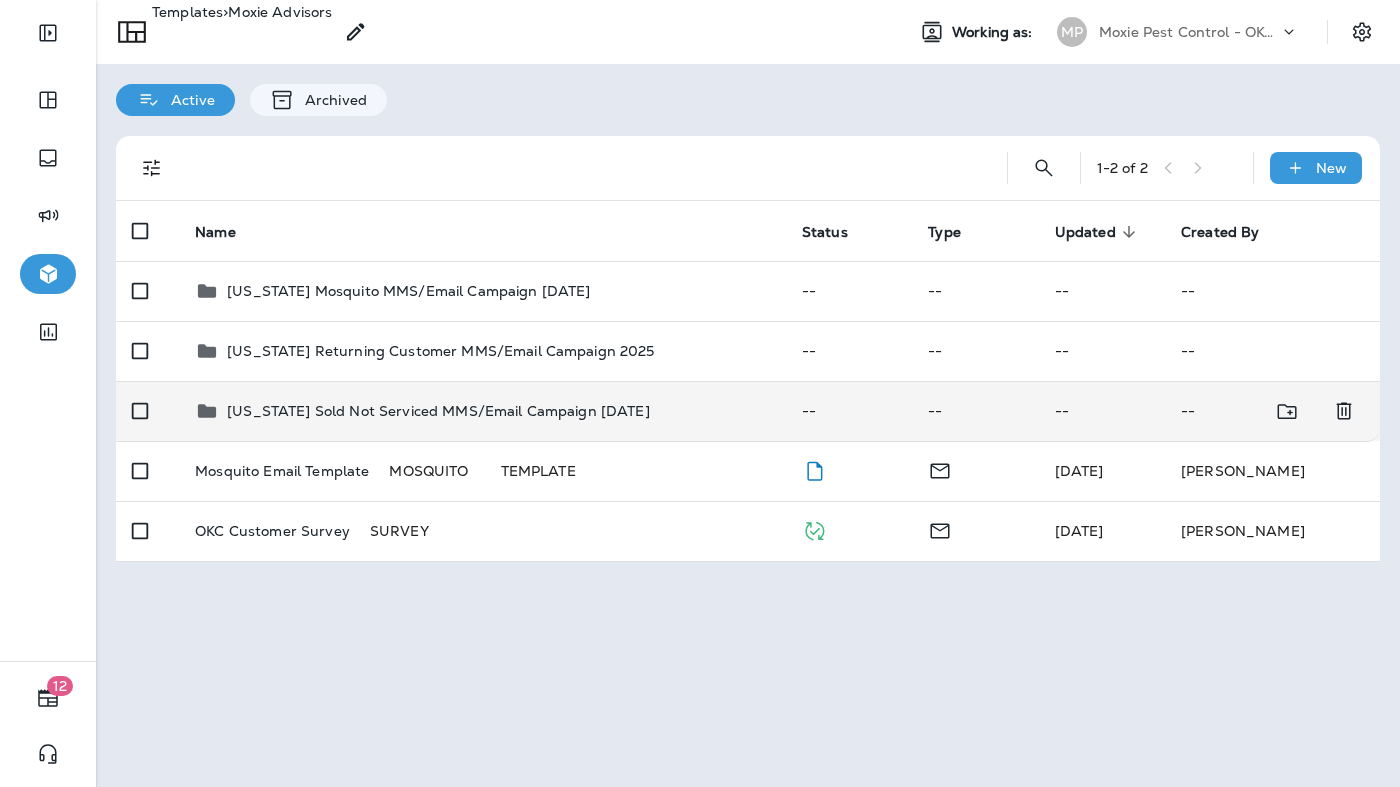 click on "[US_STATE] Sold Not Serviced MMS/Email Campaign [DATE]" at bounding box center [438, 411] 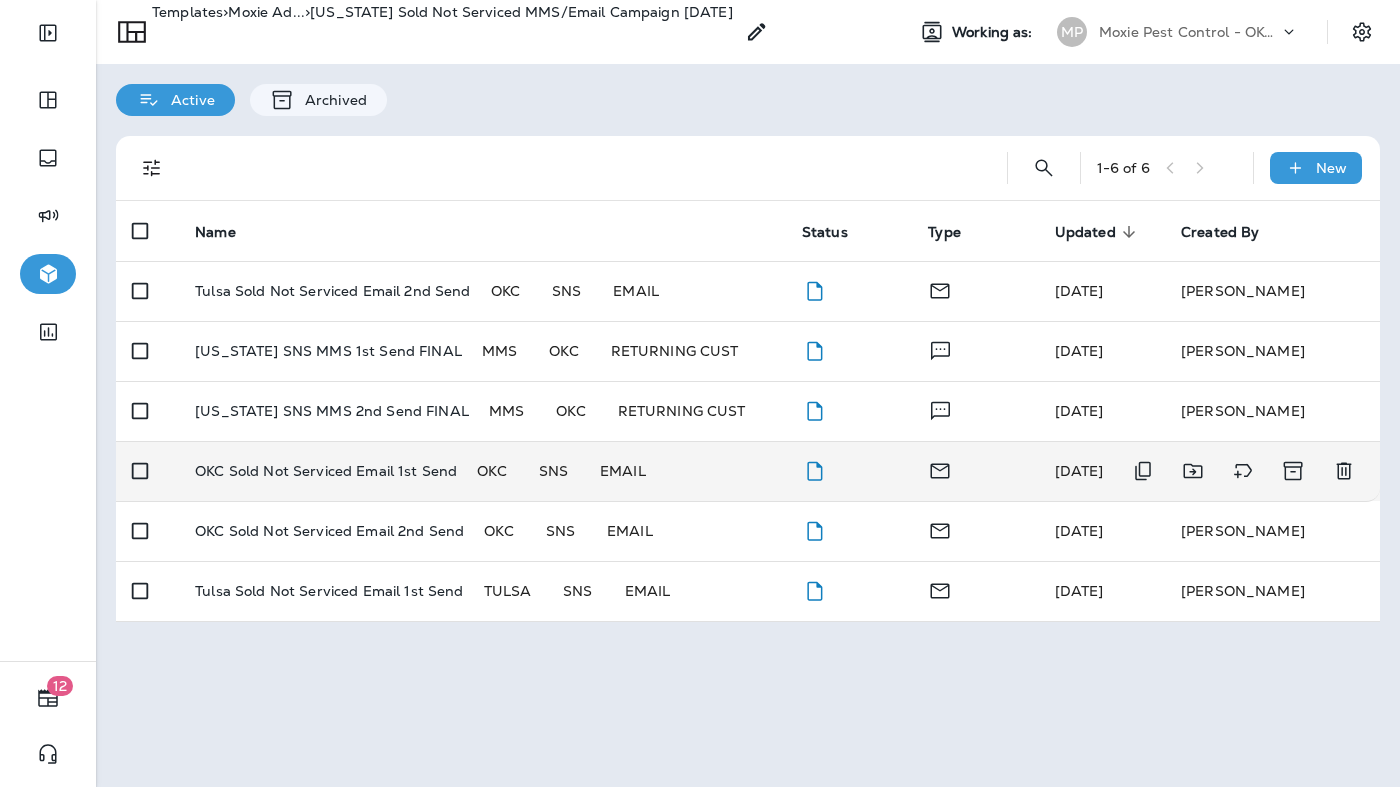 click on "OKC Sold Not Serviced Email 1st Send" at bounding box center (326, 471) 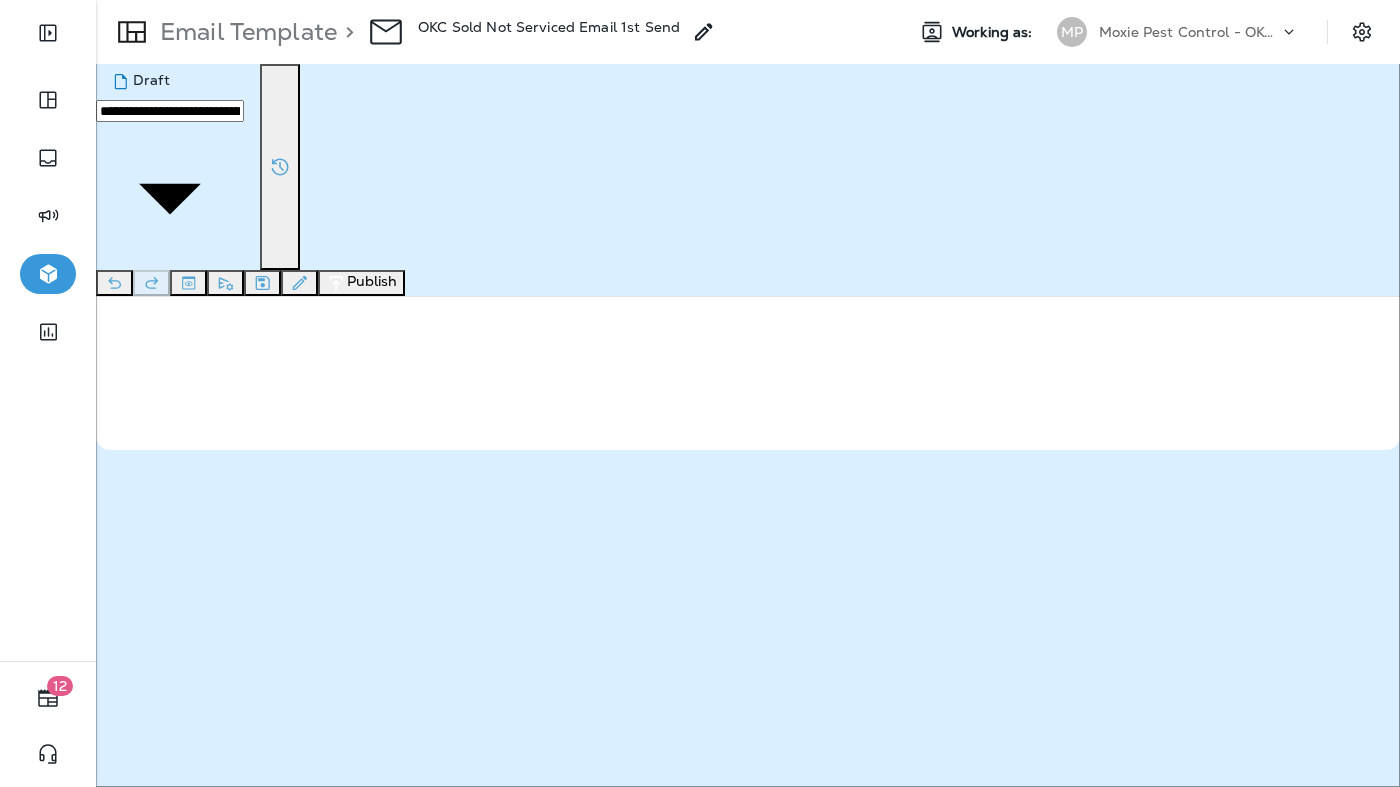 click on "Block Name" at bounding box center (700, 84) 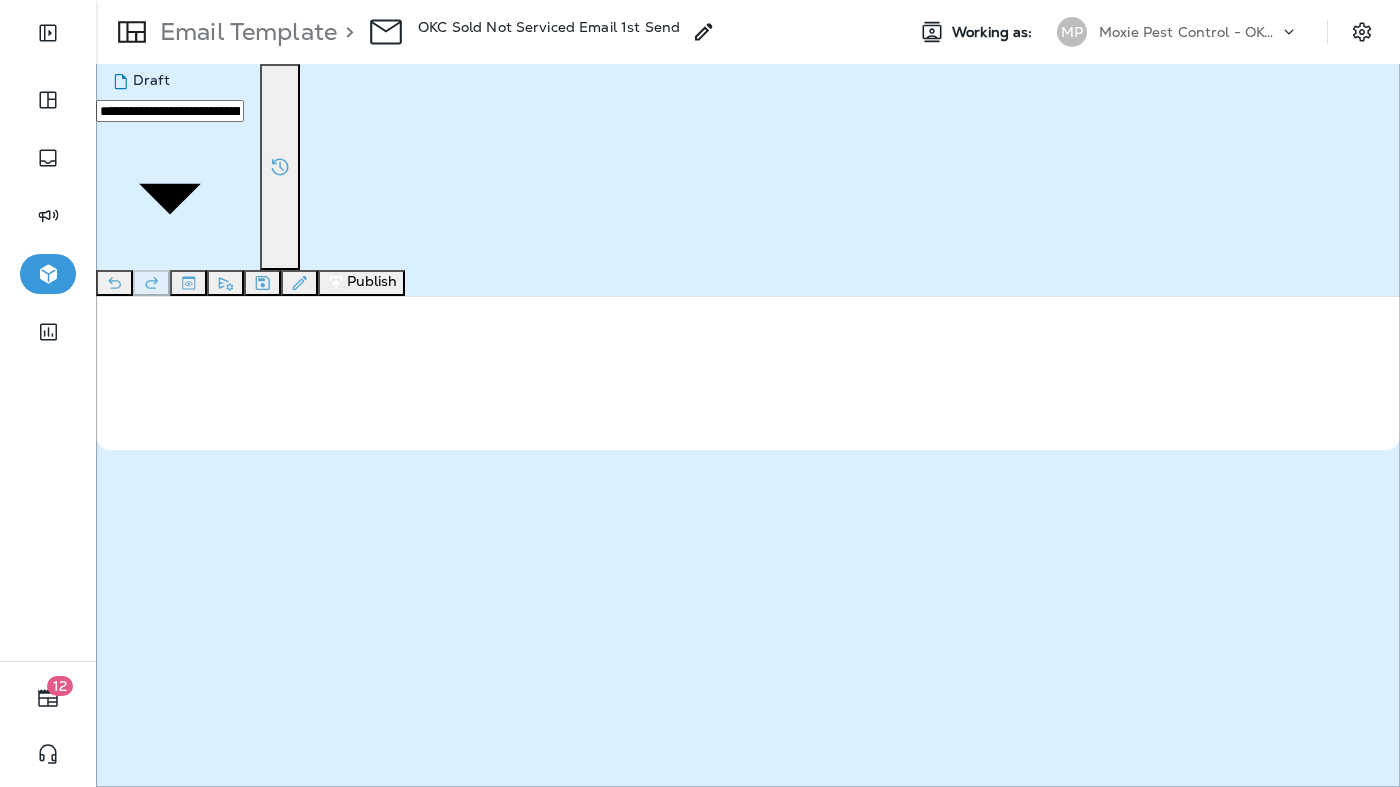 click on "Moxie Pest Control - OKC [GEOGRAPHIC_DATA]" at bounding box center (1189, 32) 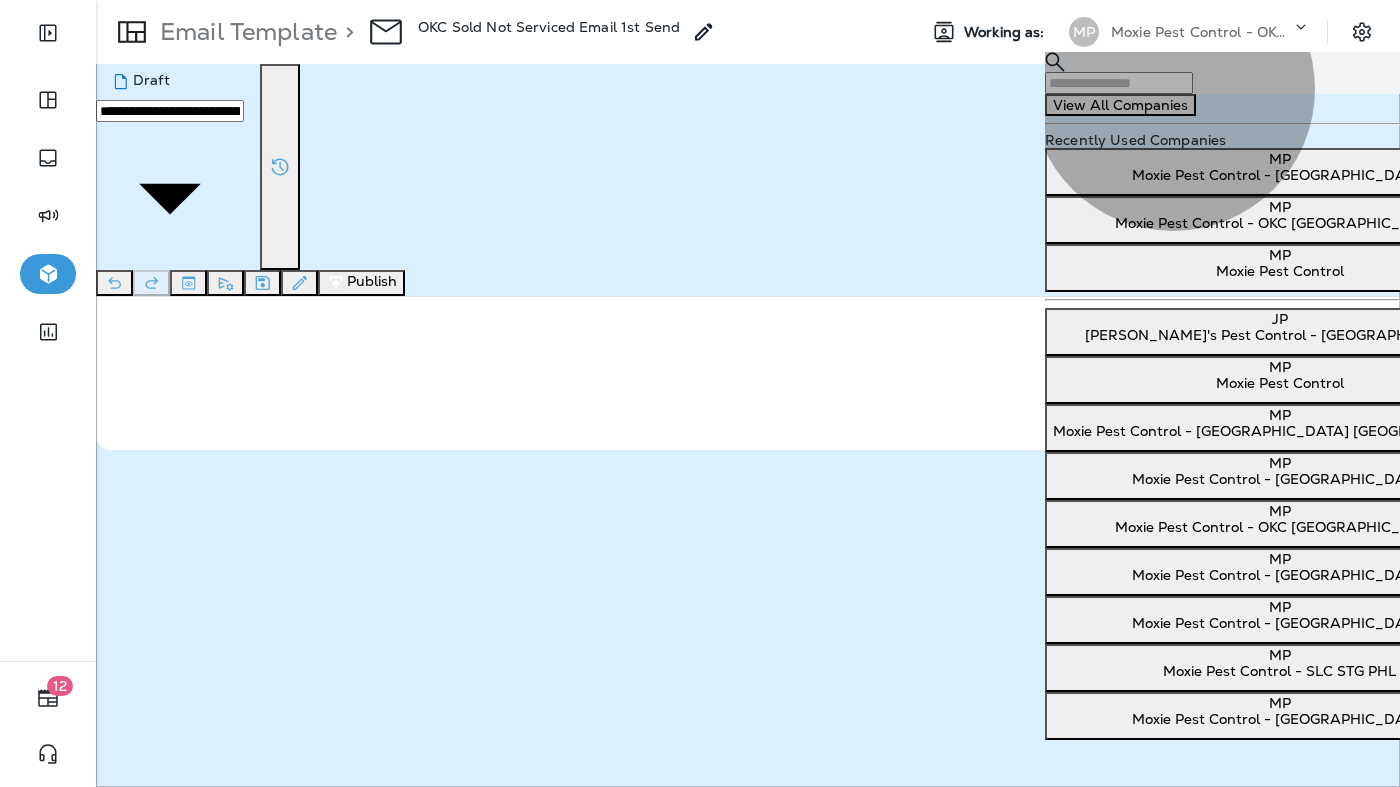 click on "Moxie Pest Control - [GEOGRAPHIC_DATA]" at bounding box center [1279, 175] 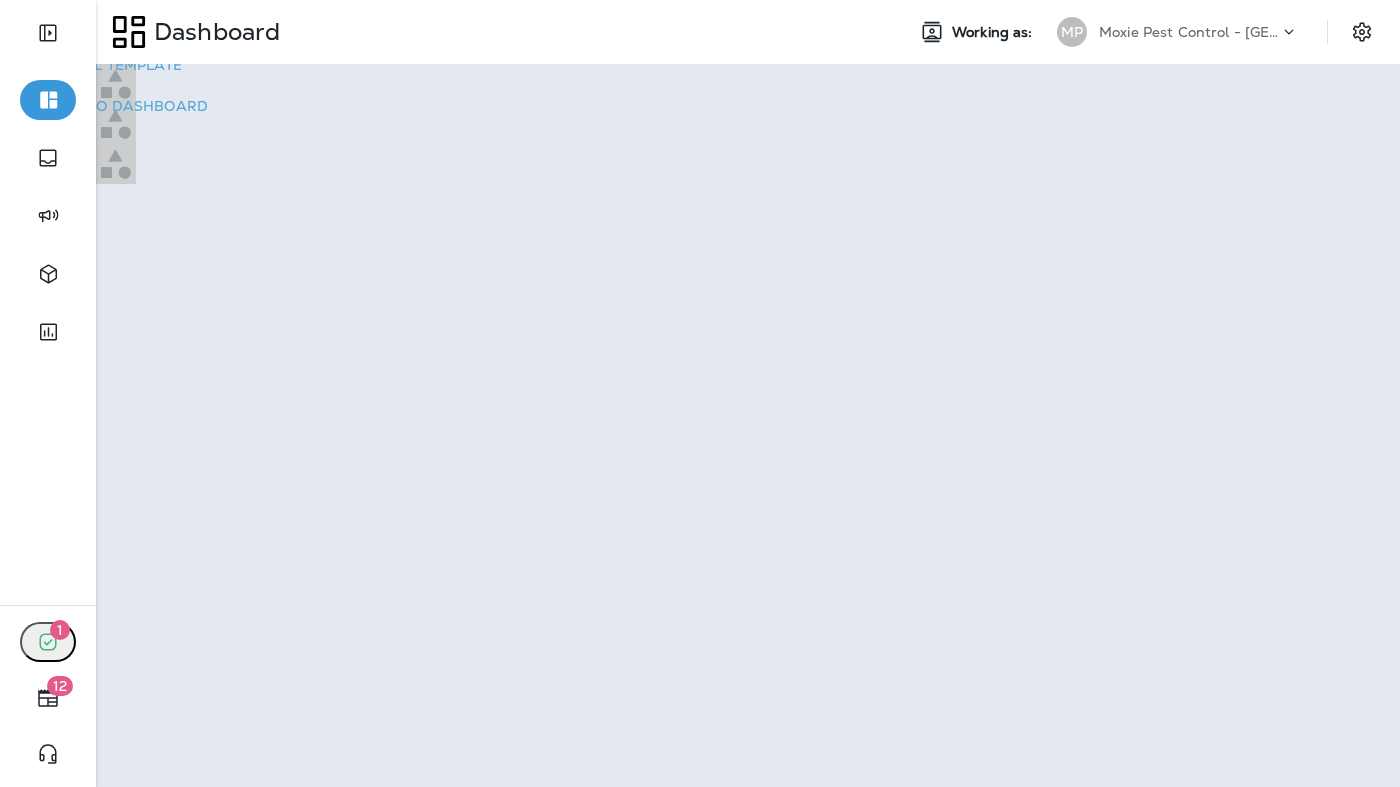 click on "You are now working as  Moxie Pest Control - OC Riverside   Go to Email Template Continue to Dashboard" at bounding box center [700, 66] 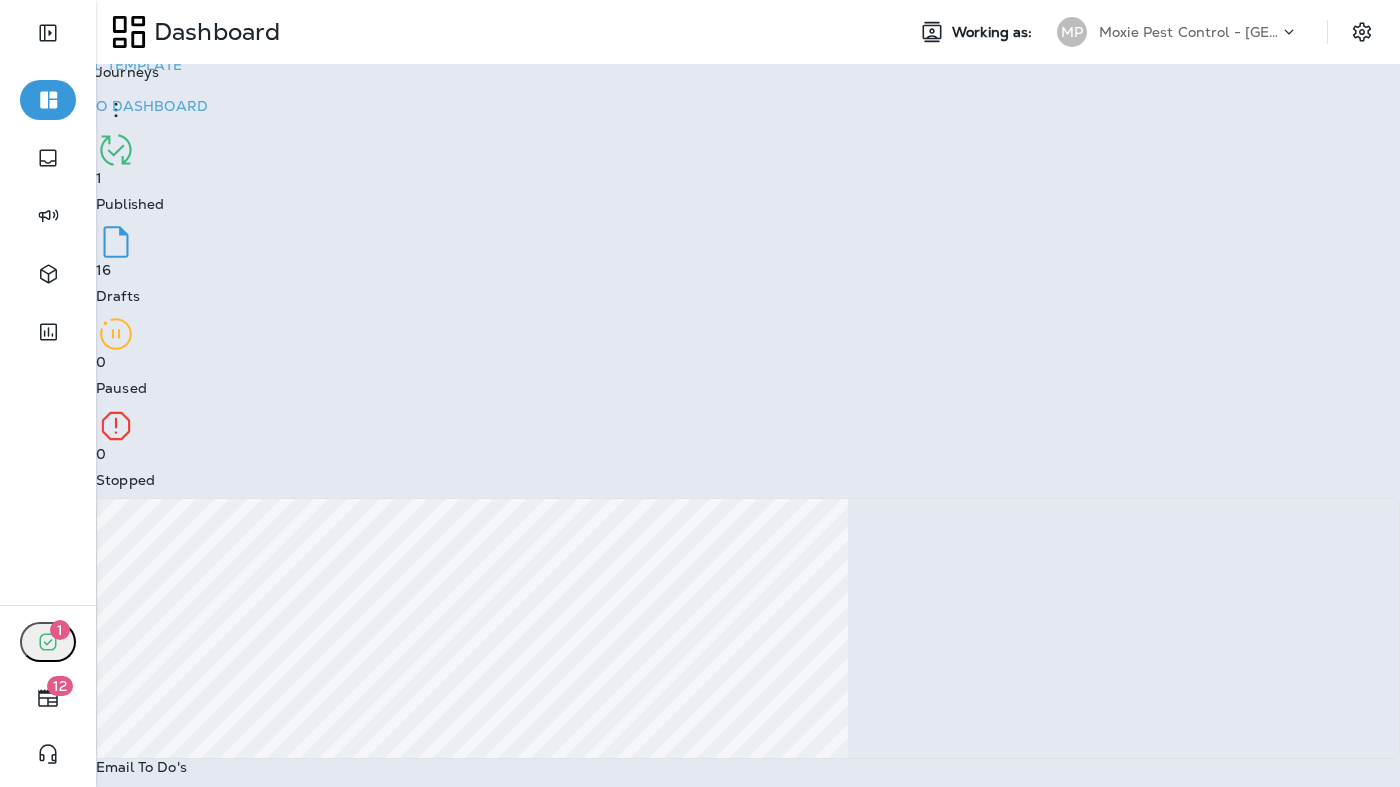 click on "Go to Email Template" at bounding box center [95, 65] 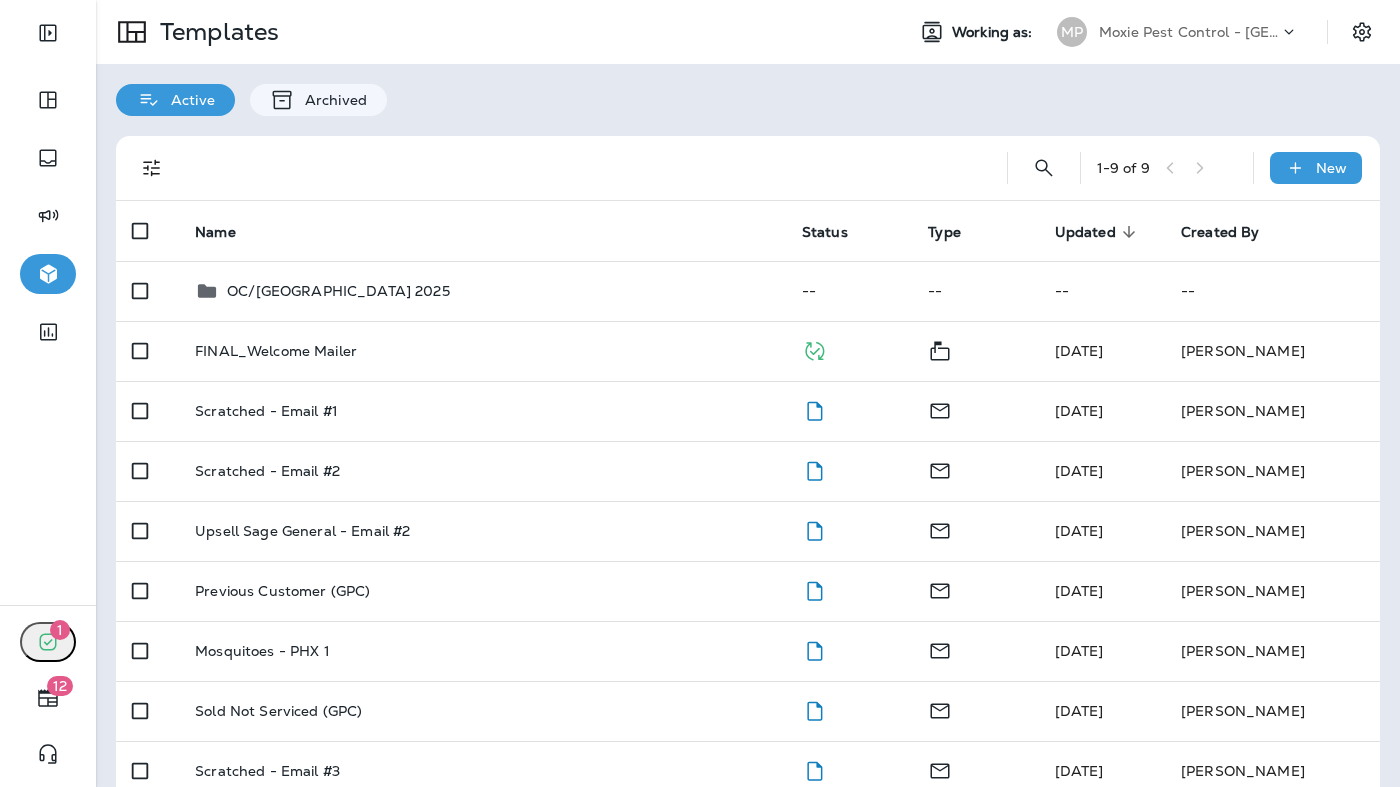 click at bounding box center [581, 168] 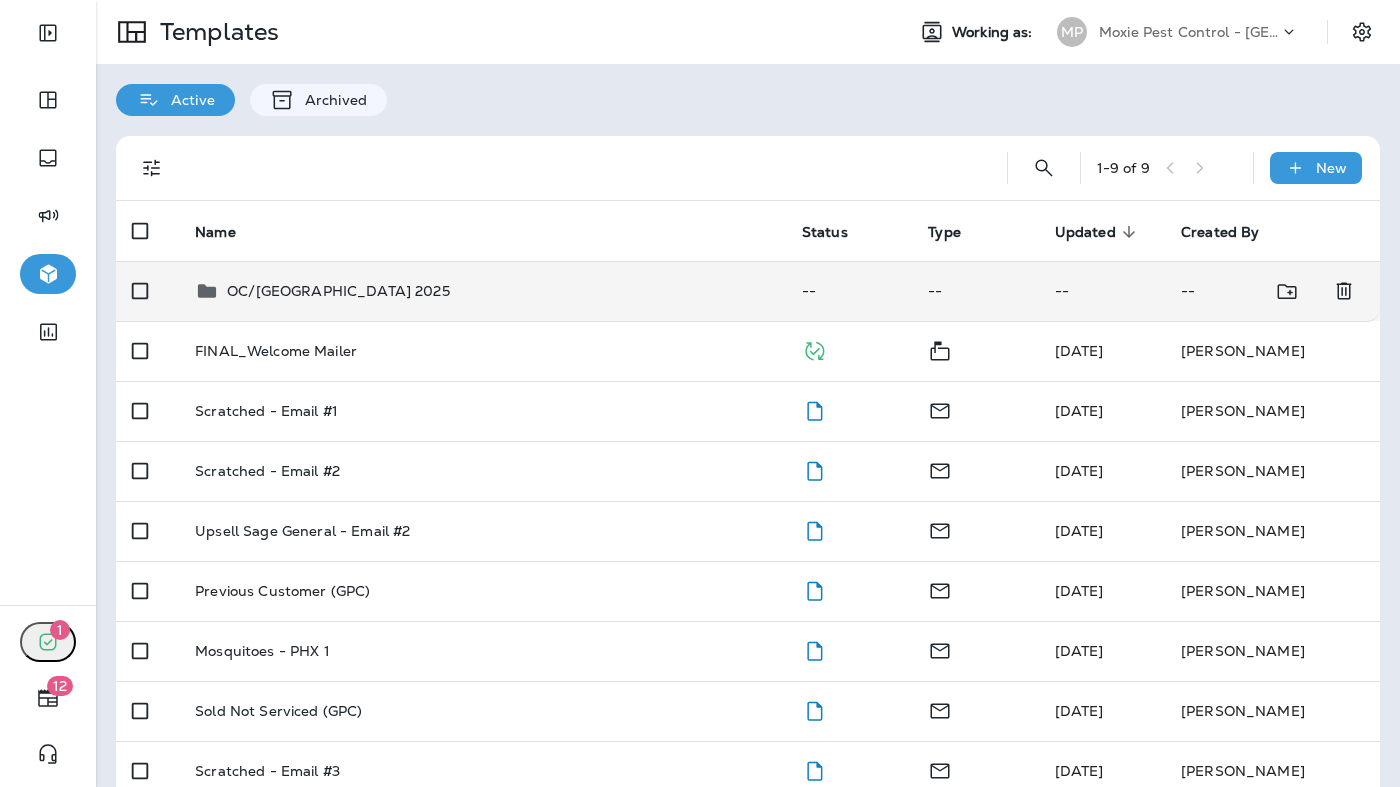 click on "OC/[GEOGRAPHIC_DATA] 2025" at bounding box center [338, 291] 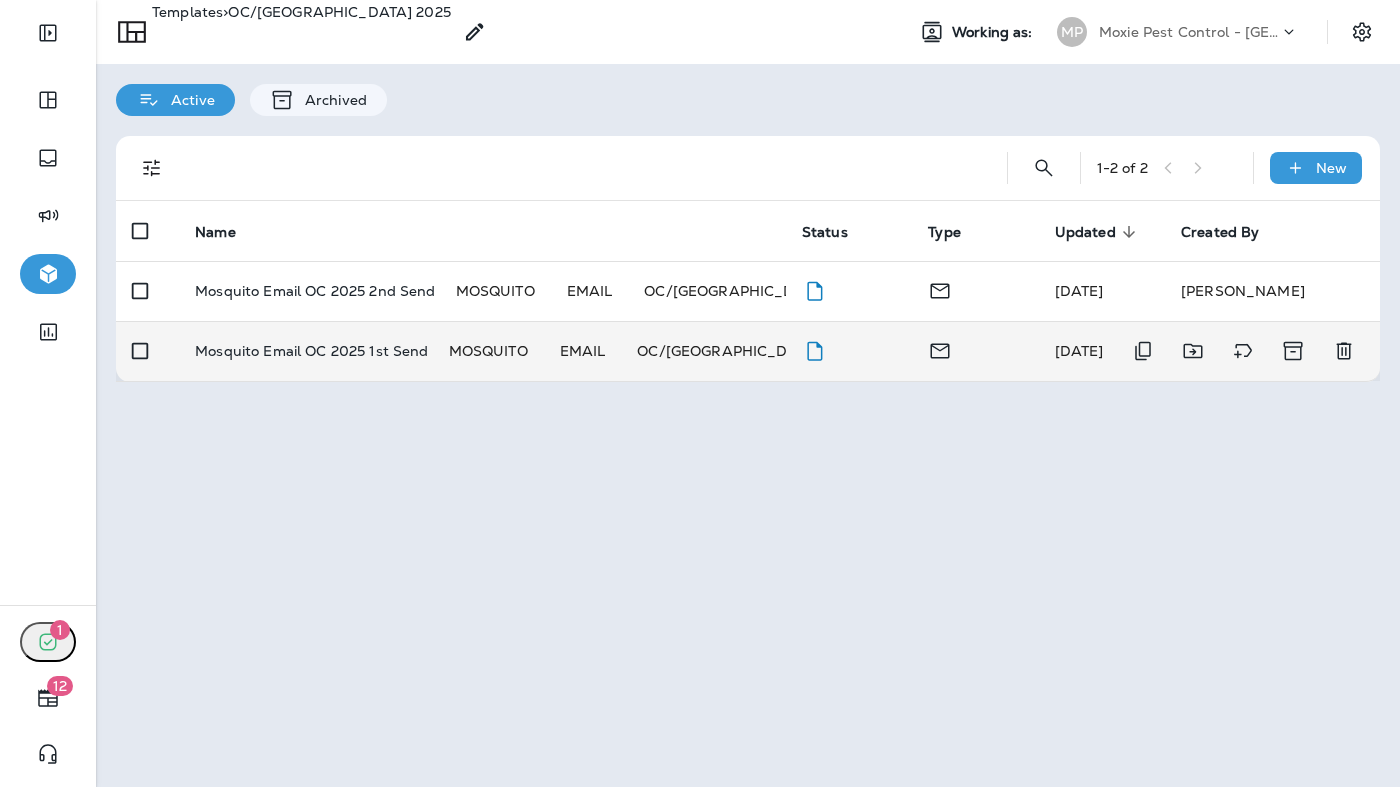 click on "Mosquito Email OC 2025 1st Send" at bounding box center [311, 351] 